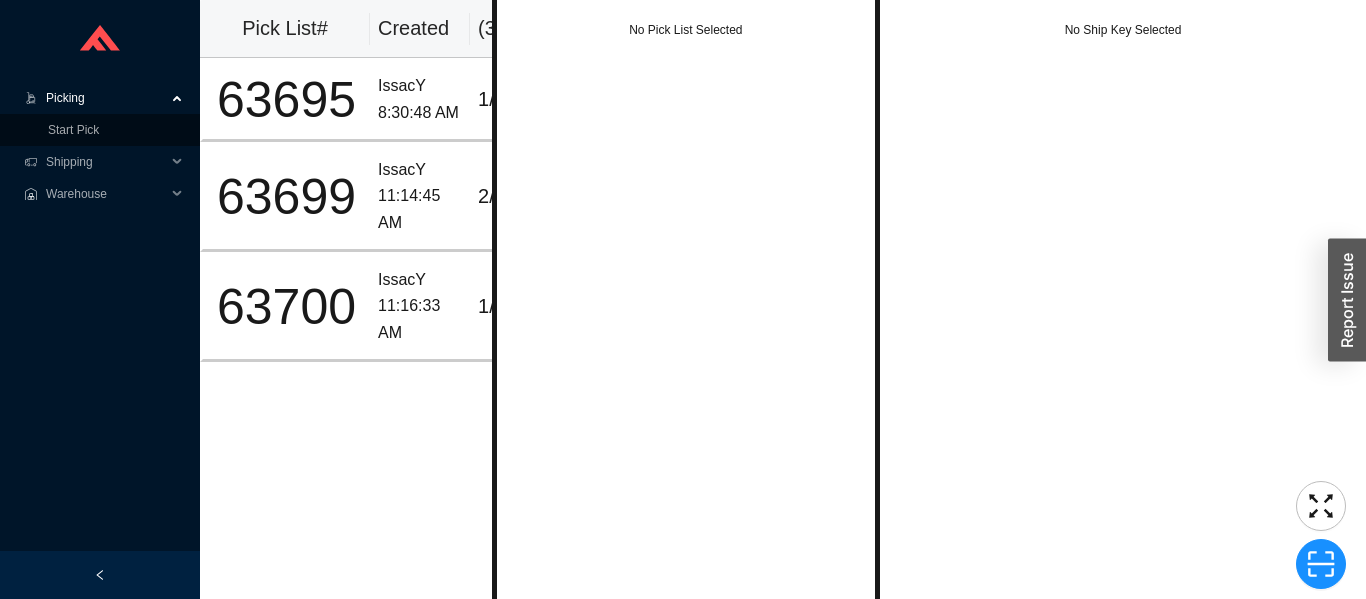 scroll, scrollTop: 0, scrollLeft: 0, axis: both 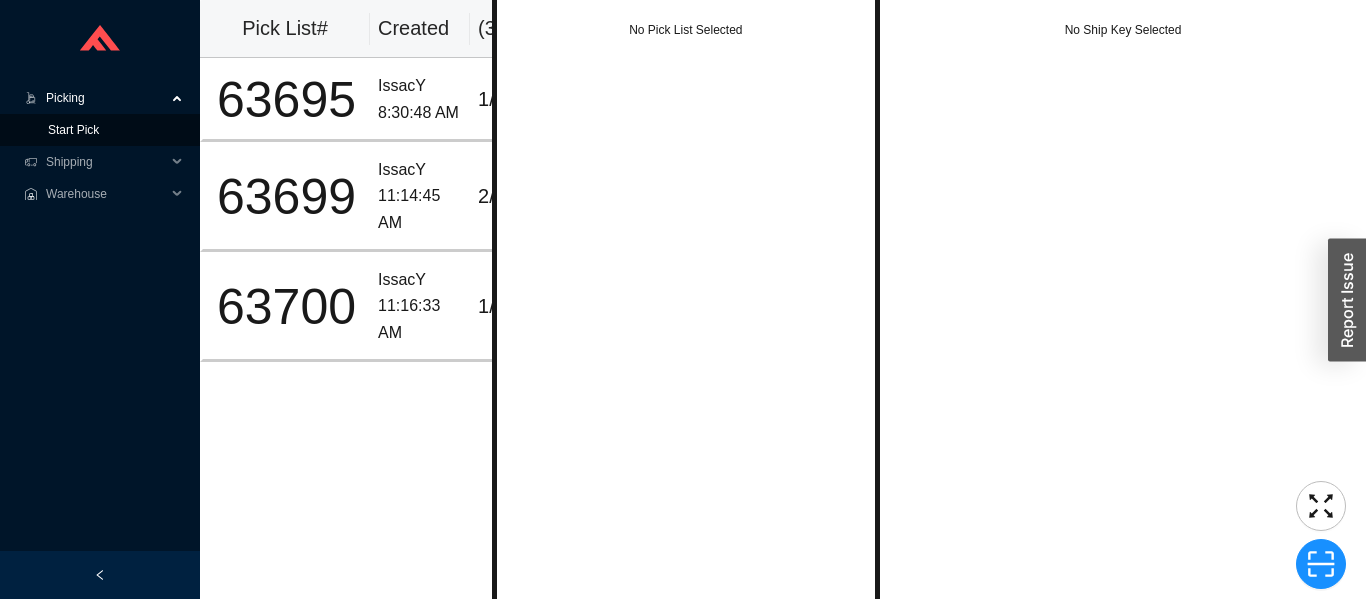 click on "Start Pick" at bounding box center [73, 130] 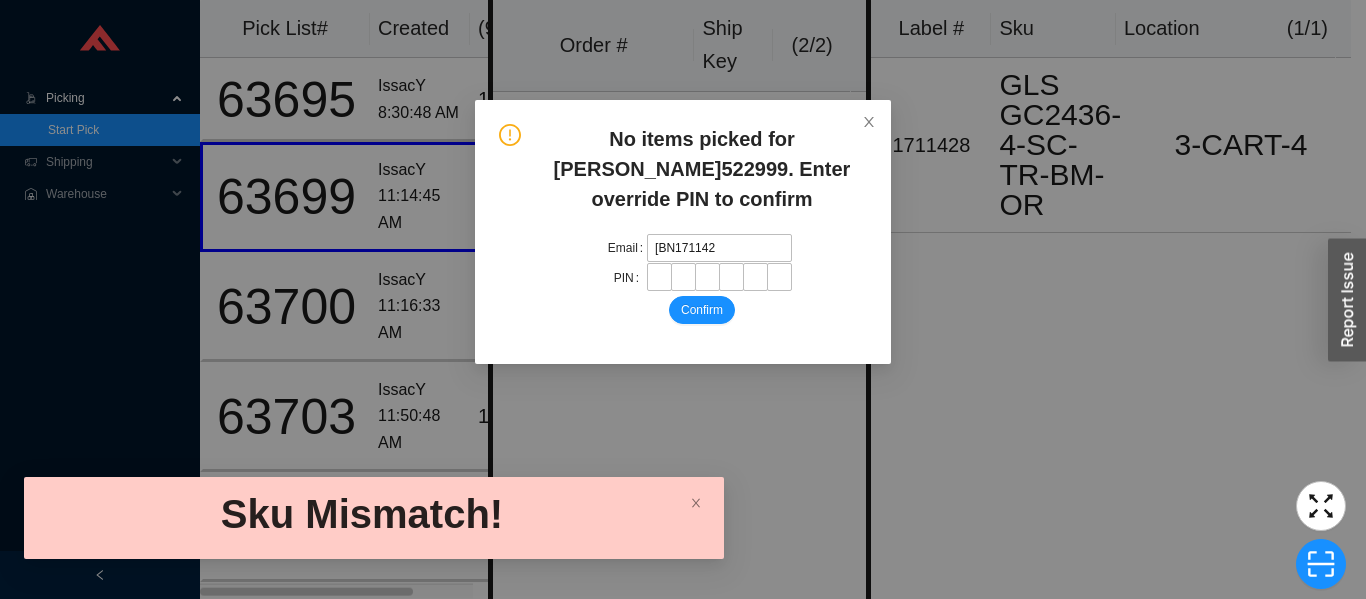 type on "[BN1711428" 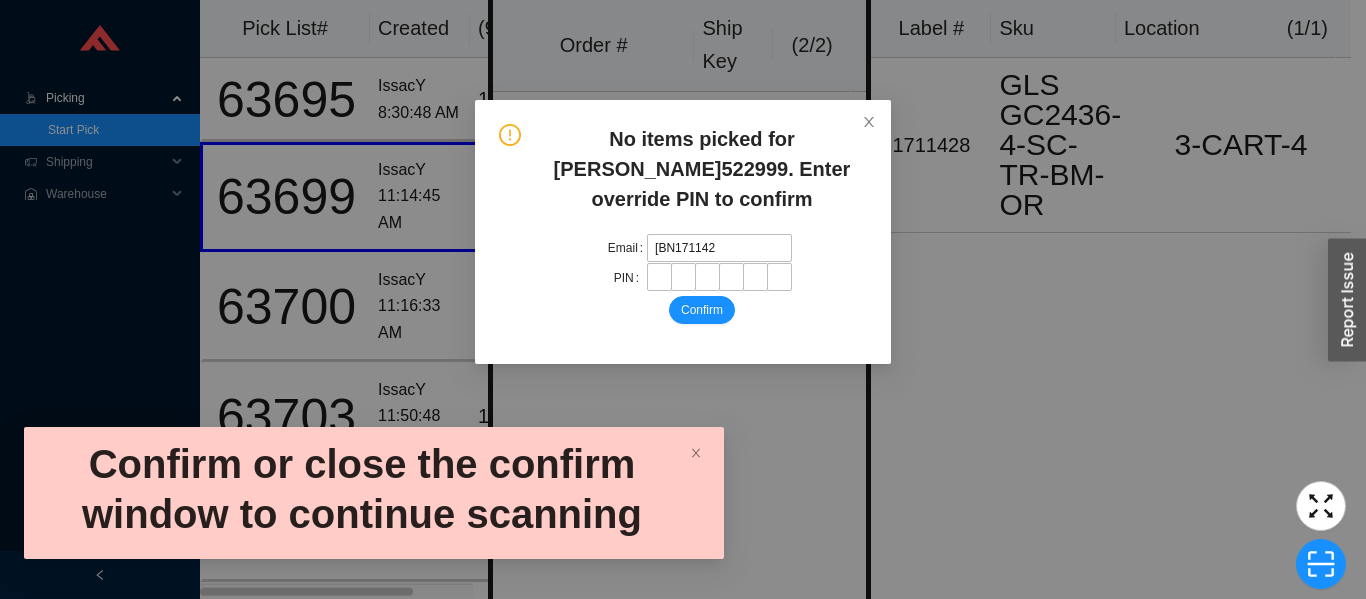 type on "[BN1711427" 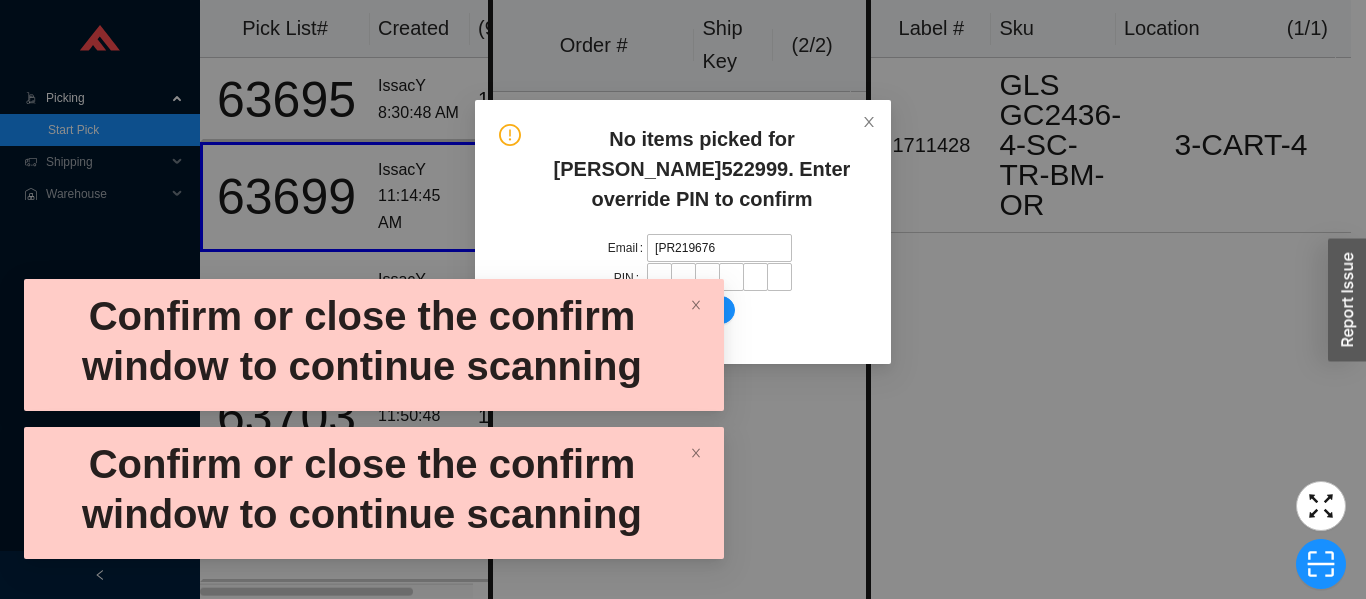 type on "[PR2196765" 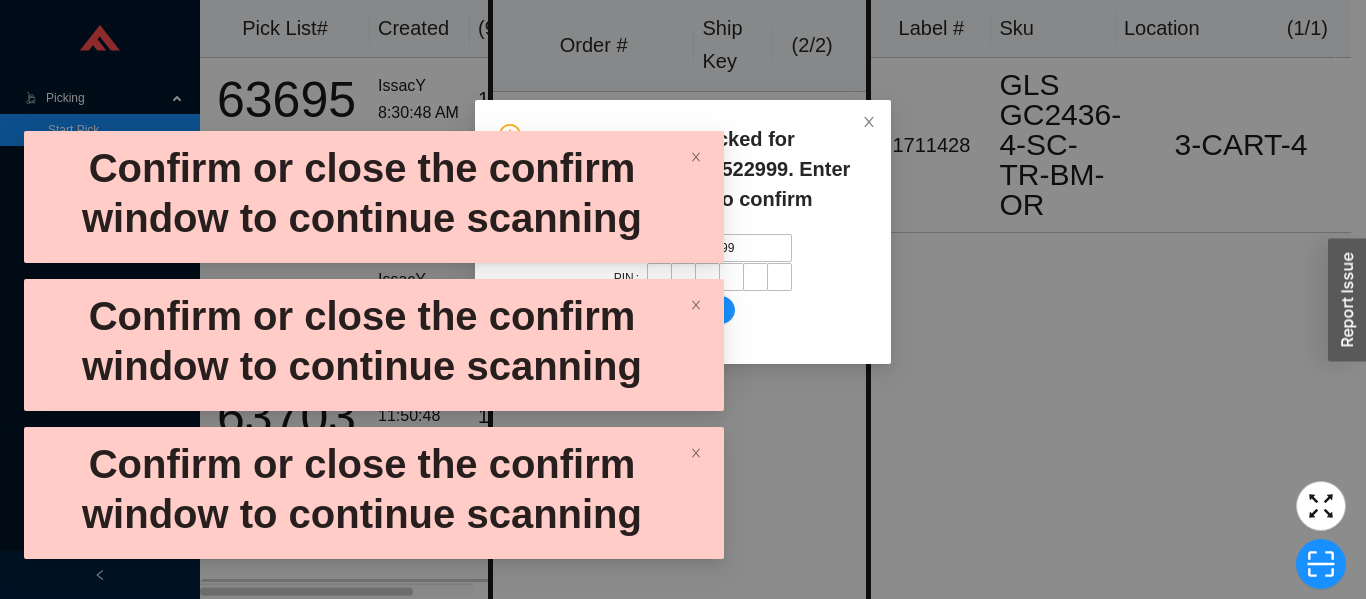 type on "[SK0000522998" 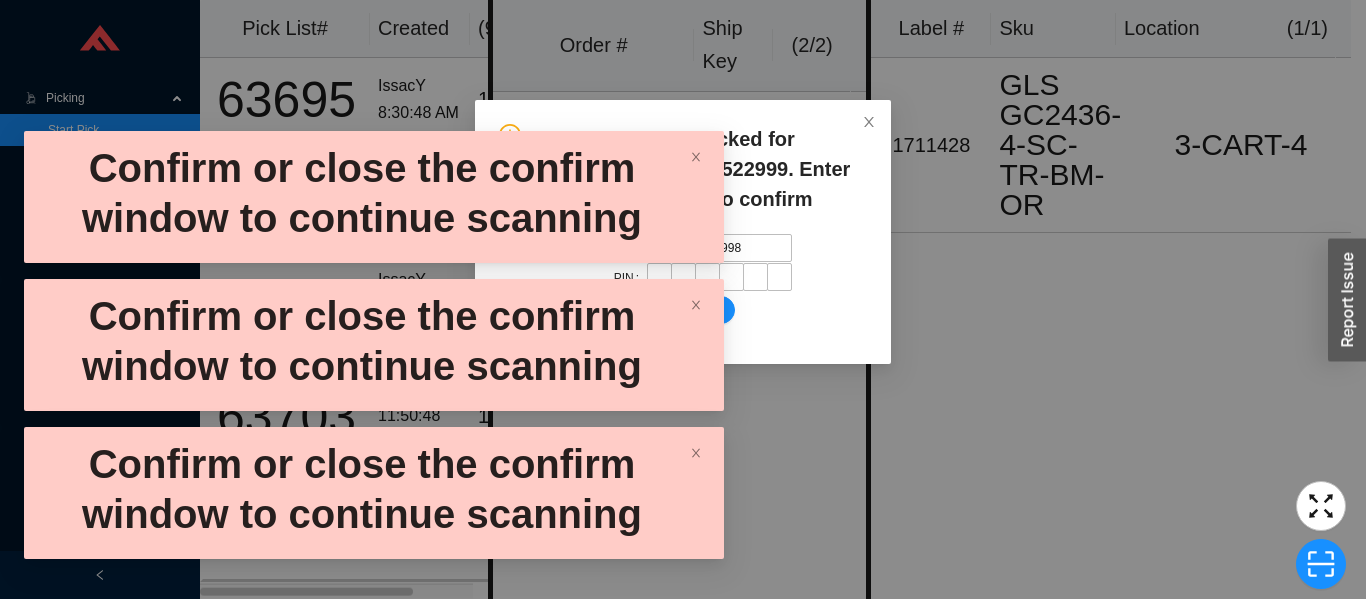 type 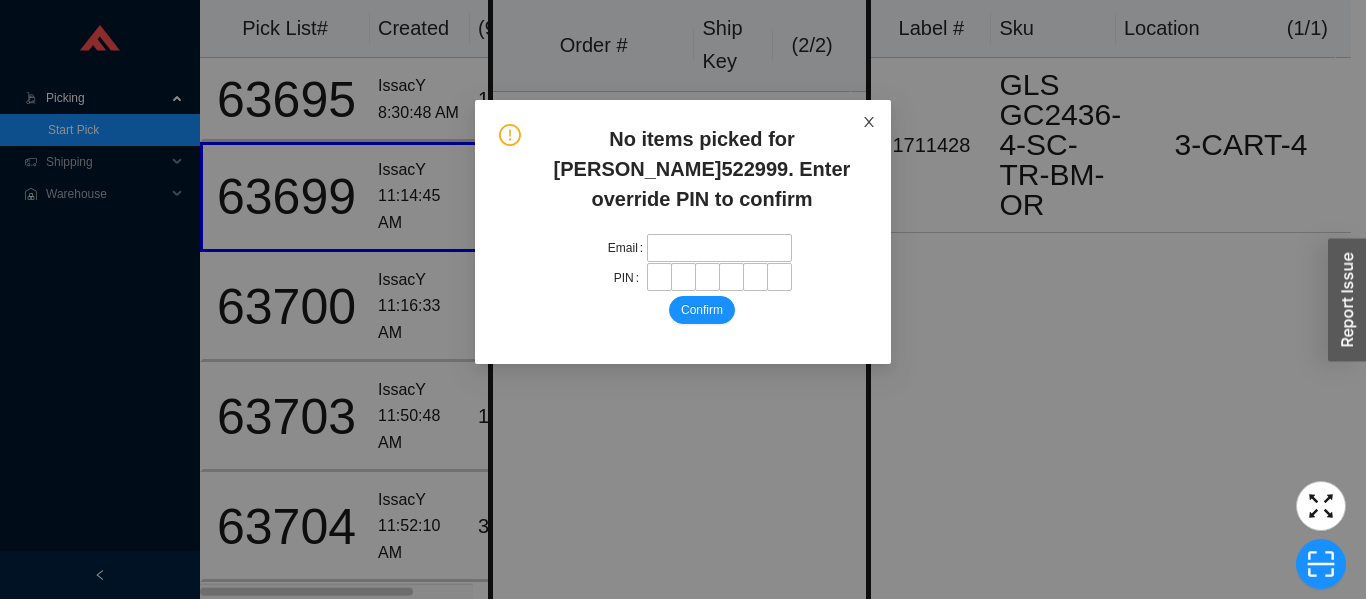 click 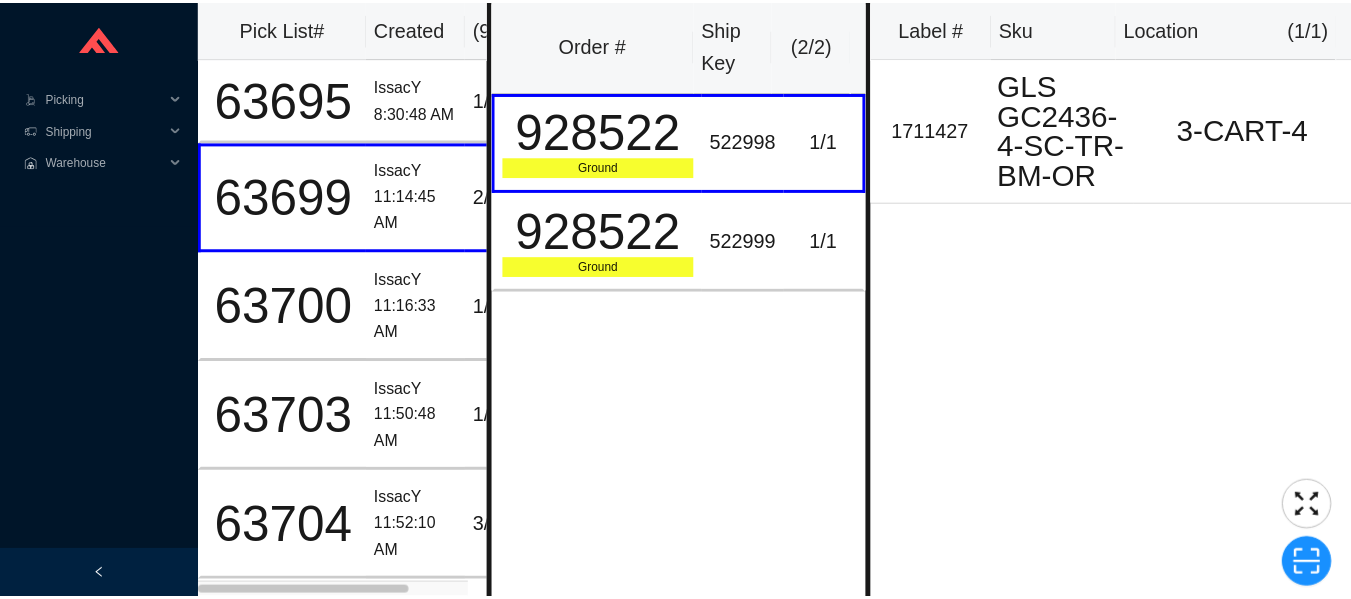 scroll, scrollTop: 0, scrollLeft: 0, axis: both 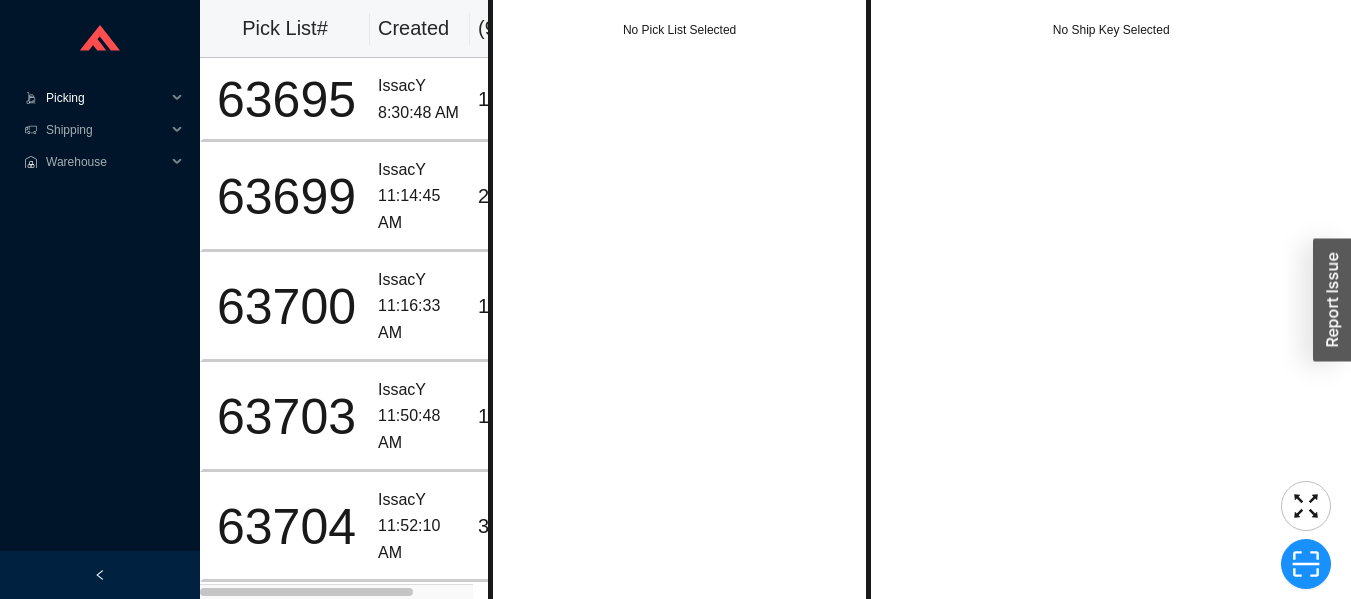 click on "Picking" at bounding box center [106, 98] 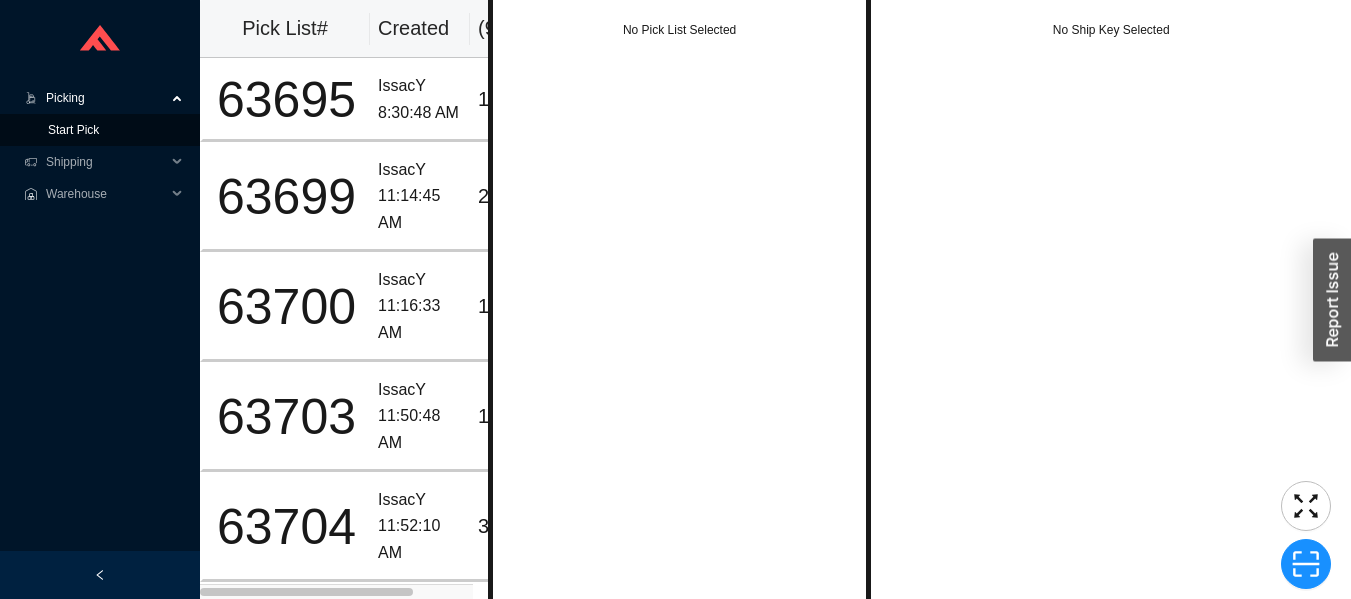 click on "Start Pick" at bounding box center [73, 130] 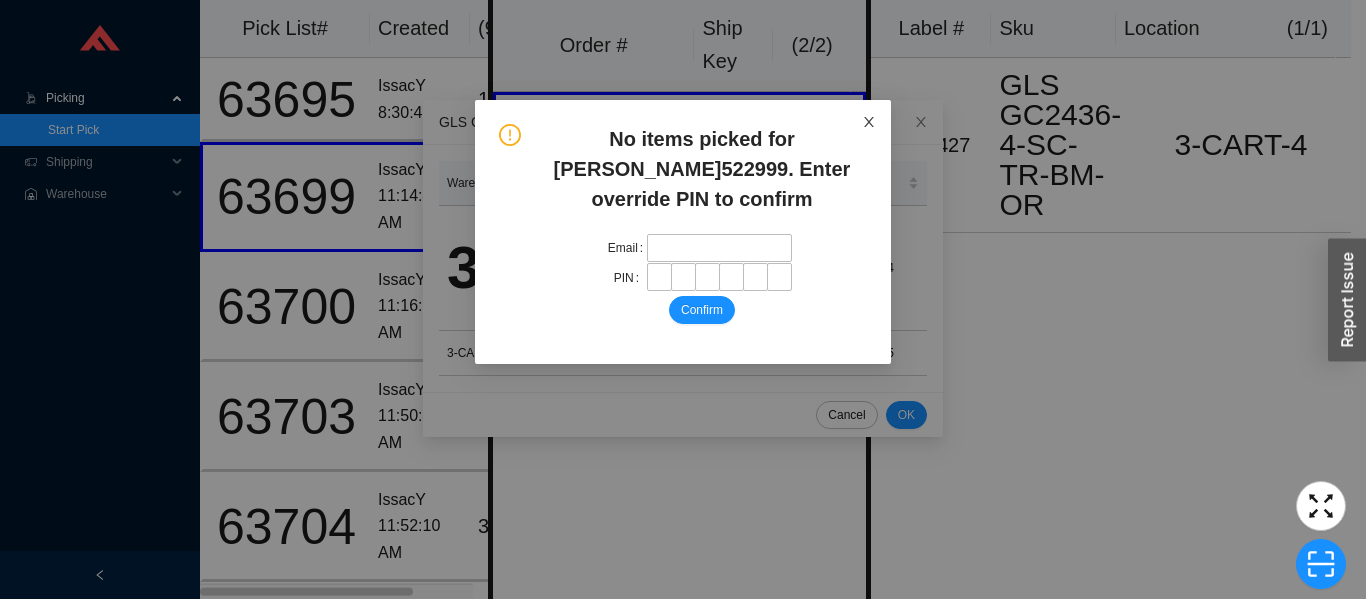 click 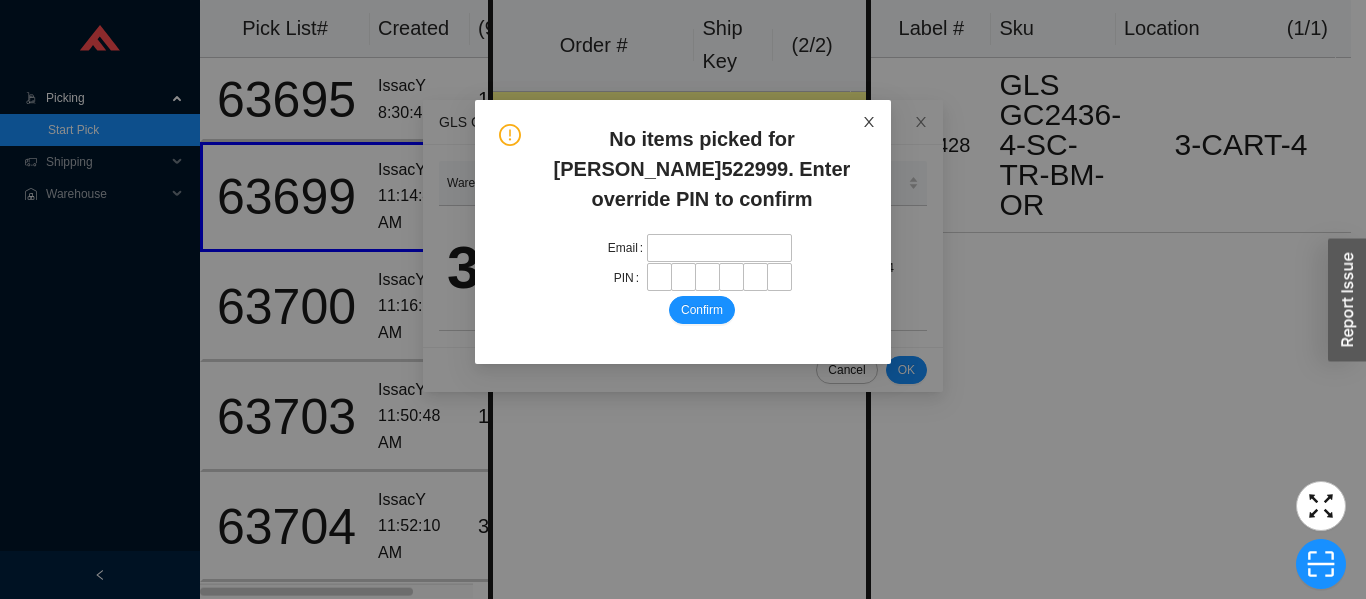 click 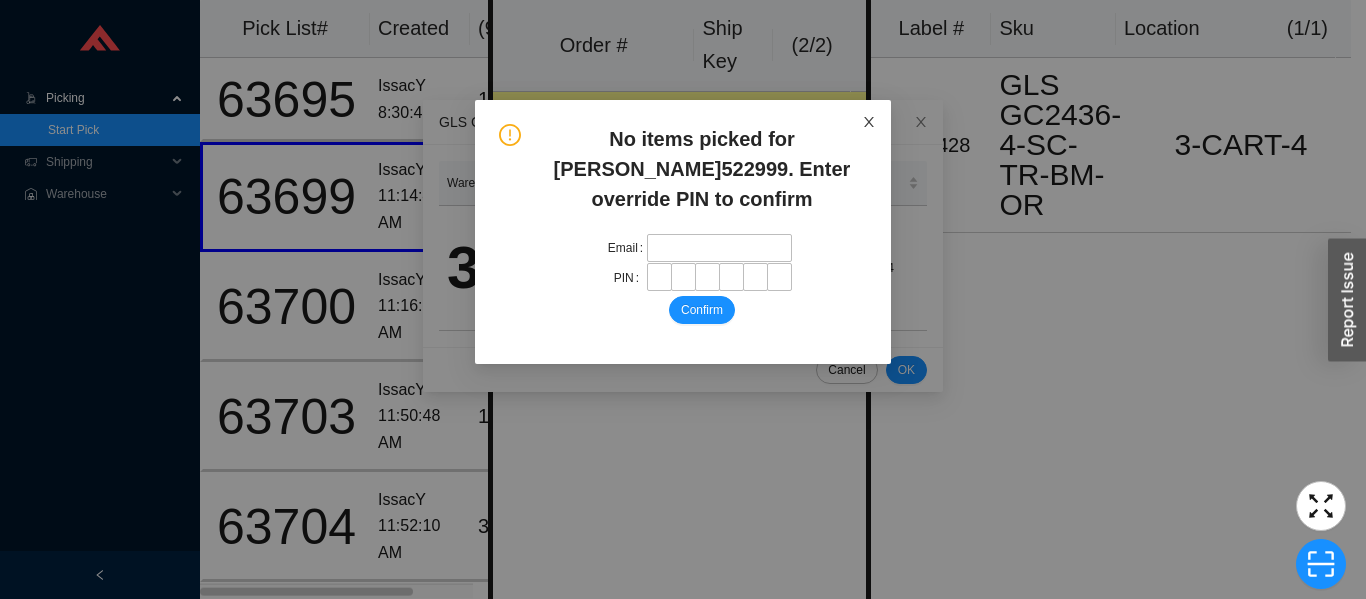 click at bounding box center (869, 122) 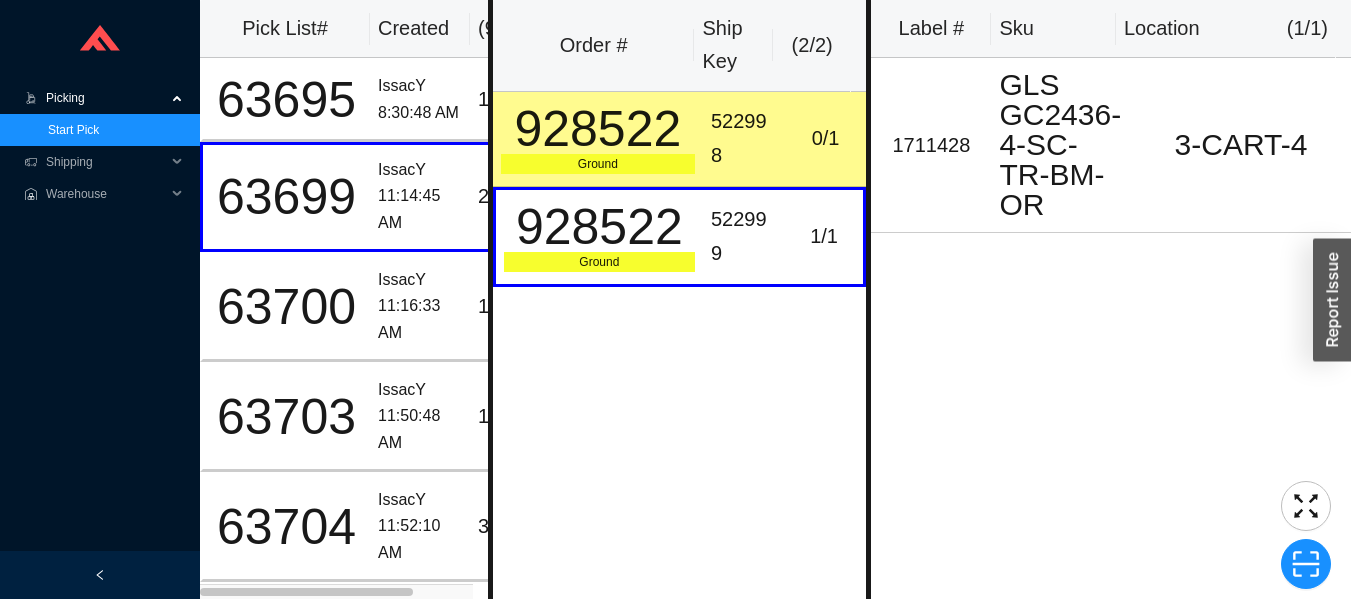 click on "0 / 1" at bounding box center (826, 138) 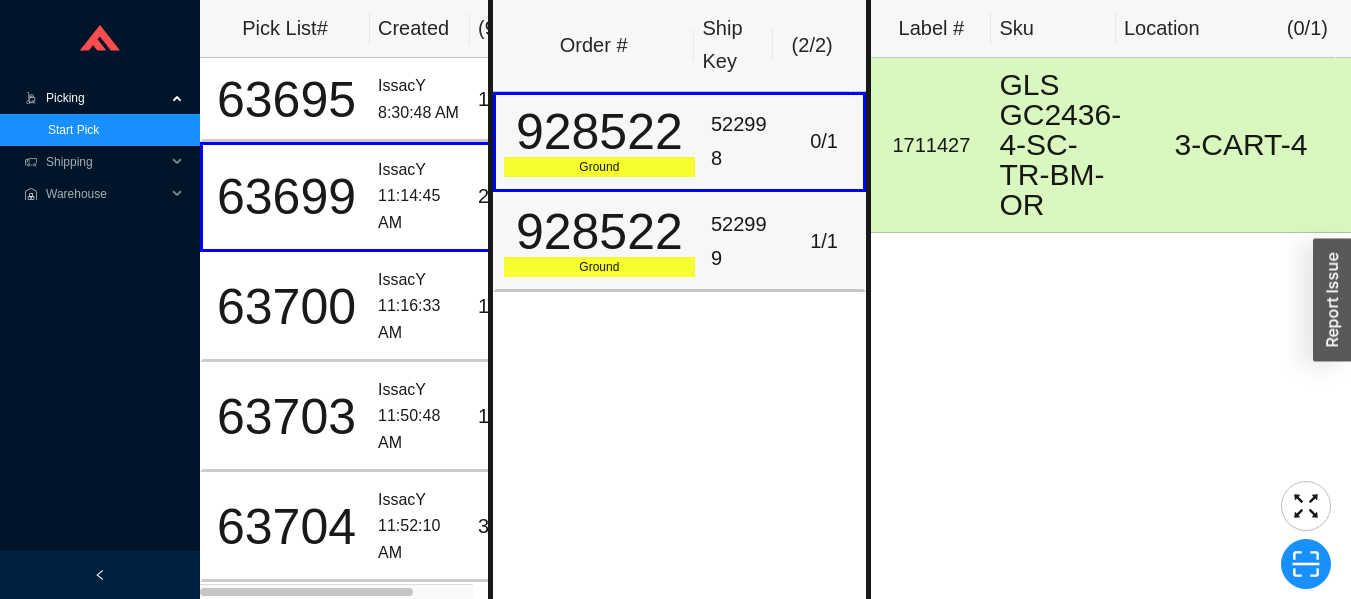 click on "522999" at bounding box center [744, 241] 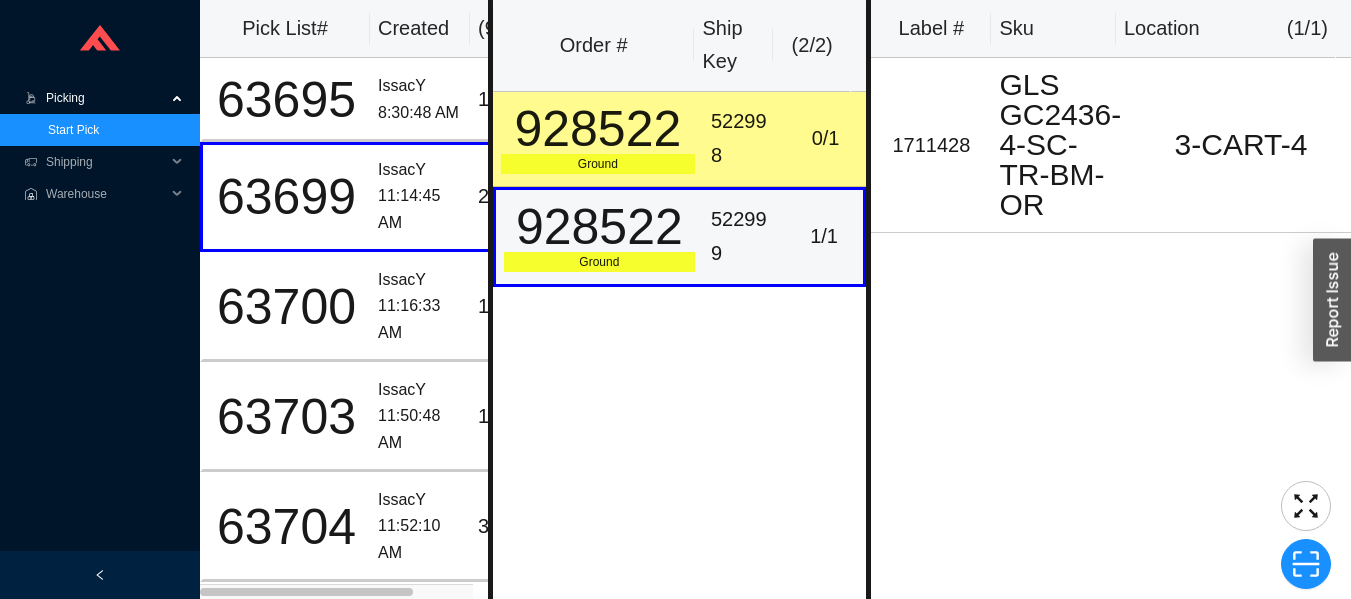 click on "522998" at bounding box center (744, 138) 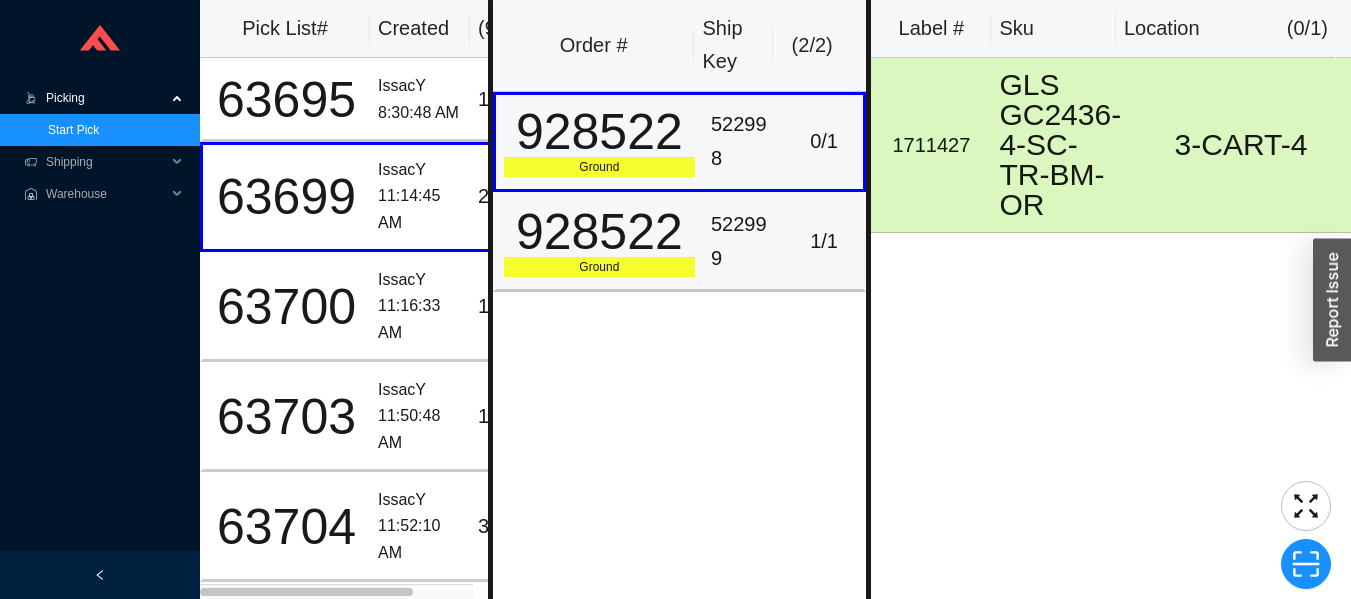 click on "522999" at bounding box center [744, 241] 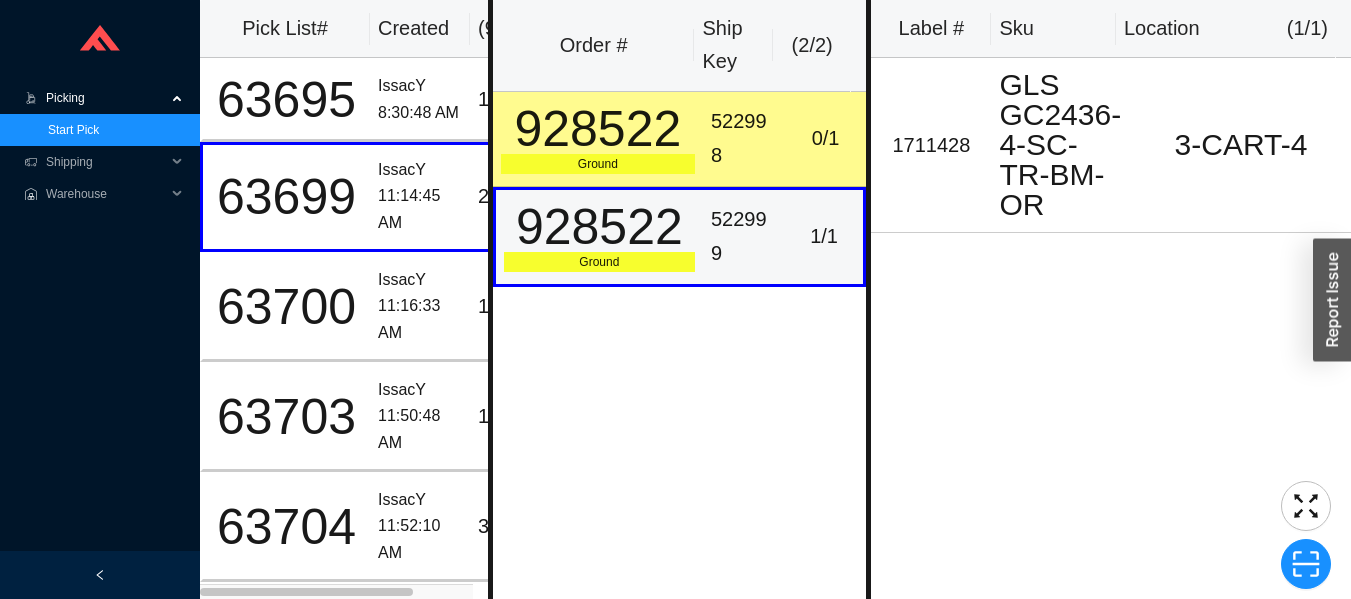 click on "Start Pick" at bounding box center (73, 130) 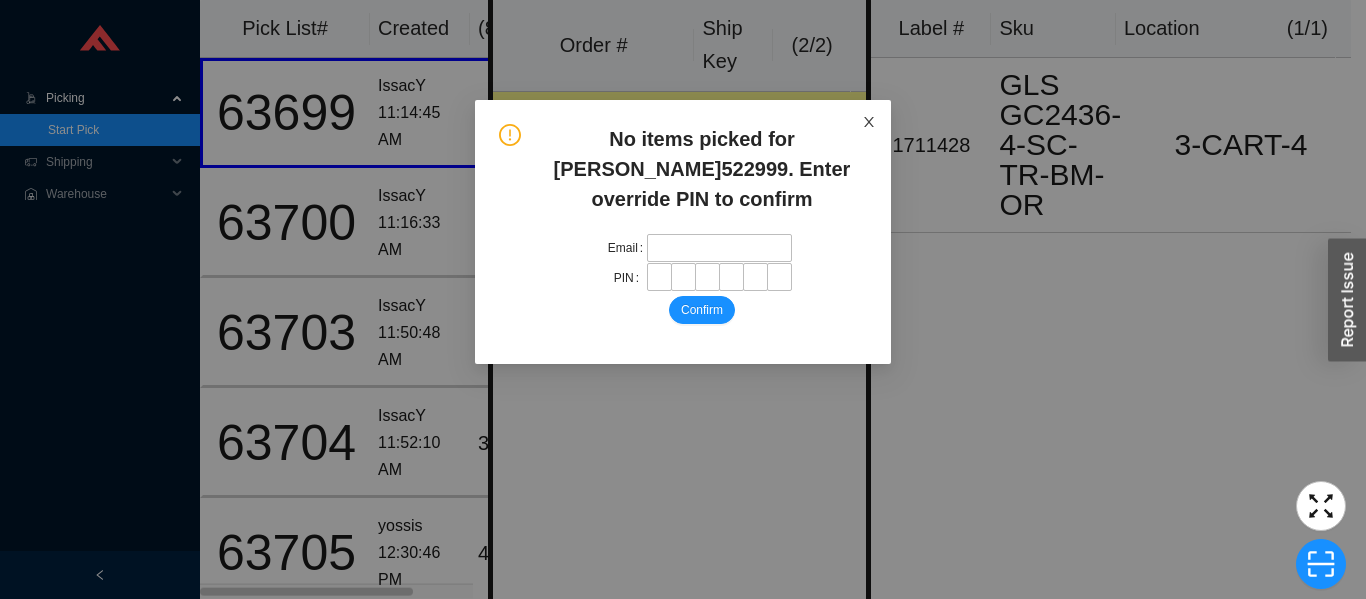 click 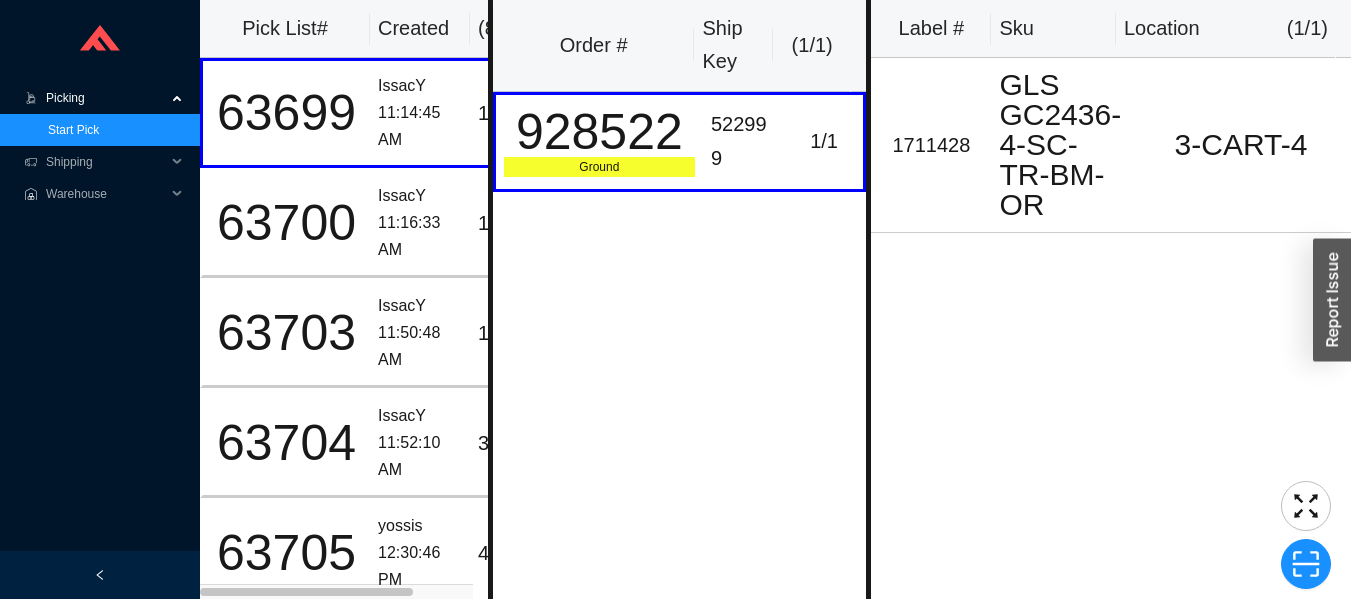 click on "Start Pick" at bounding box center [73, 130] 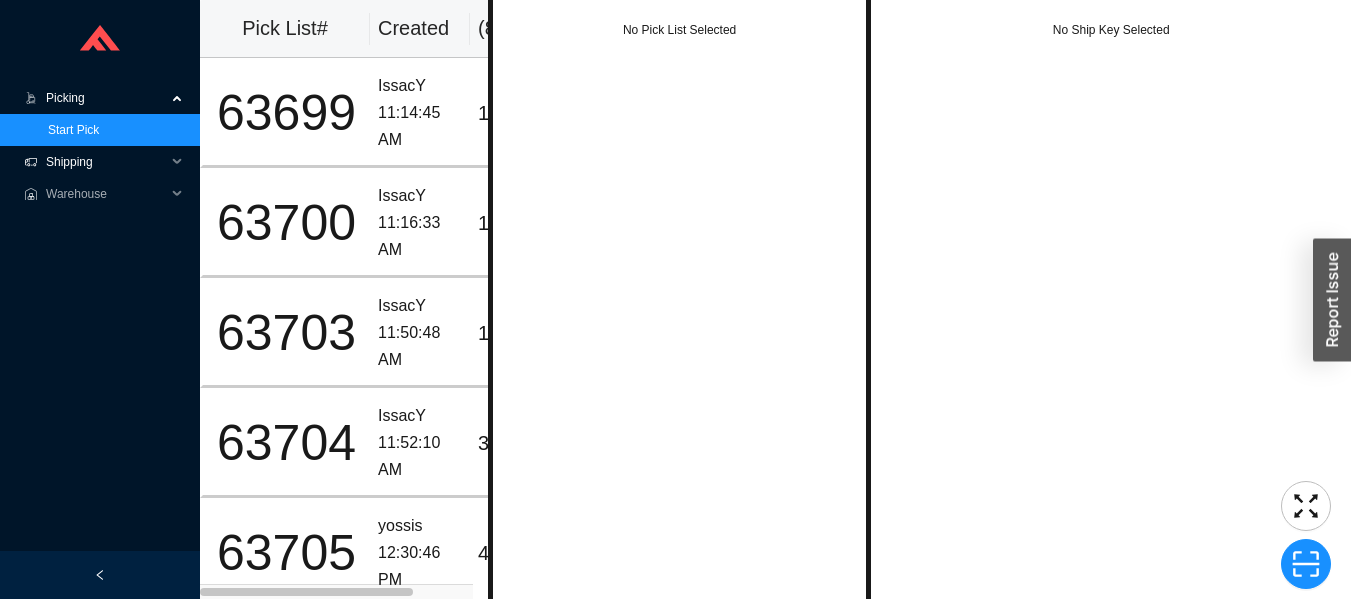 click 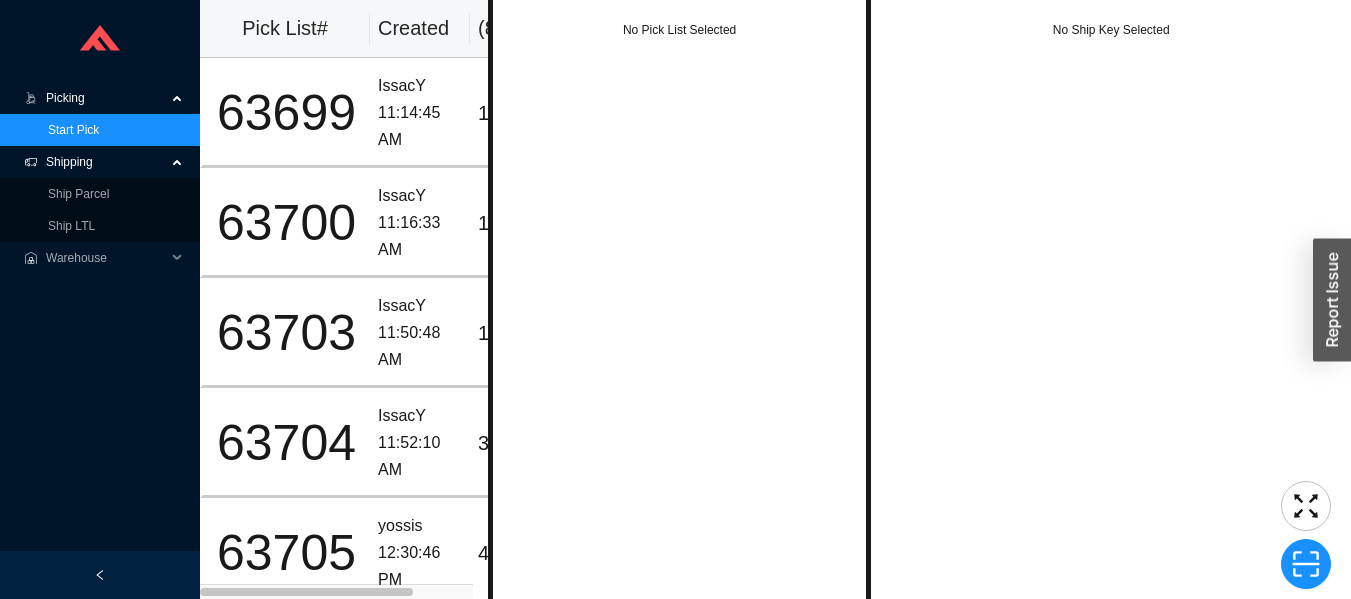 click on "Start Pick" at bounding box center (73, 130) 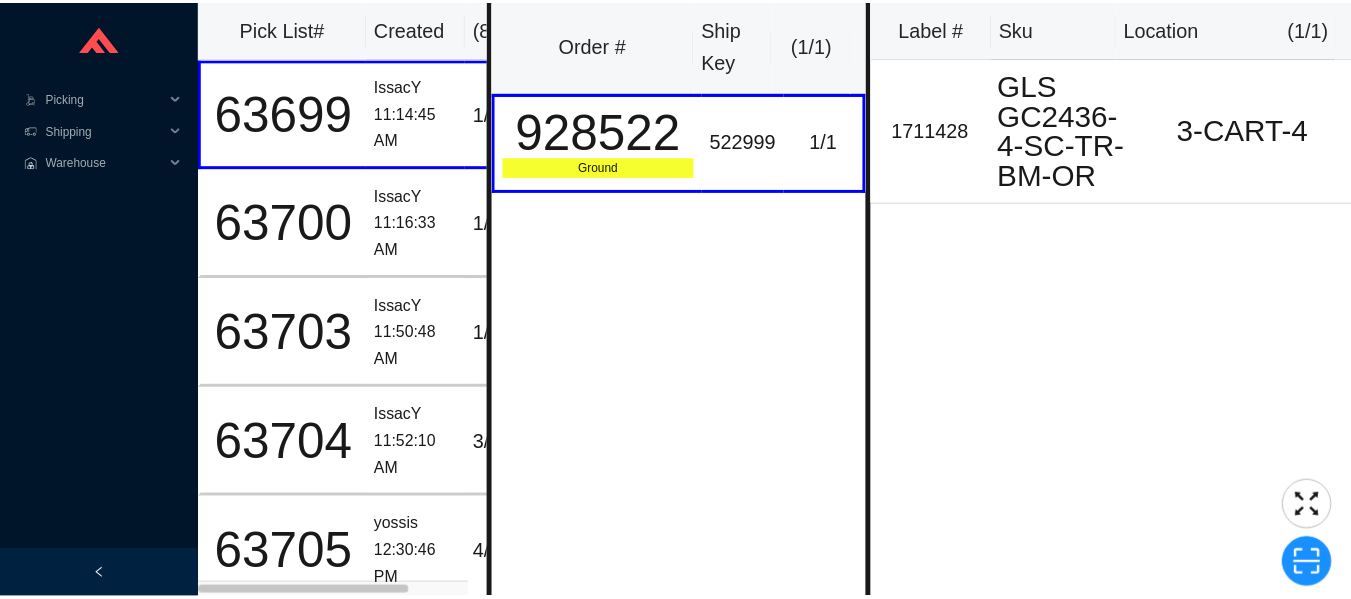scroll, scrollTop: 0, scrollLeft: 0, axis: both 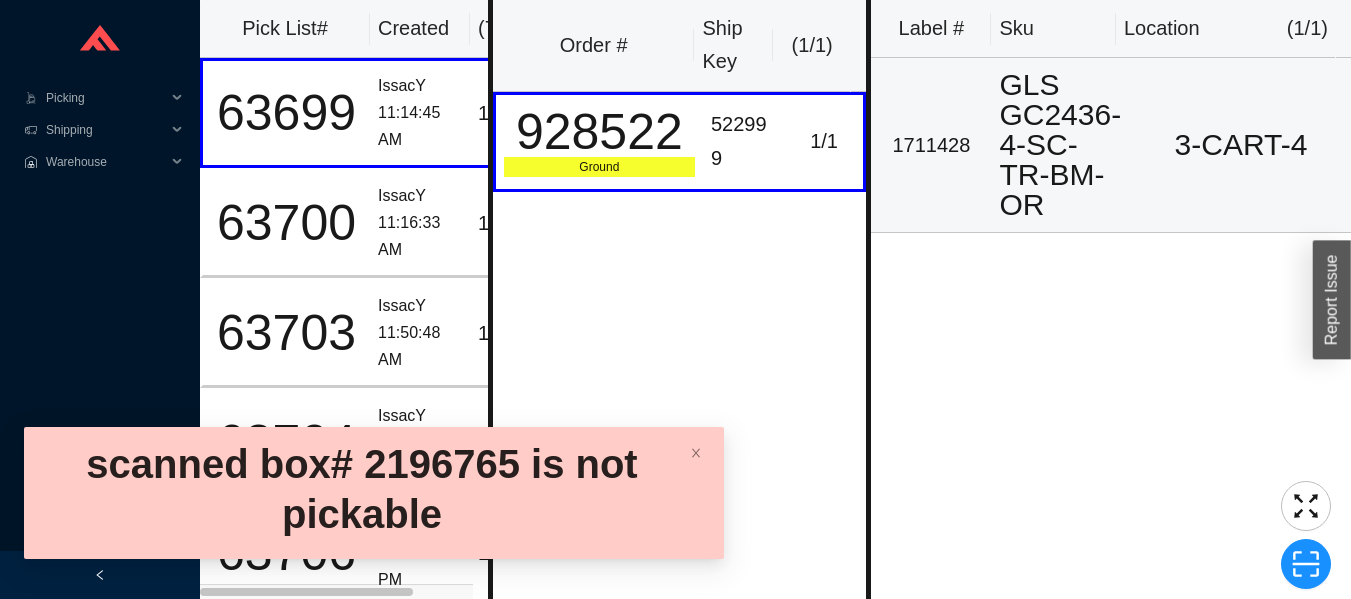 click on "3-CART-4" at bounding box center [1241, 145] 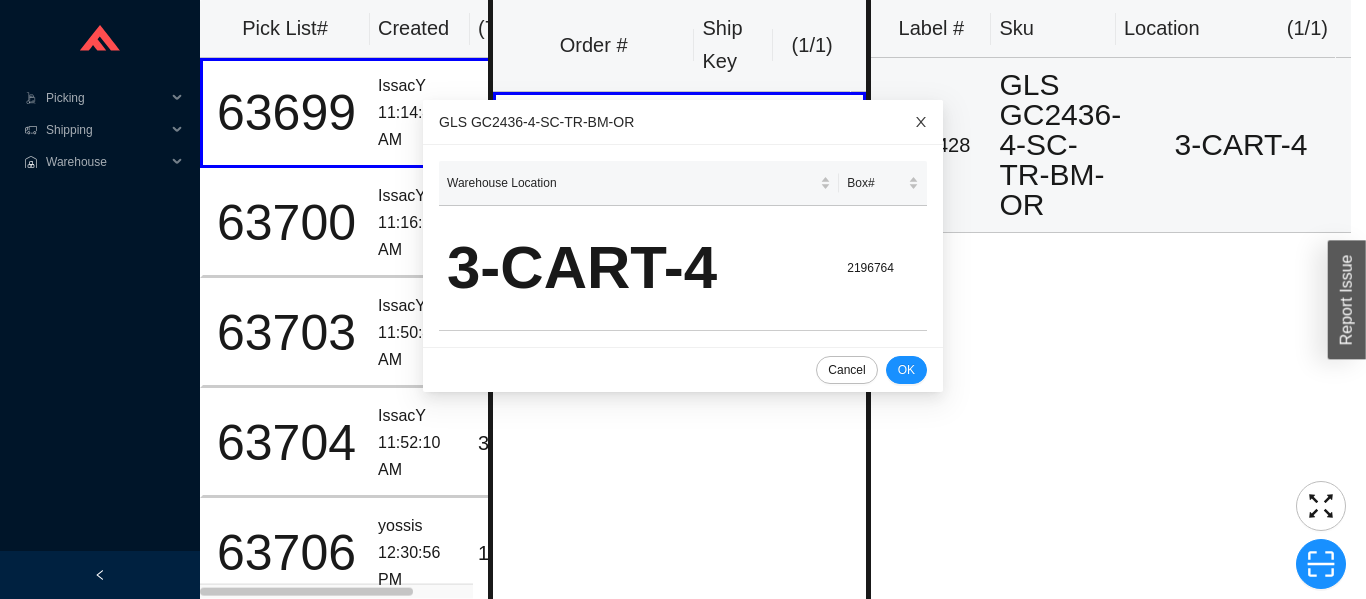 click at bounding box center [921, 122] 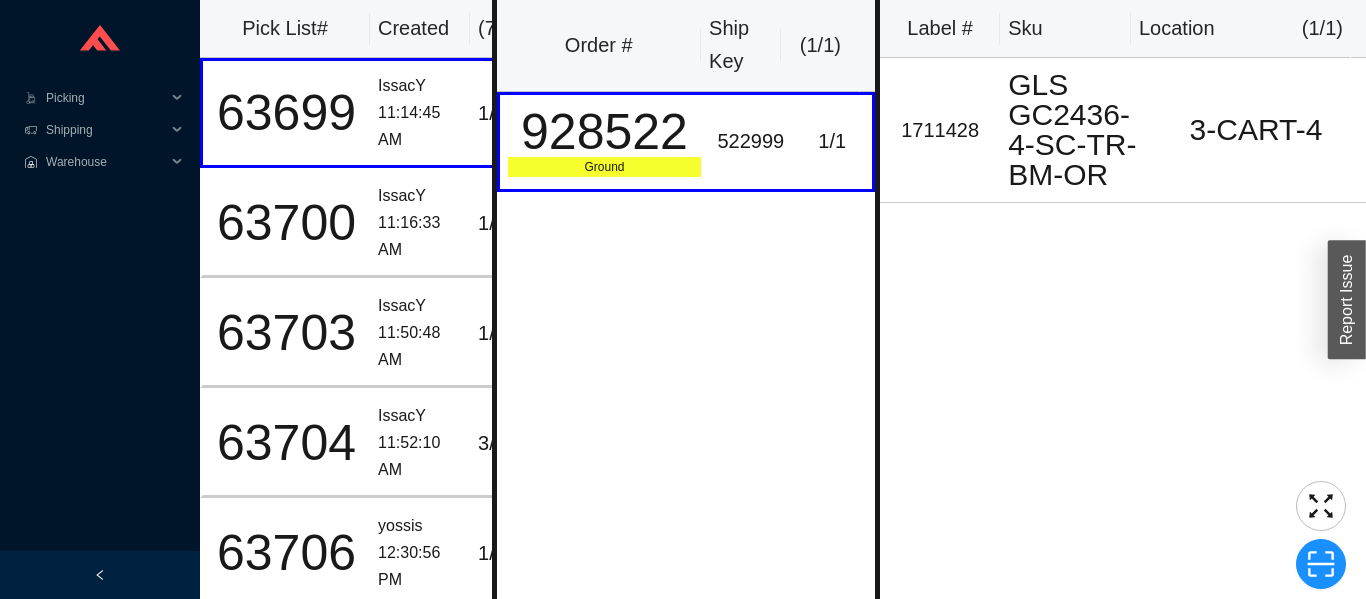 click on "GLS GC2436-4-SC-TR-BM-OR" at bounding box center [1073, 130] 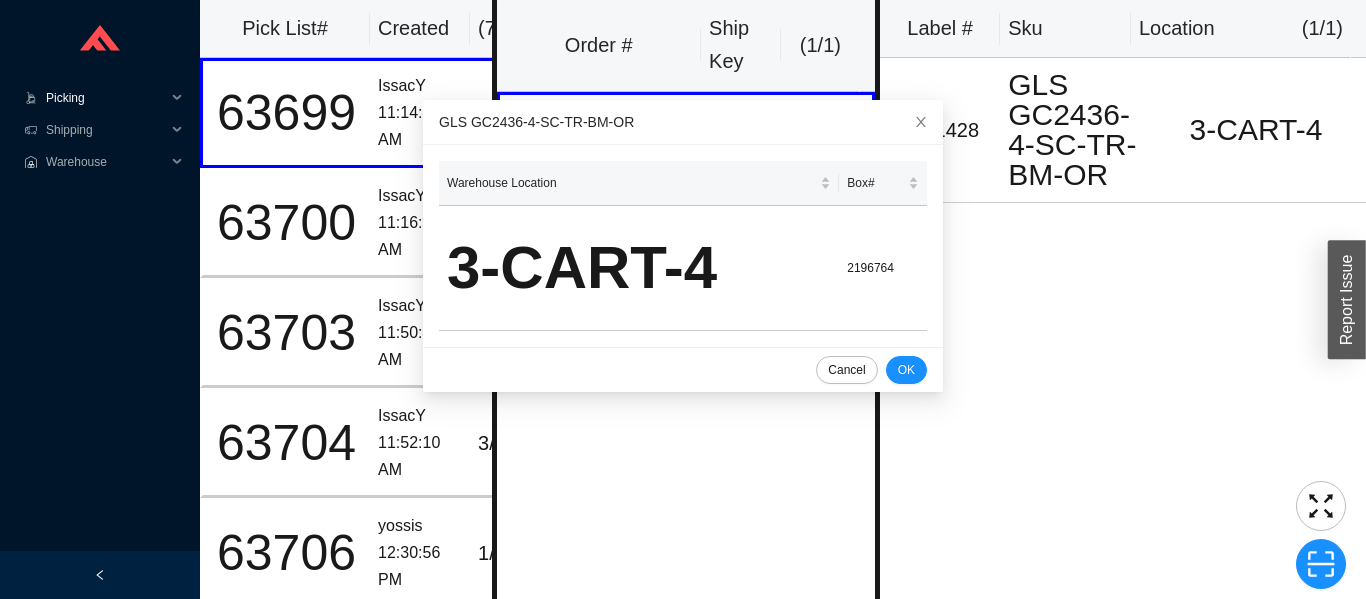 click on "Picking" at bounding box center (106, 98) 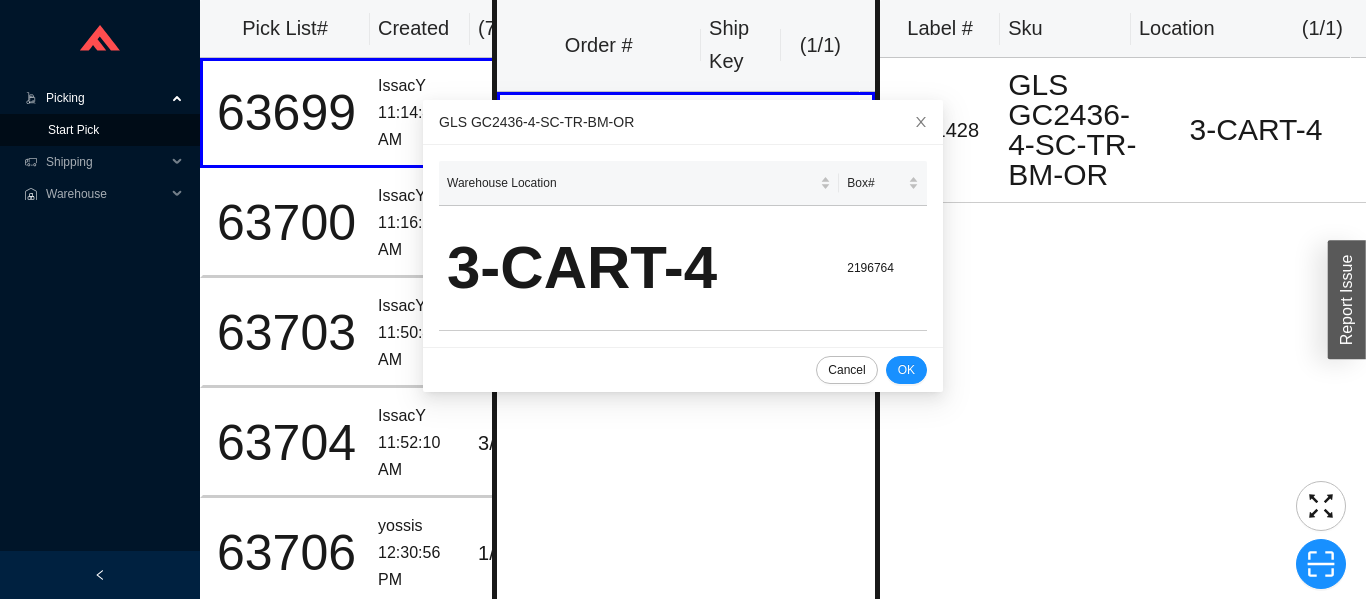 click on "Start Pick" at bounding box center (73, 130) 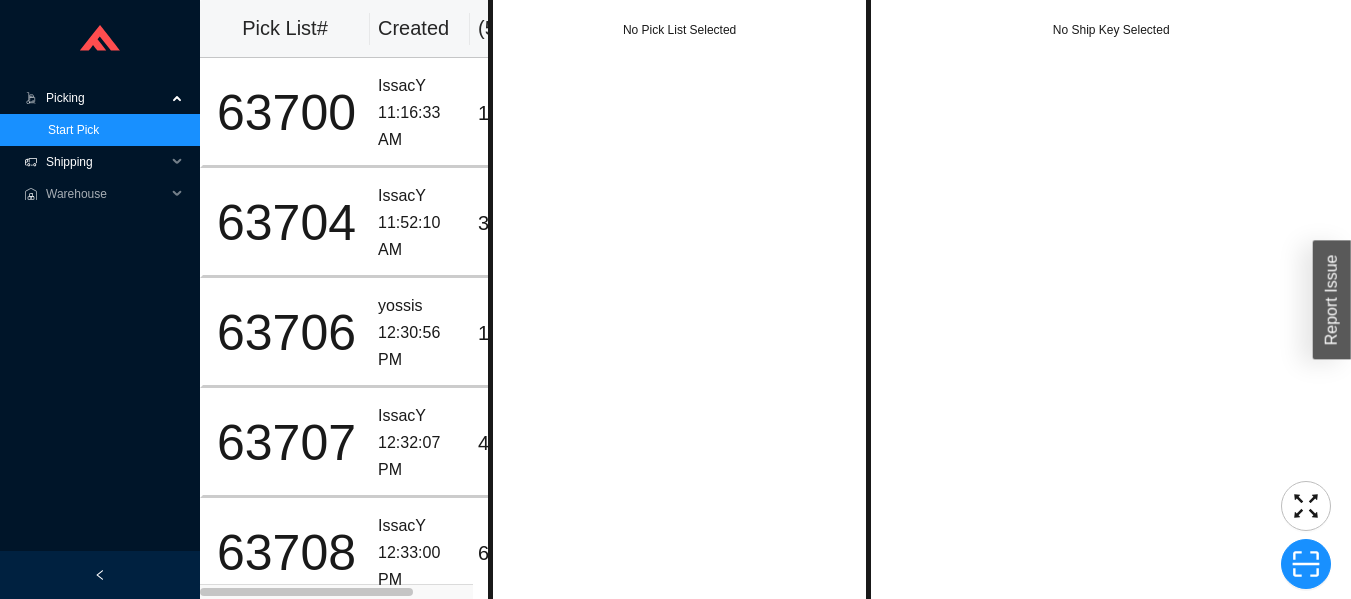 click 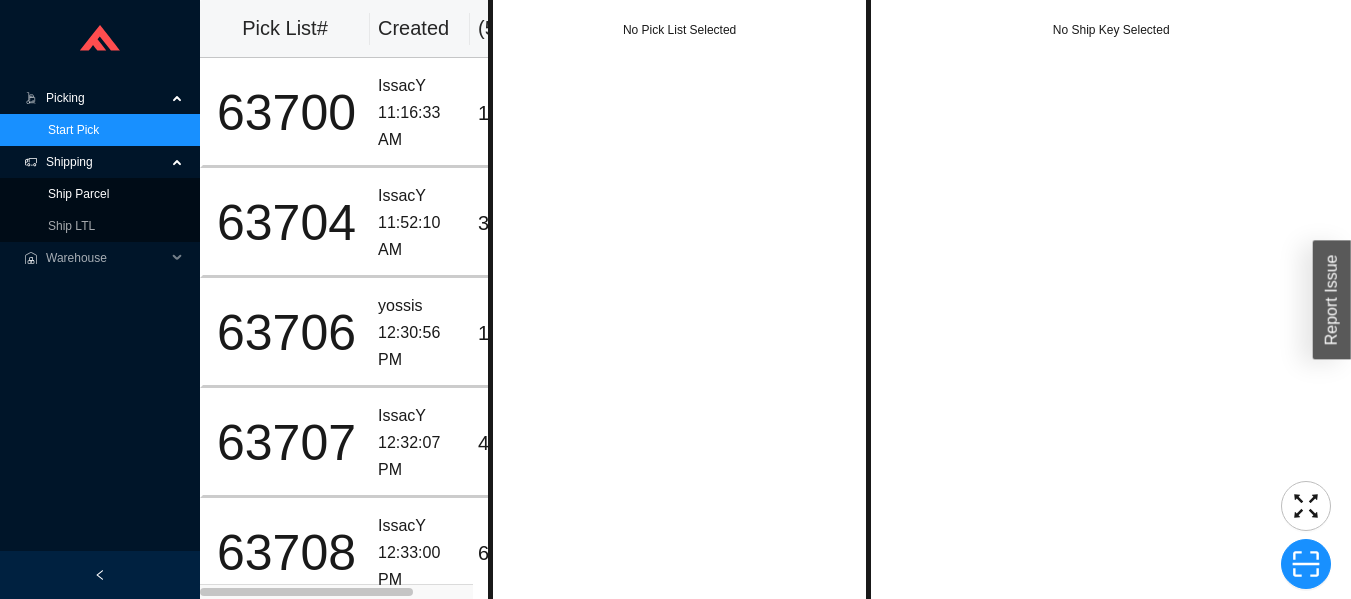 click on "Ship Parcel" at bounding box center (78, 194) 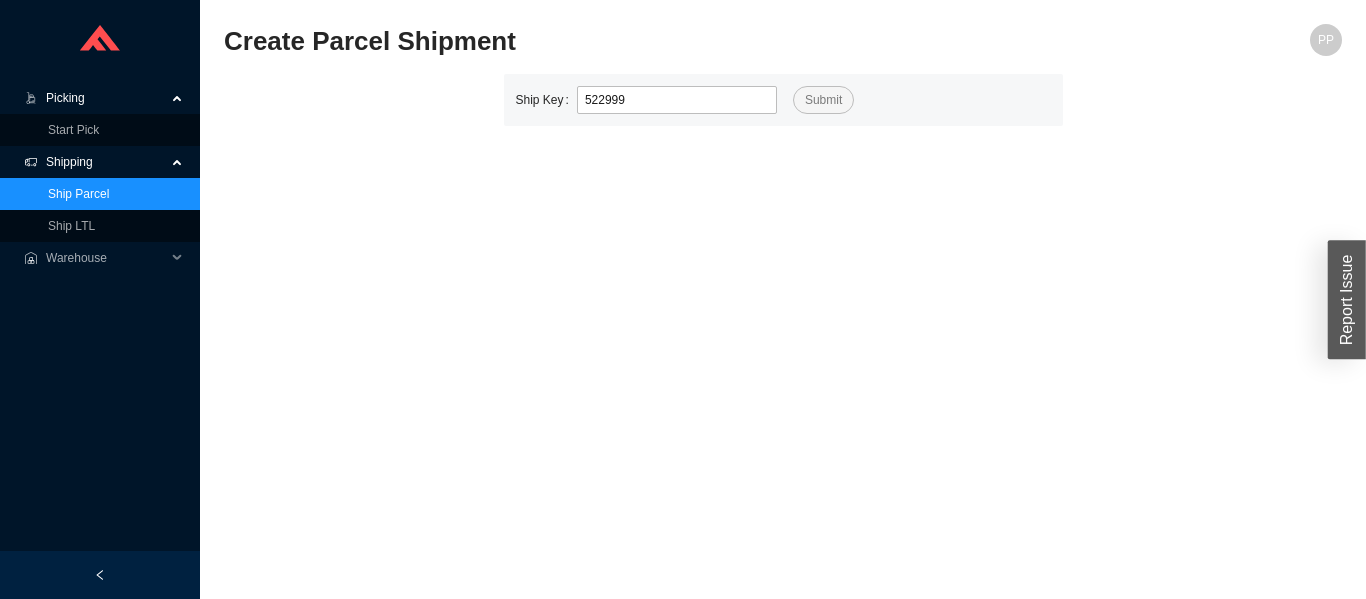 type on "522999" 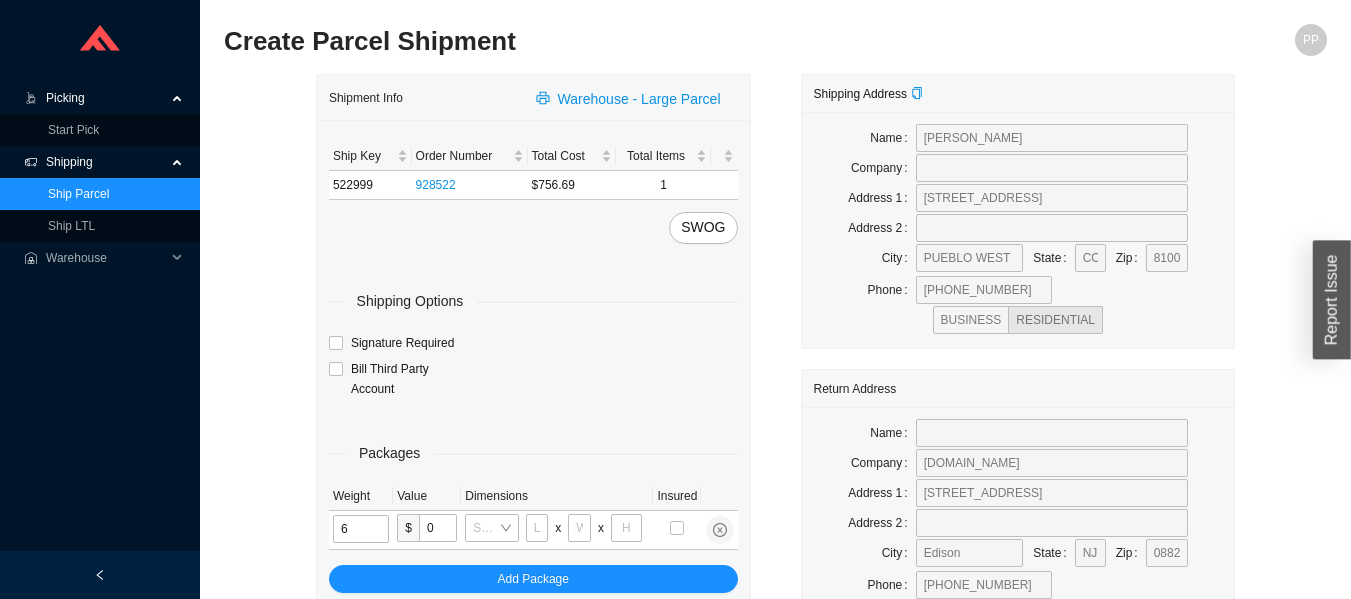type on "60" 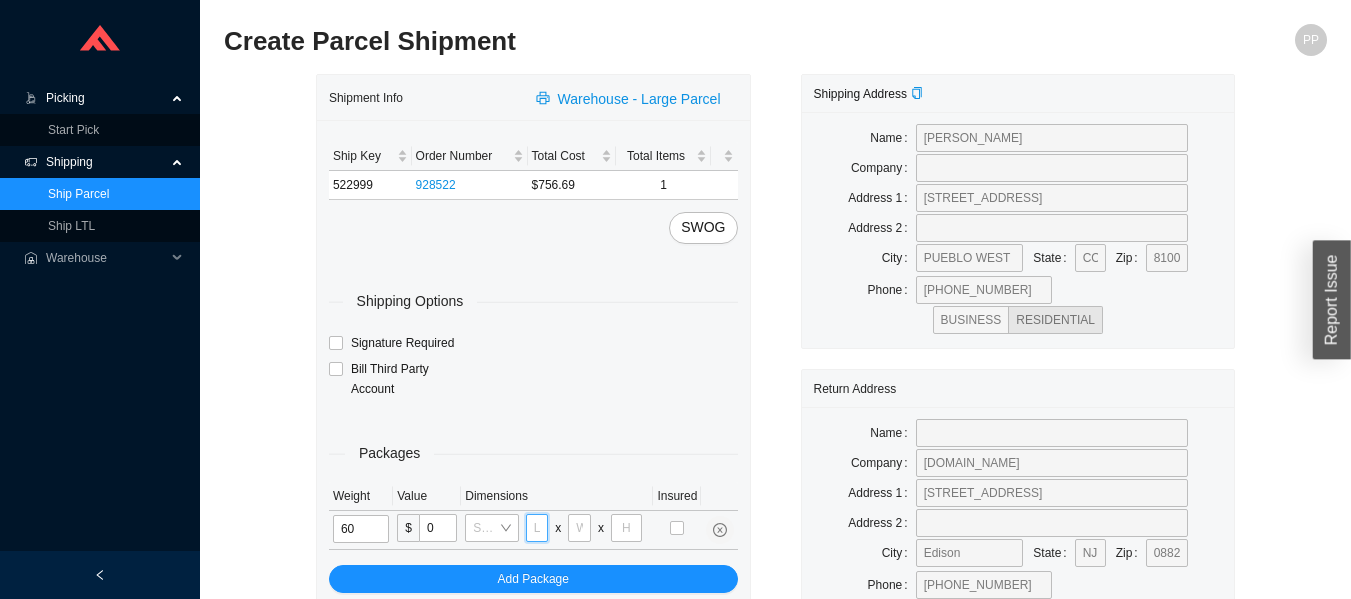 click at bounding box center (537, 528) 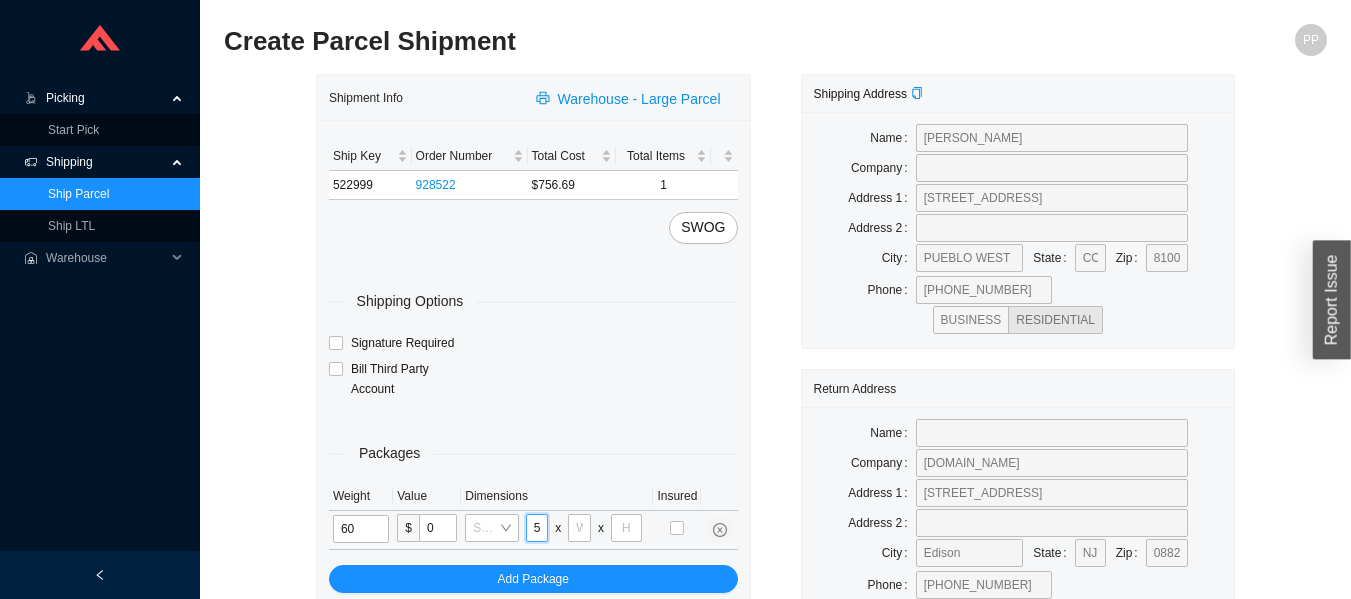 type on "53" 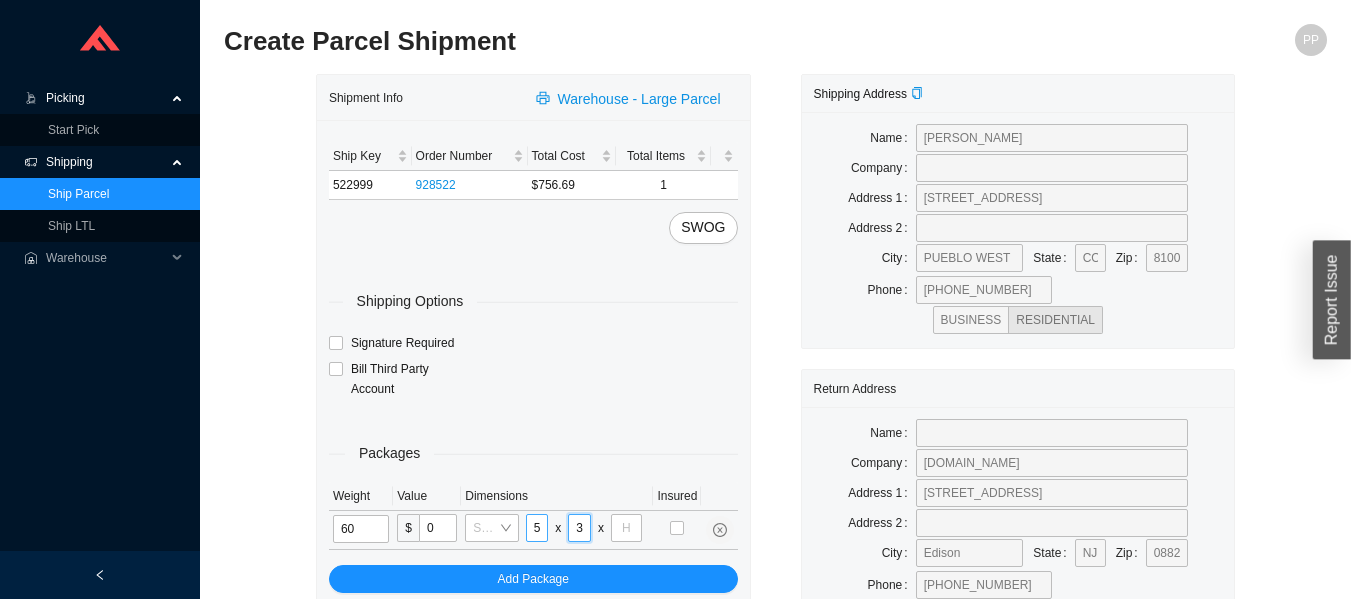 type on "32" 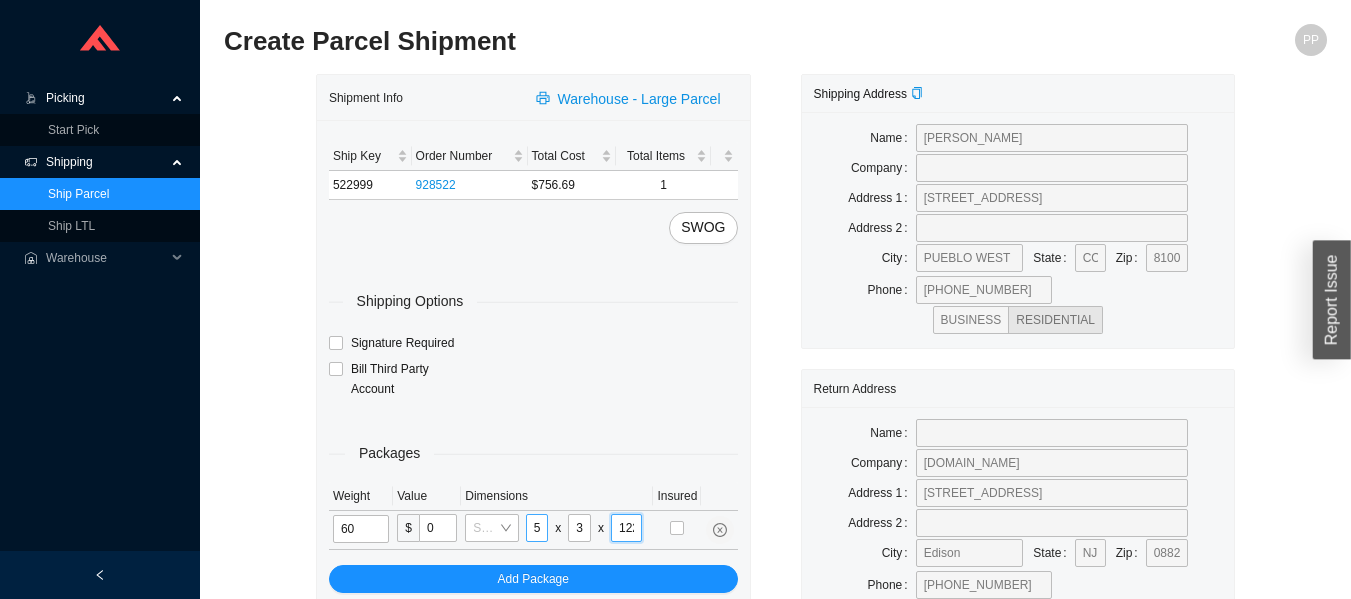 type on "12" 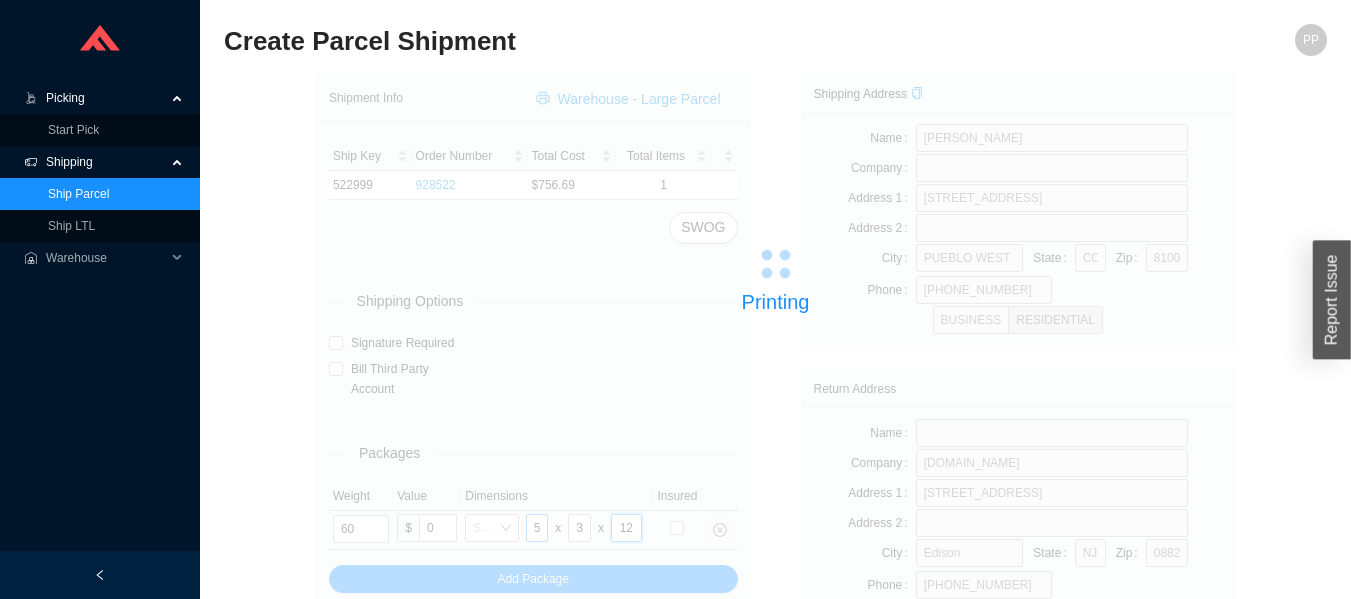 scroll, scrollTop: 0, scrollLeft: 0, axis: both 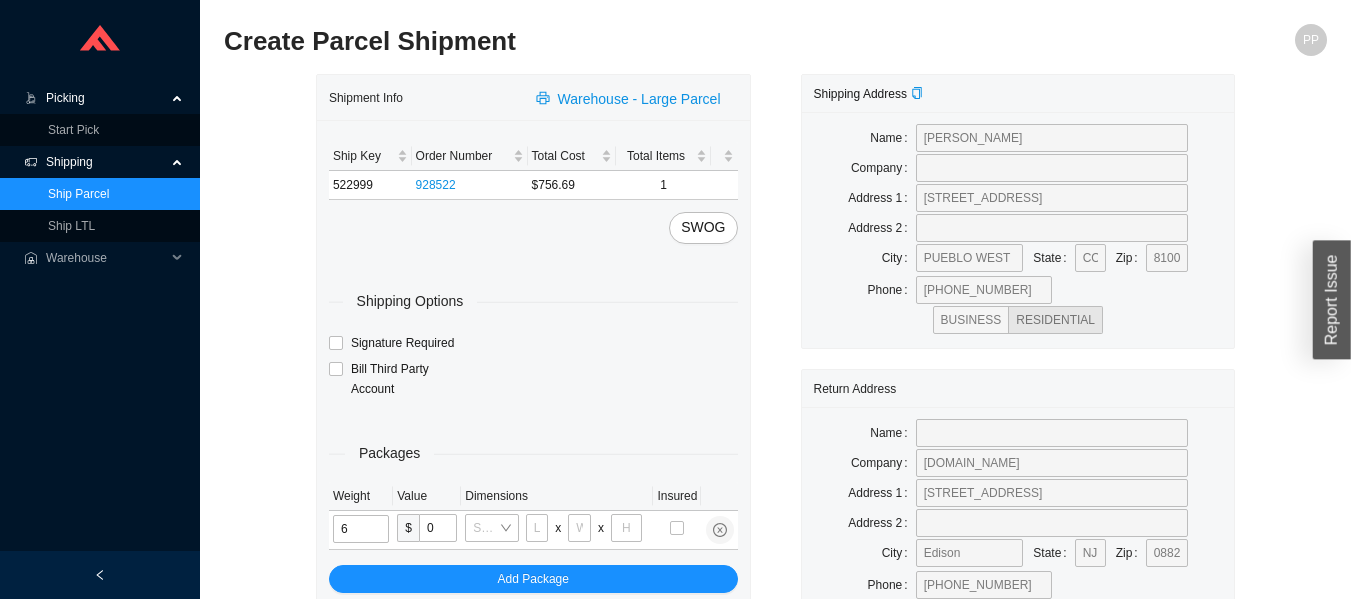 type on "60" 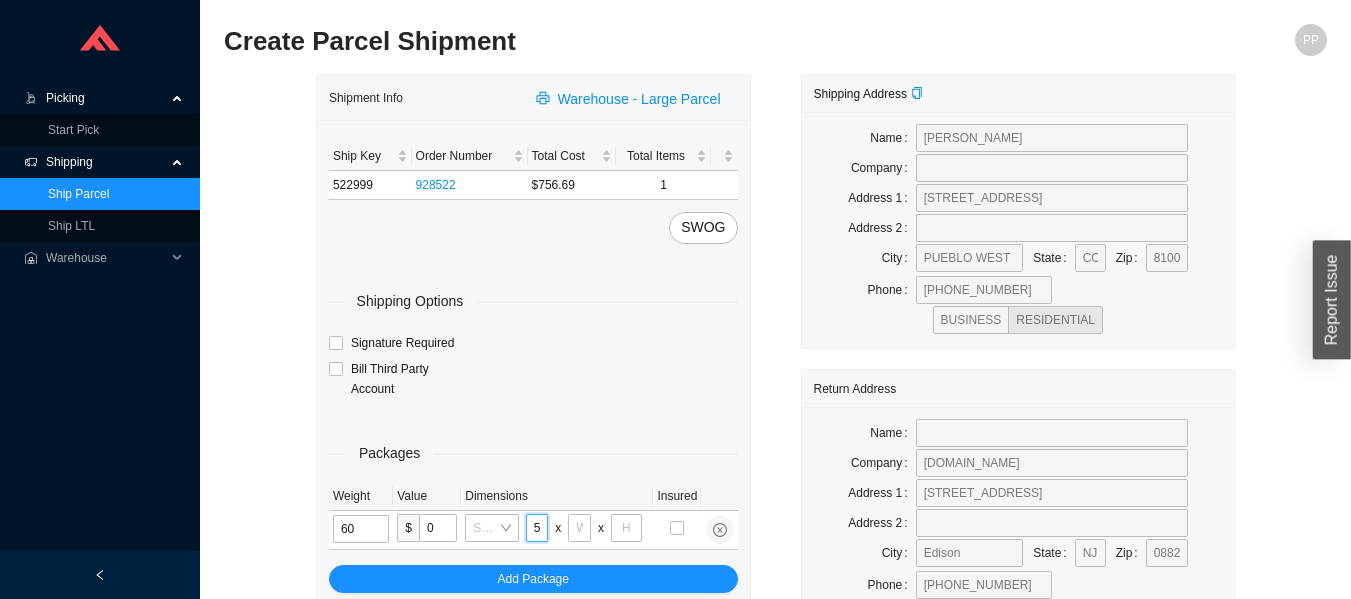 type on "53" 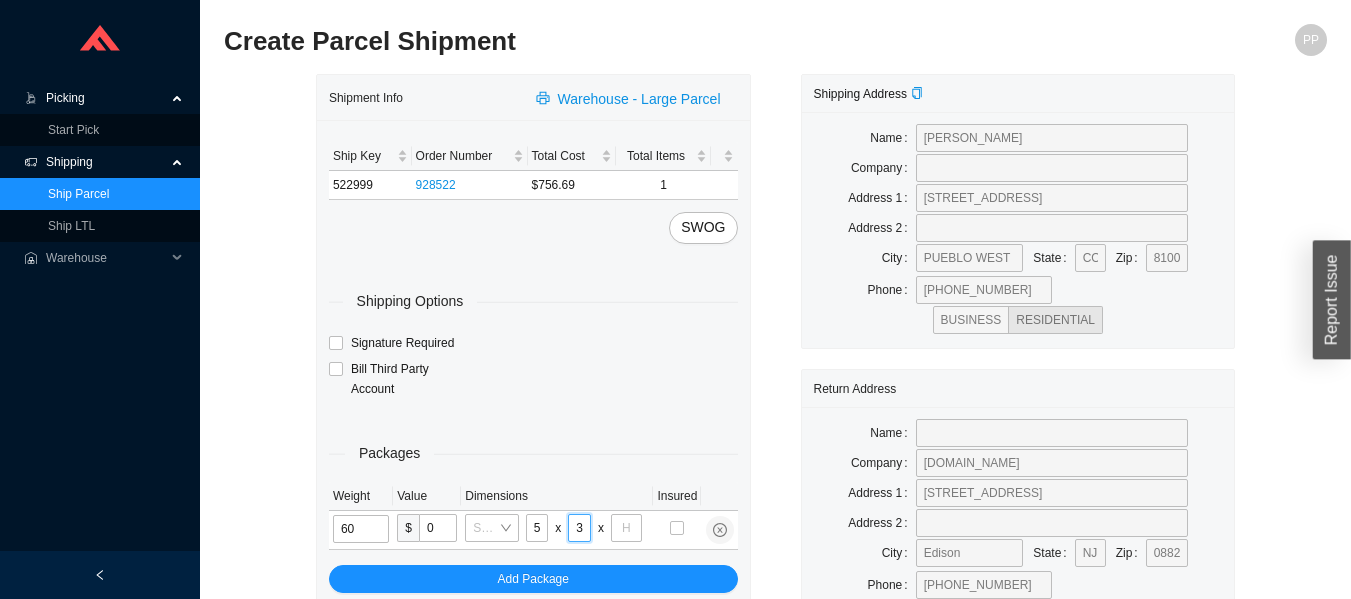 type on "32" 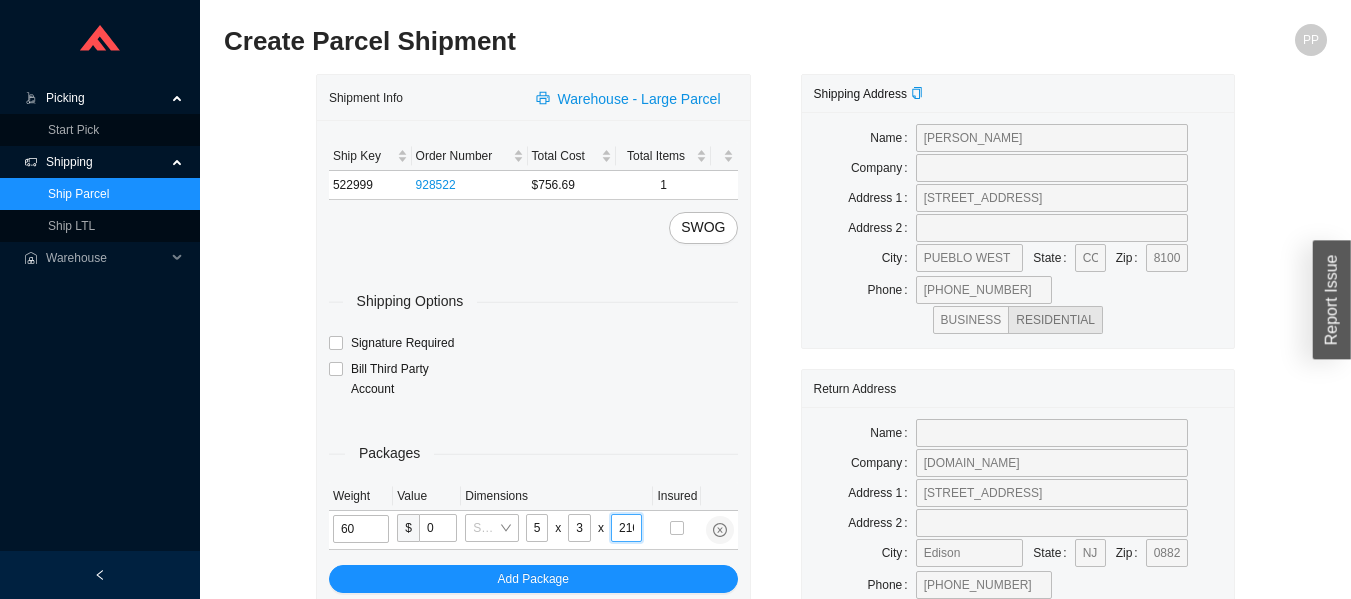 scroll, scrollTop: 0, scrollLeft: 0, axis: both 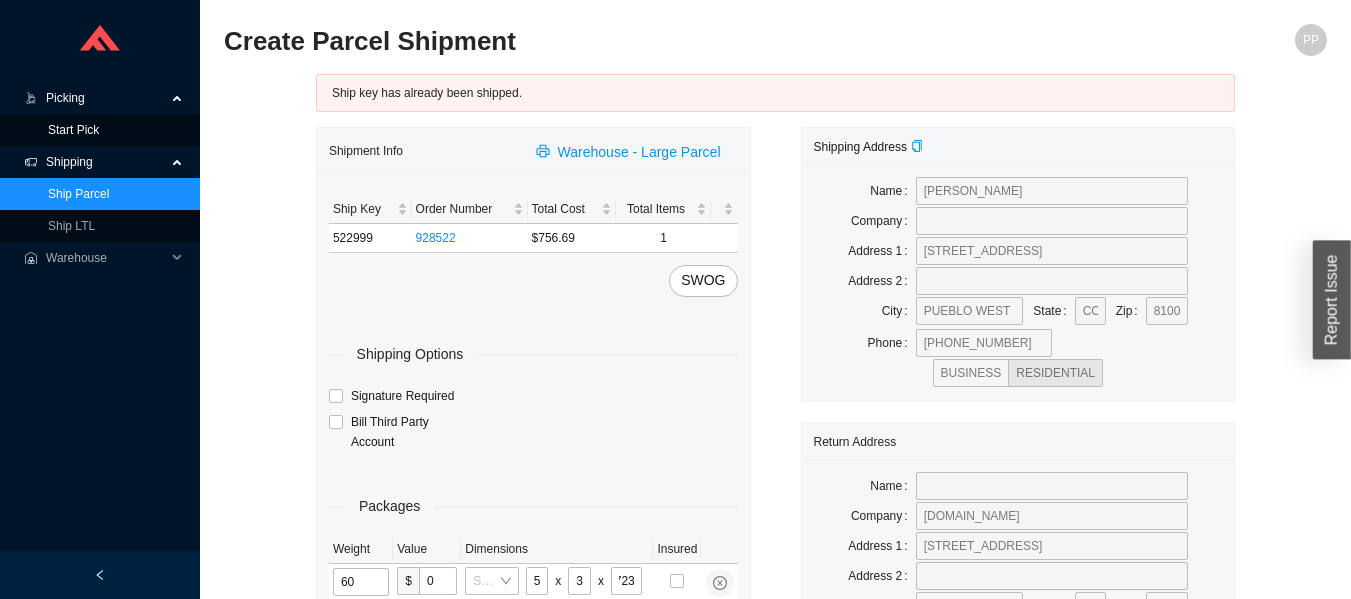 click on "Start Pick" at bounding box center (73, 130) 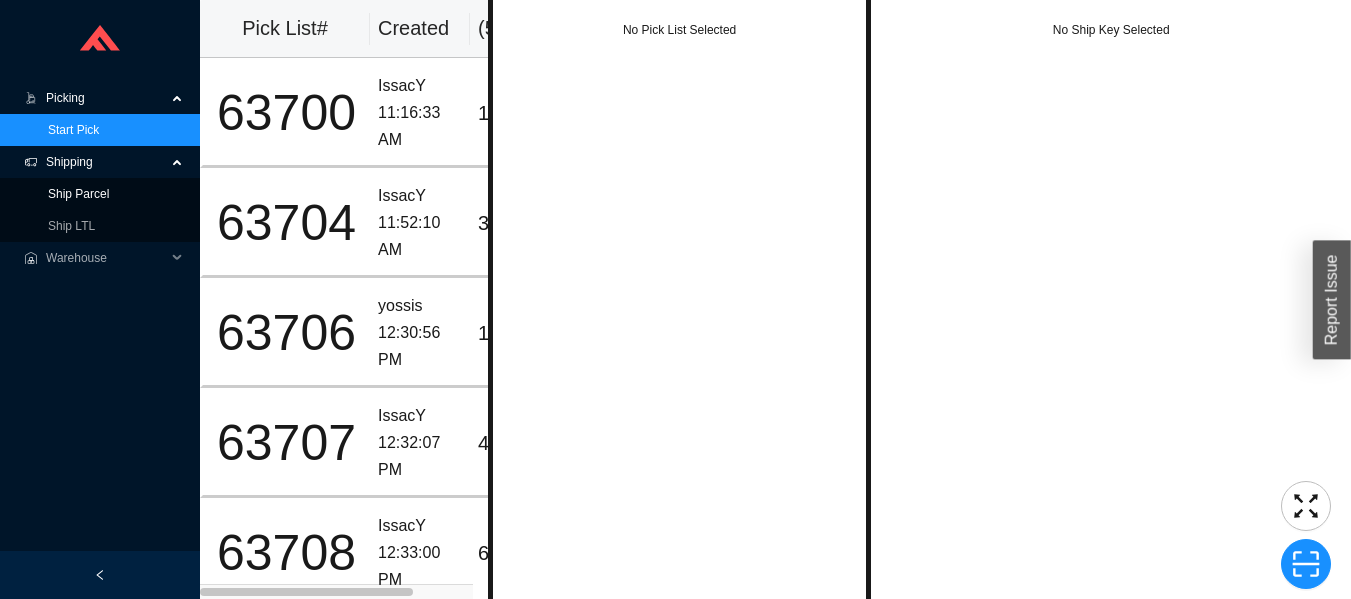 click on "Ship Parcel" at bounding box center (78, 194) 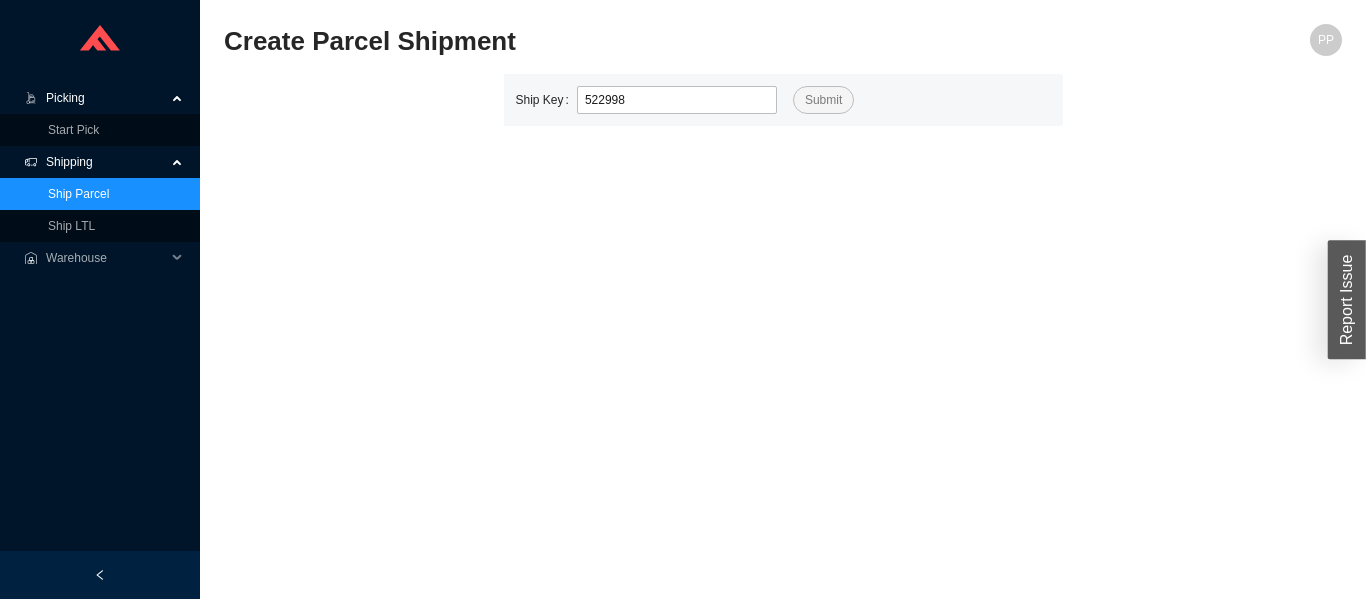 type on "522998" 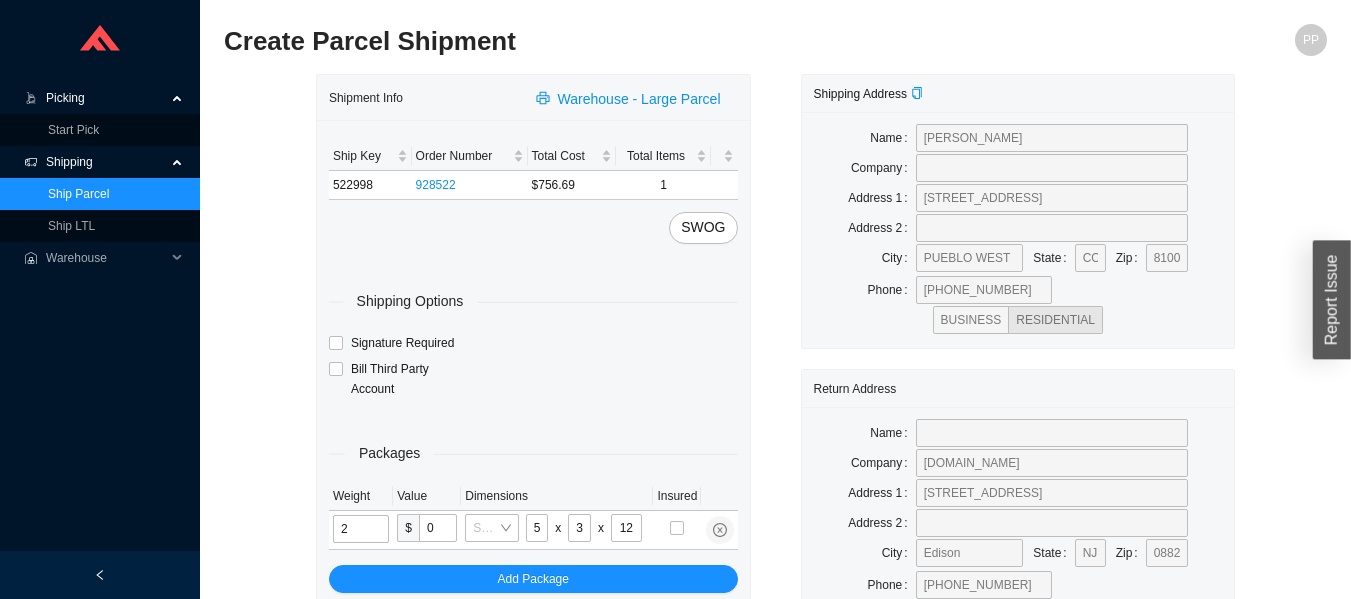 type on "60" 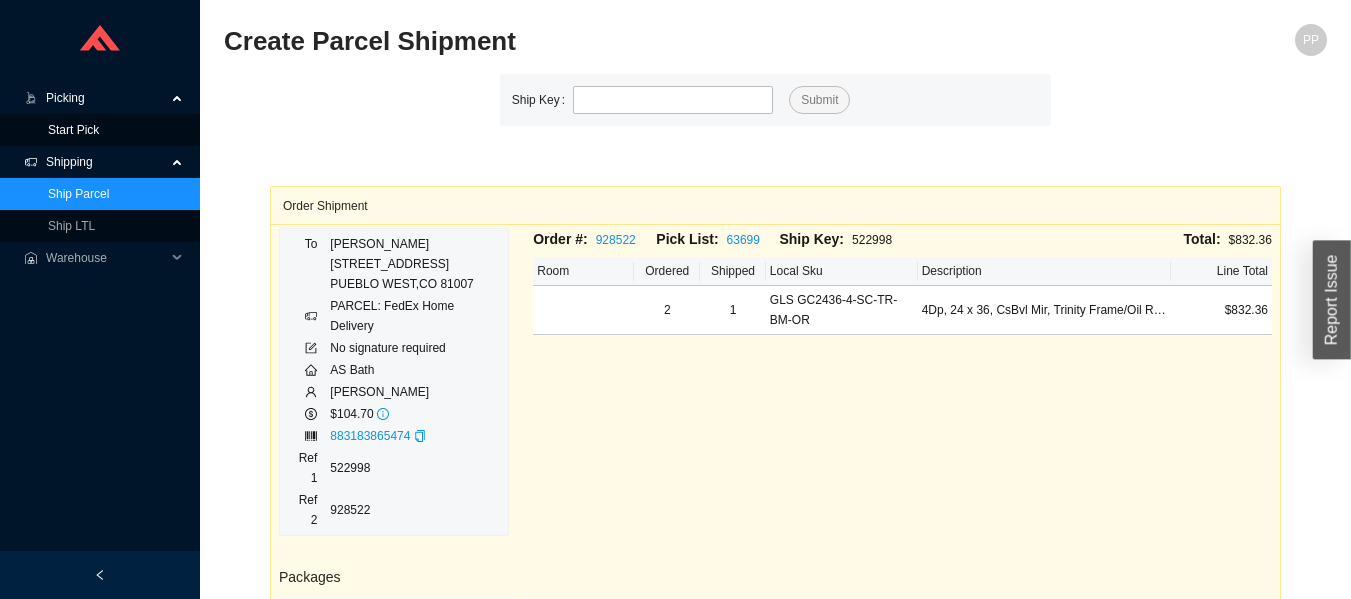 click on "Start Pick" at bounding box center [73, 130] 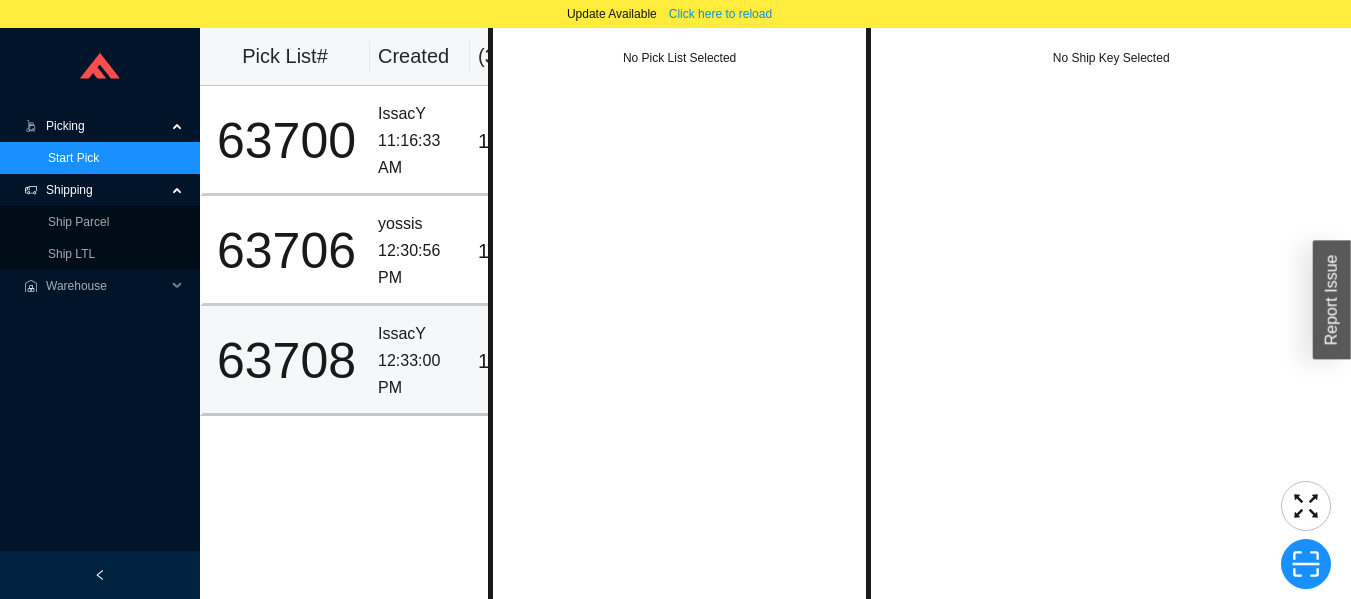 click on "12:33:00 PM" at bounding box center (420, 374) 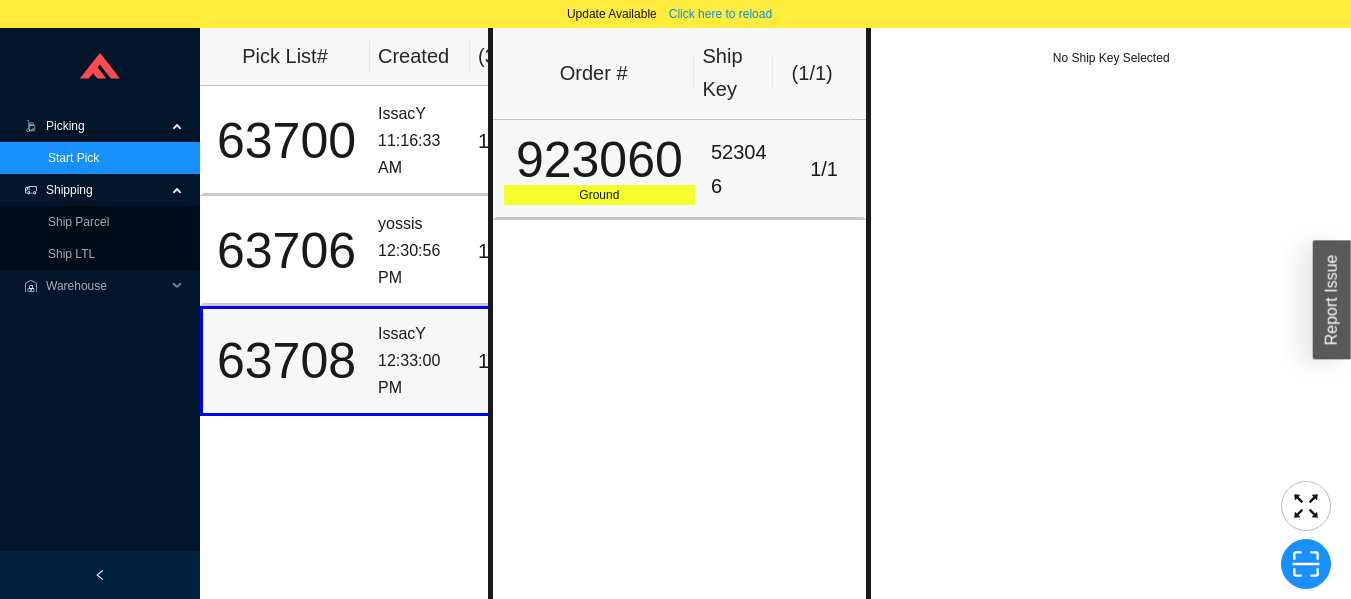 click on "923060" at bounding box center (599, 160) 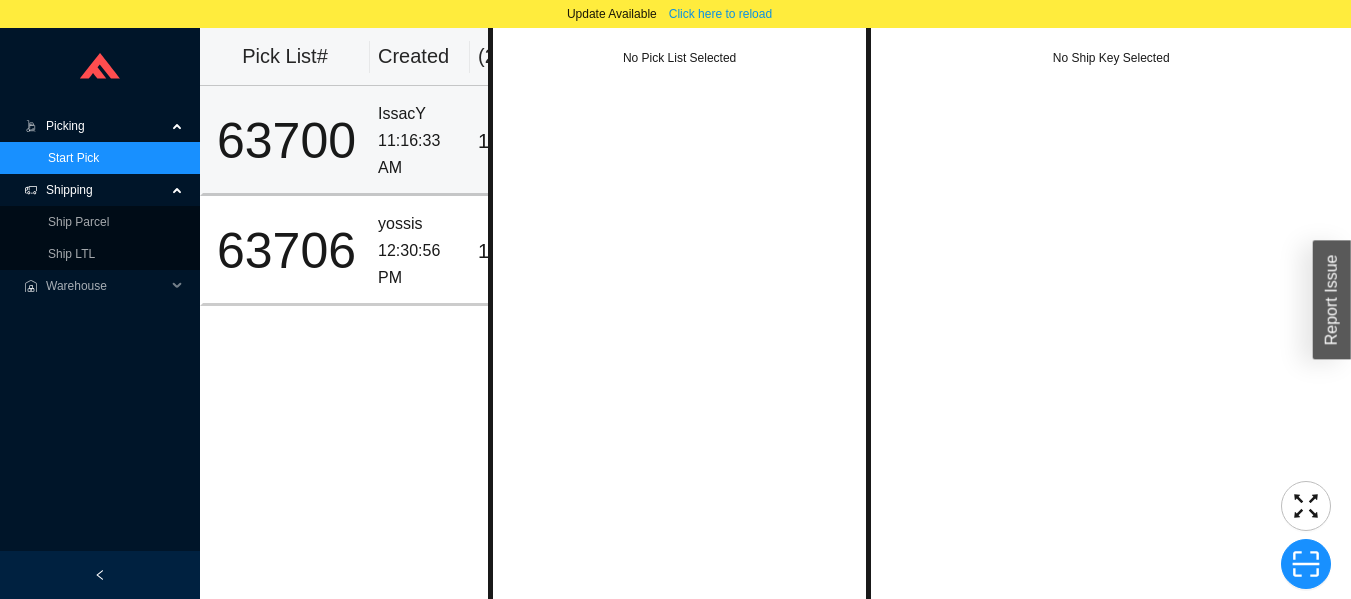 click on "11:16:33 AM" at bounding box center (420, 154) 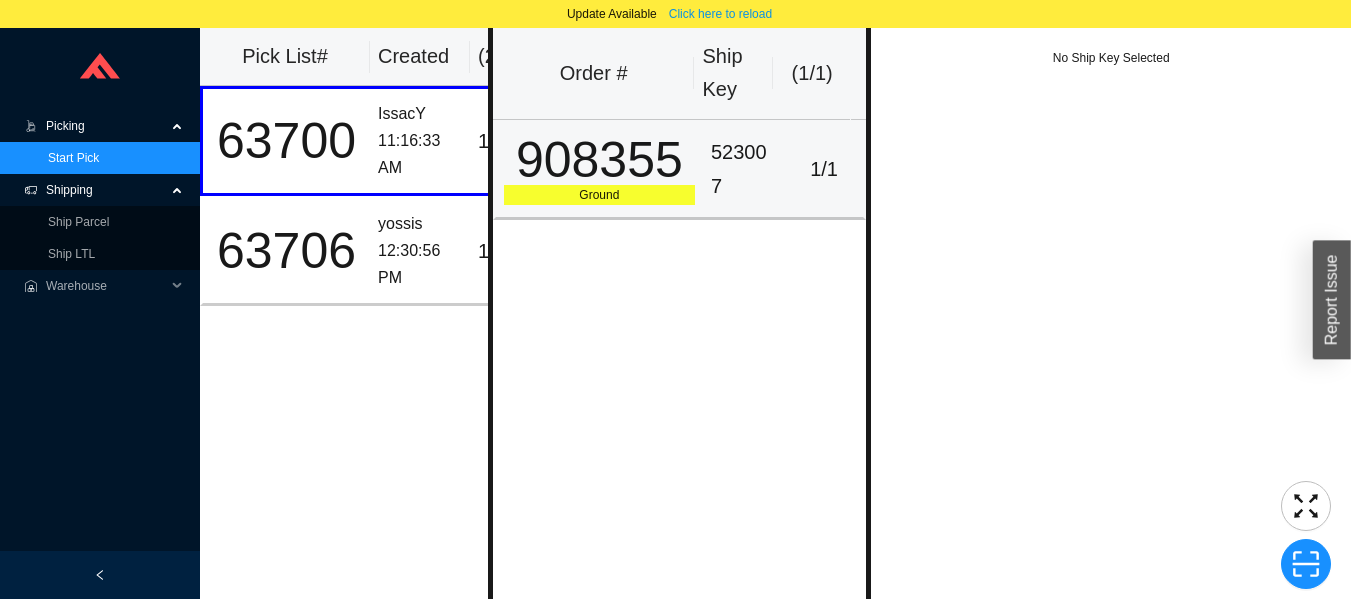 click on "908355" at bounding box center [599, 160] 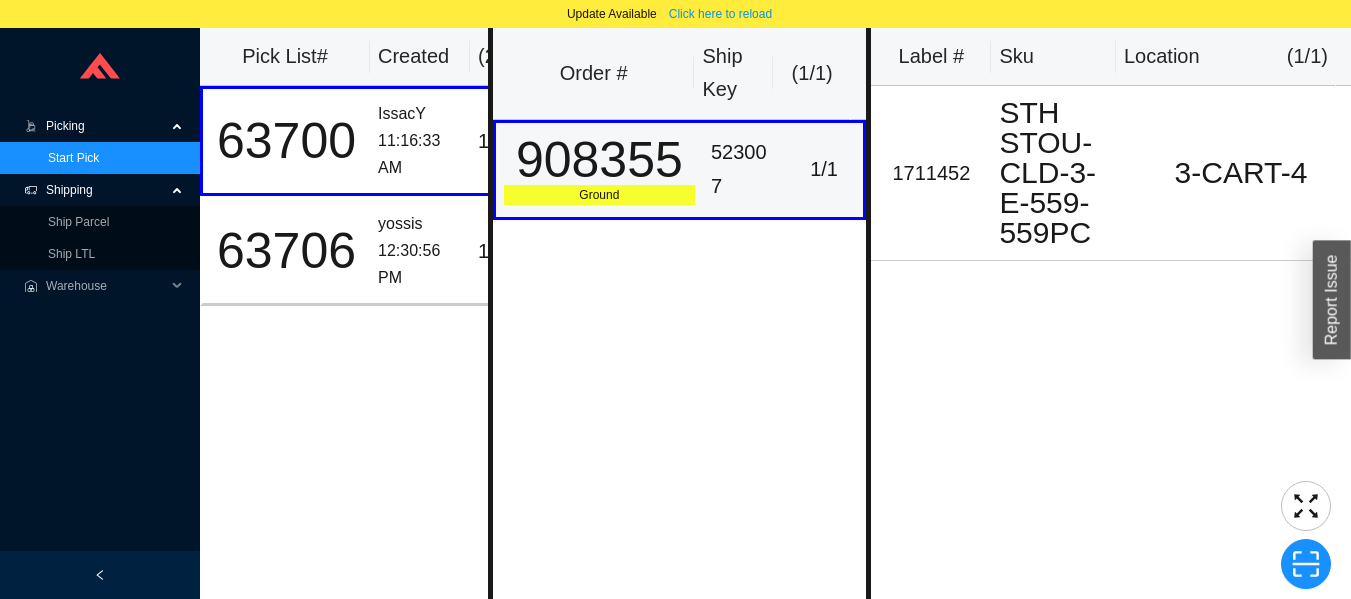 click on "12:30:56 PM" at bounding box center [420, 264] 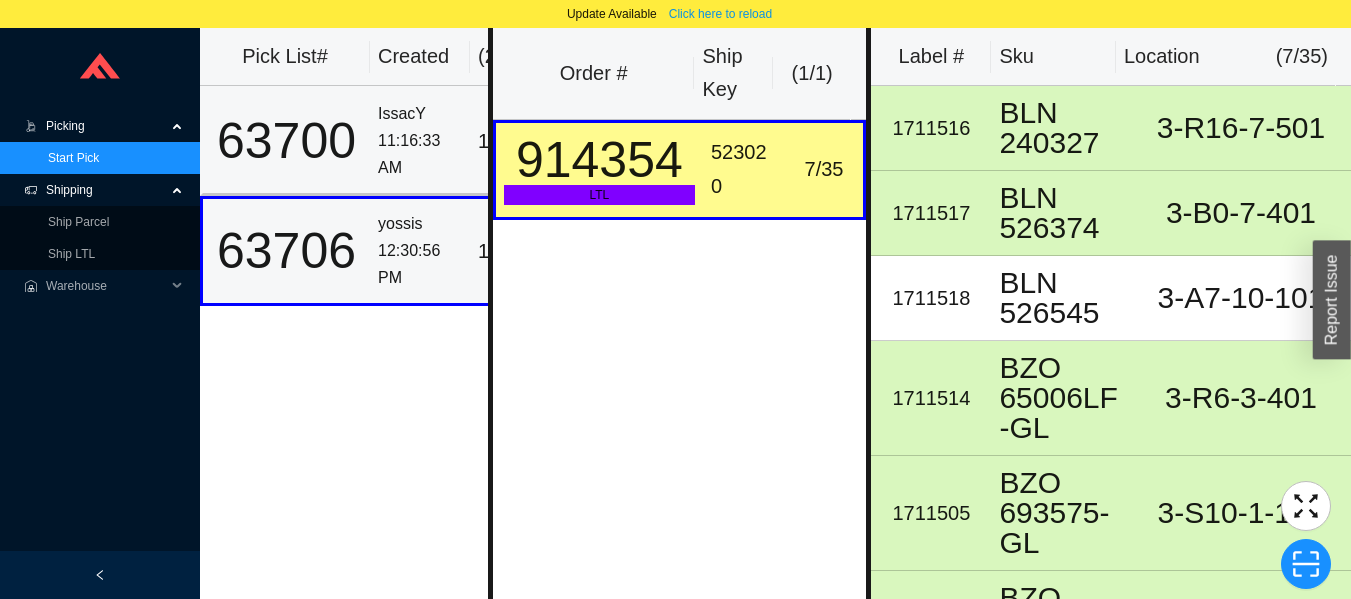 click on "11:16:33 AM" at bounding box center [420, 154] 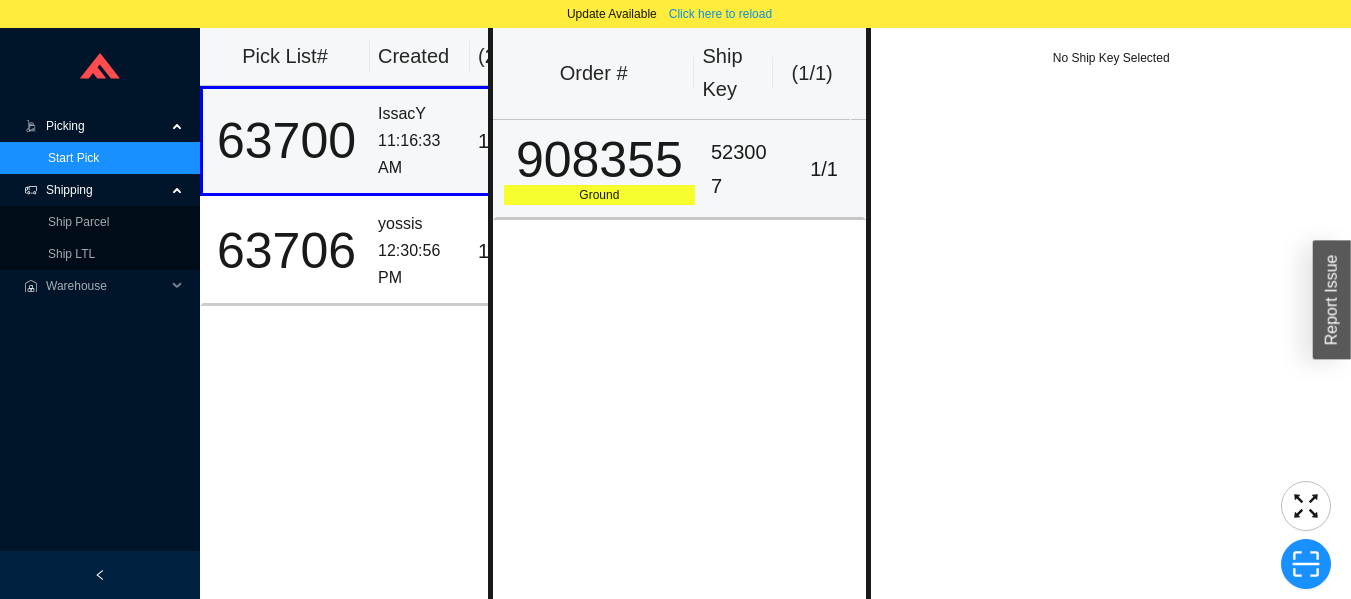 click on "523007" at bounding box center (744, 169) 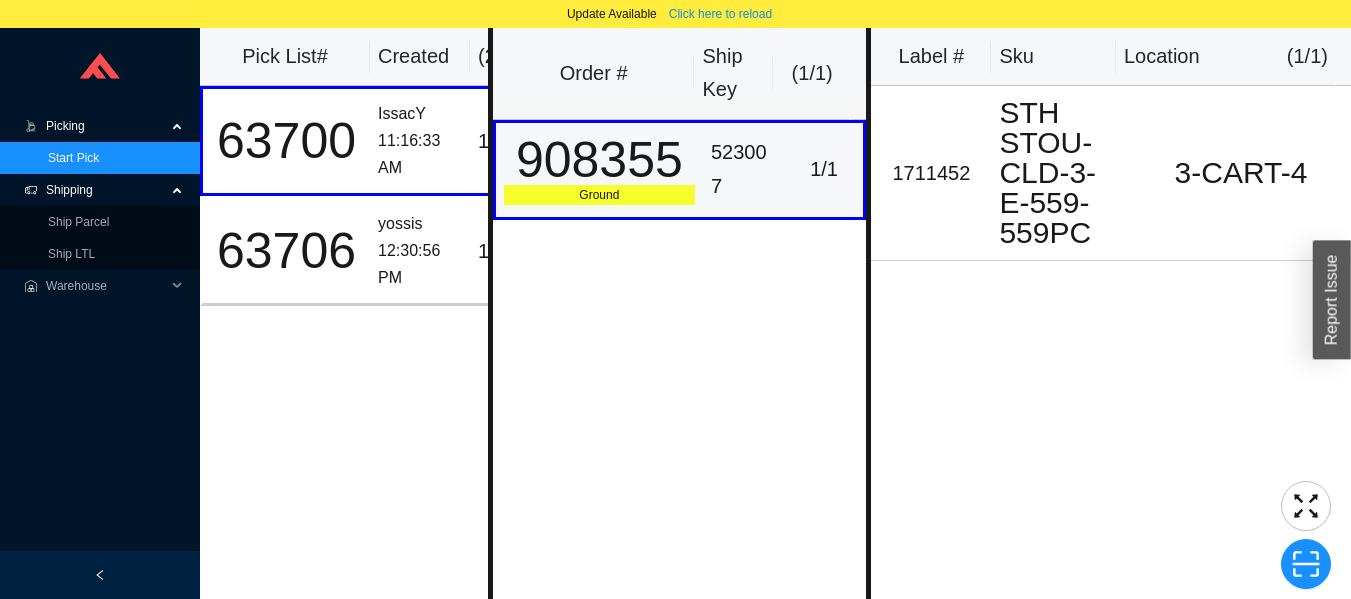 click on "Ship Parcel" at bounding box center [78, 222] 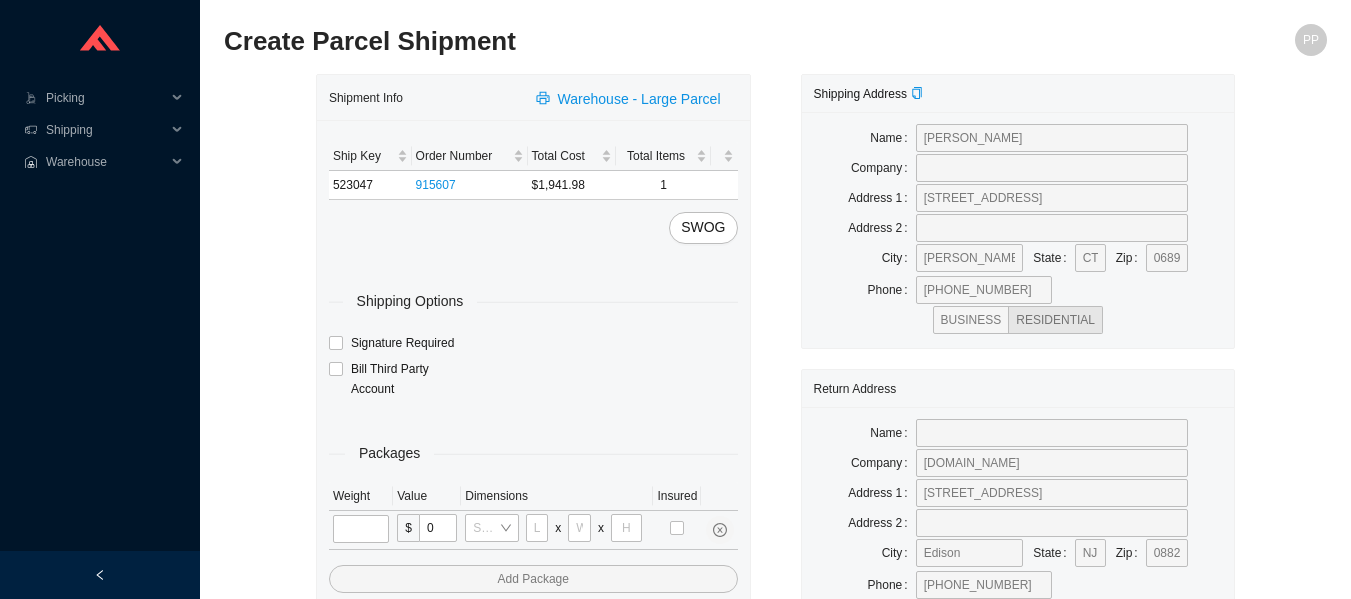 scroll, scrollTop: 0, scrollLeft: 0, axis: both 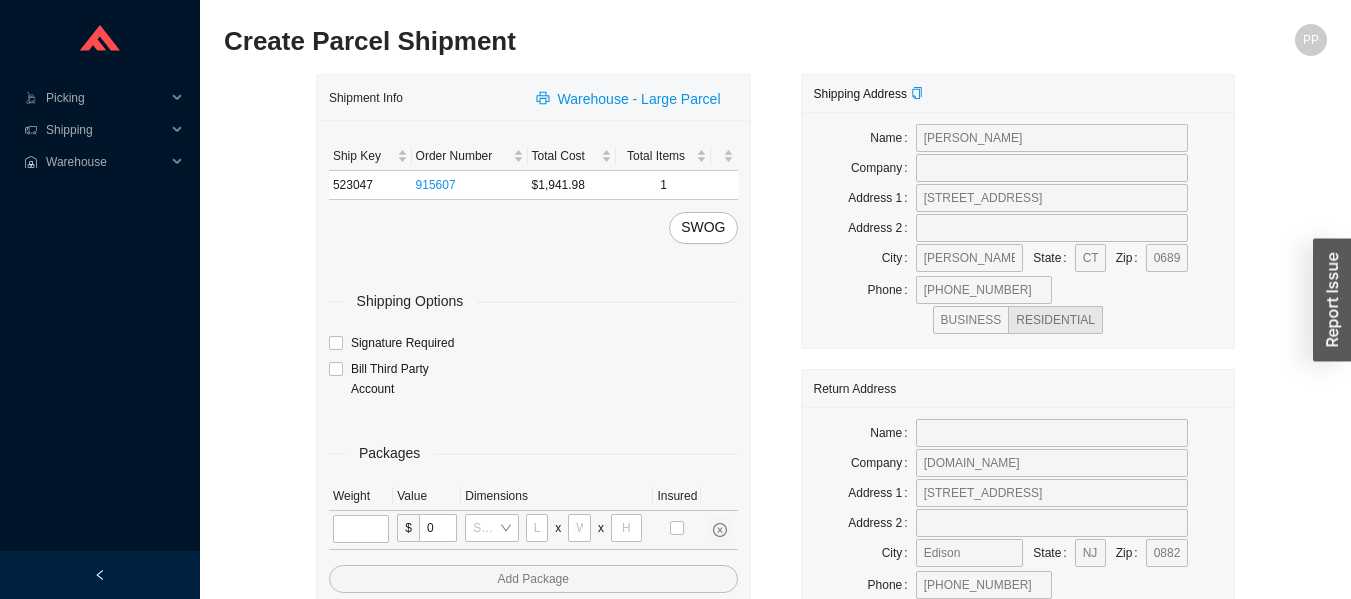 type on "30" 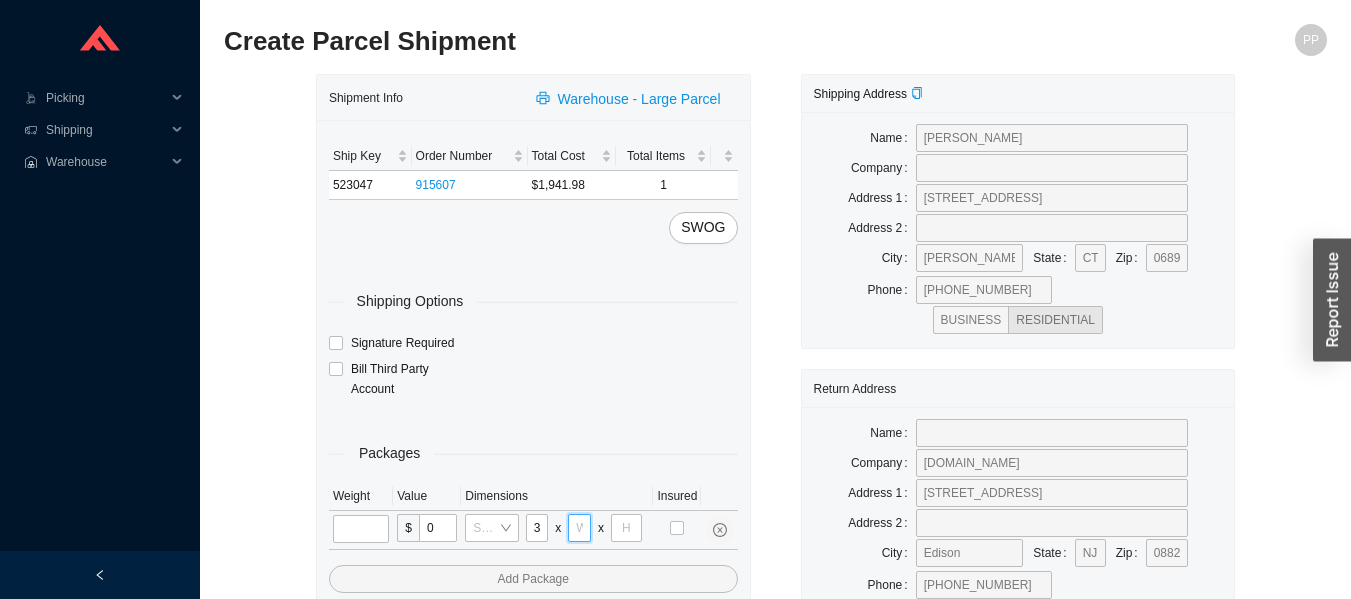click at bounding box center [579, 528] 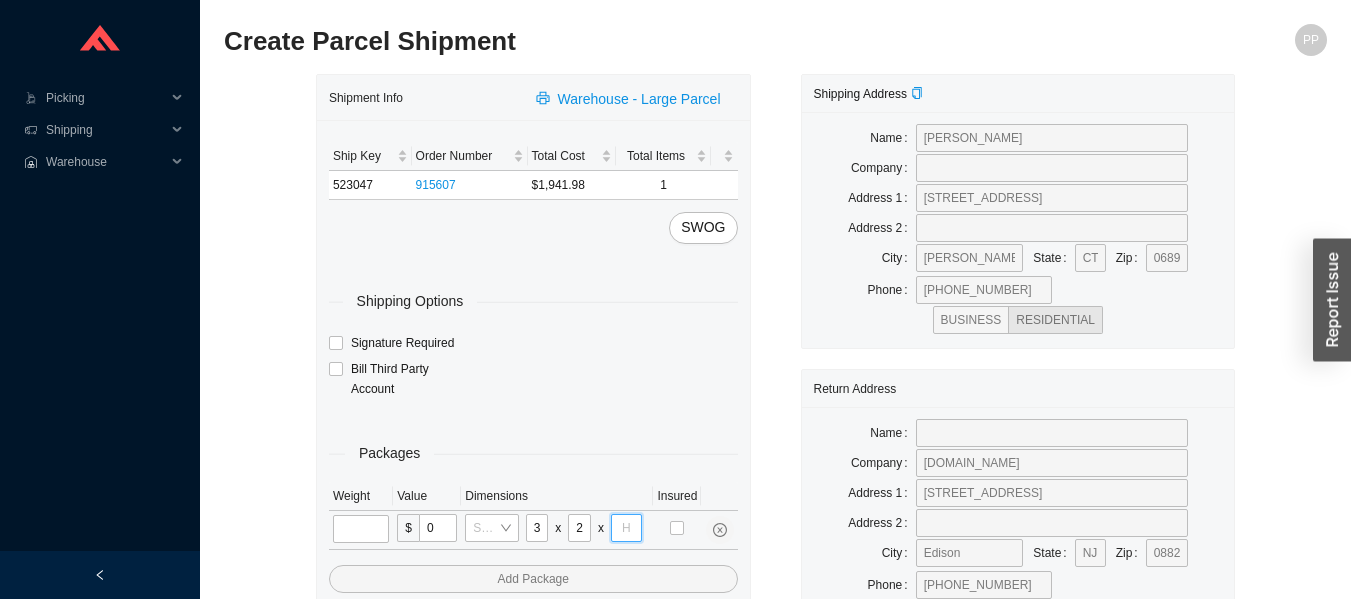 click at bounding box center [626, 528] 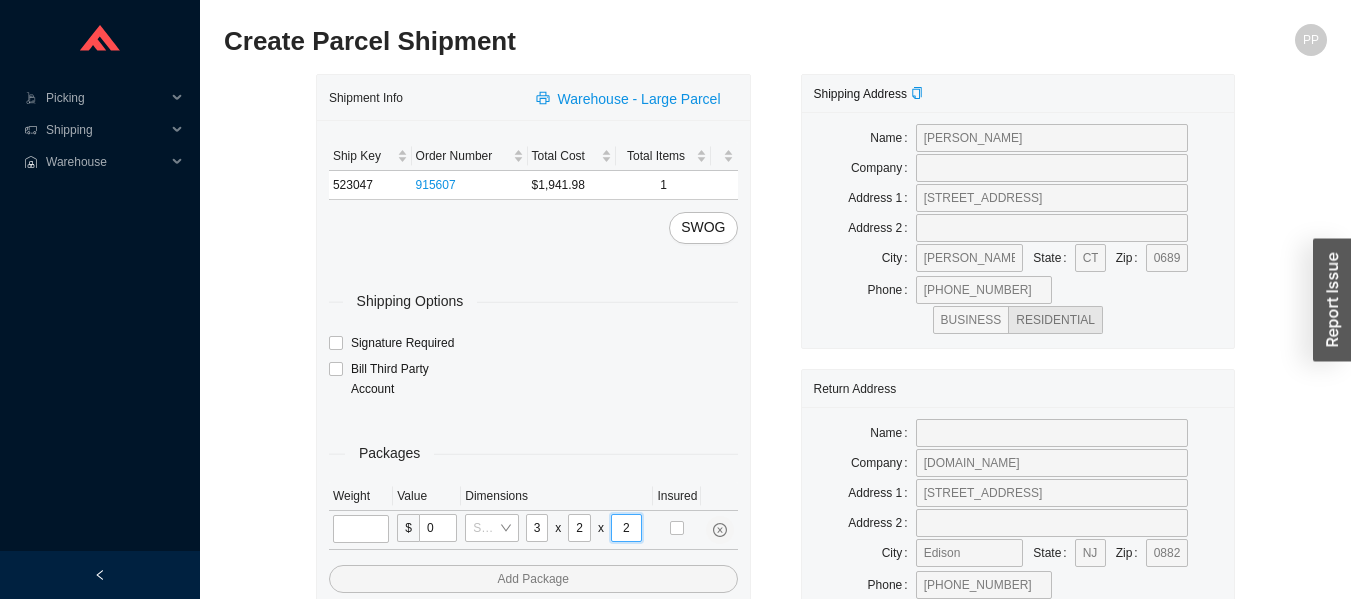 type on "20" 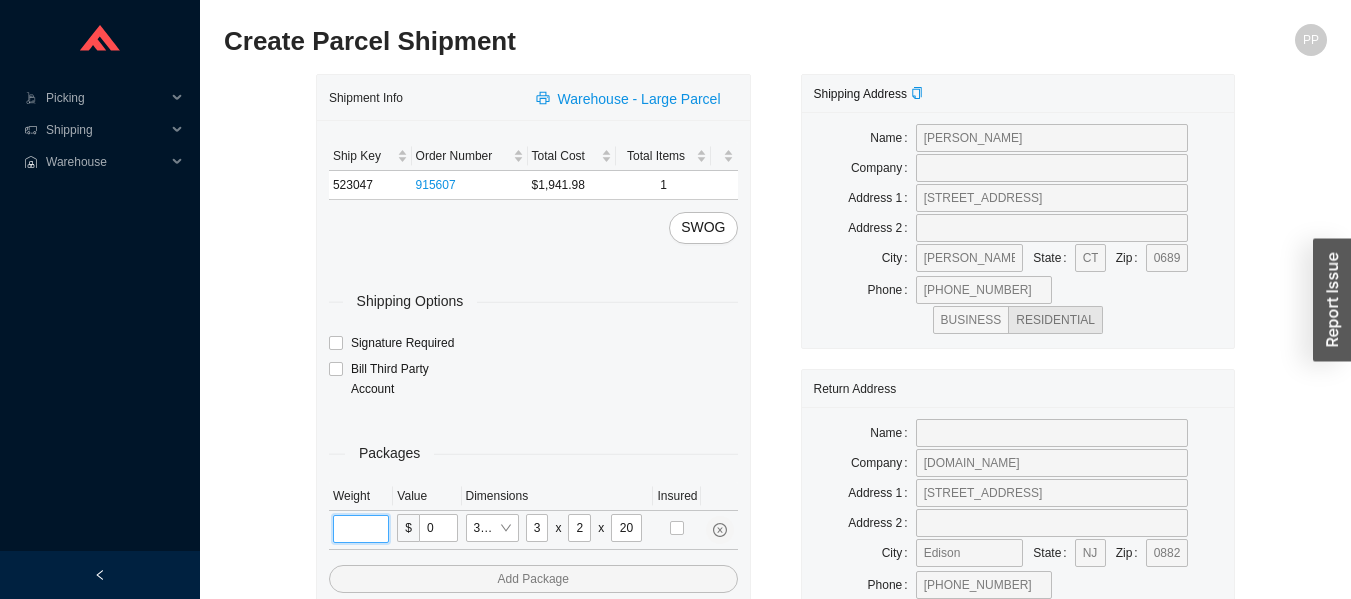 click at bounding box center [361, 529] 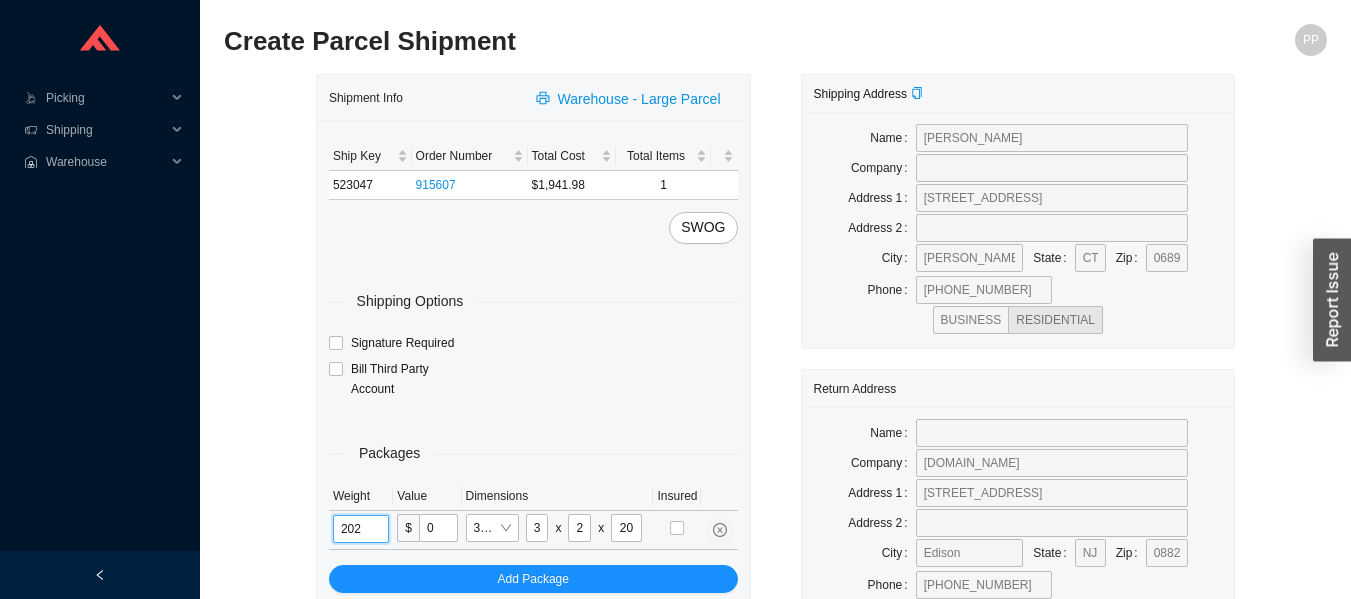 type on "20" 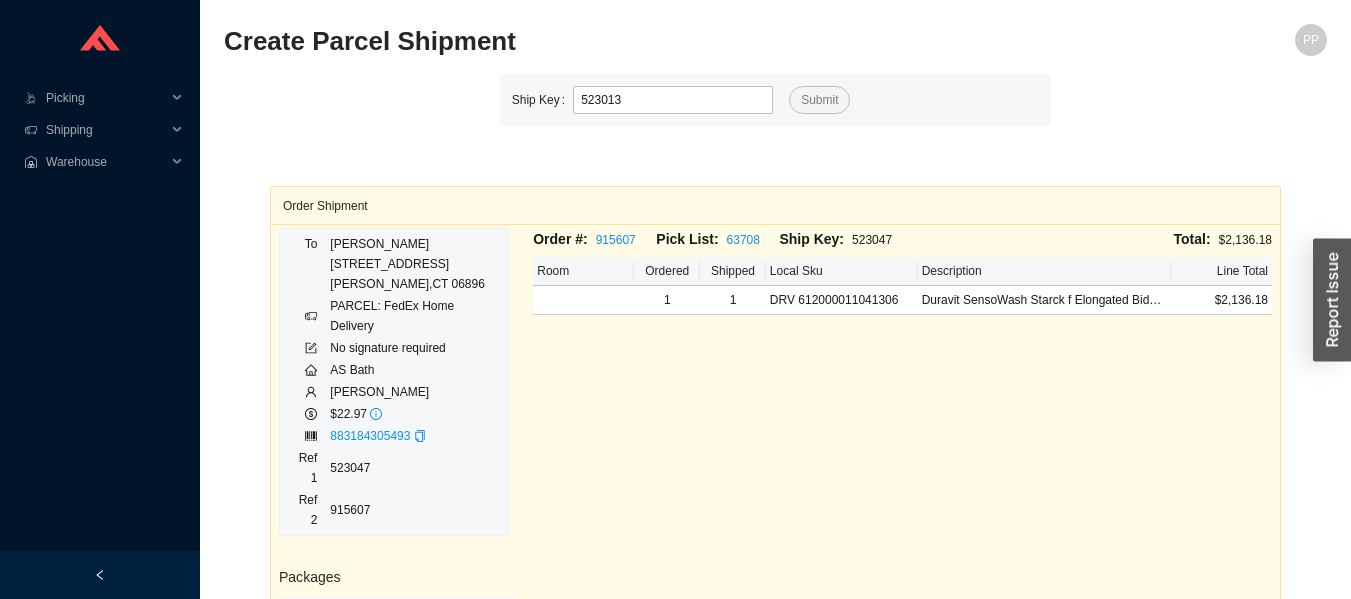 type on "523013" 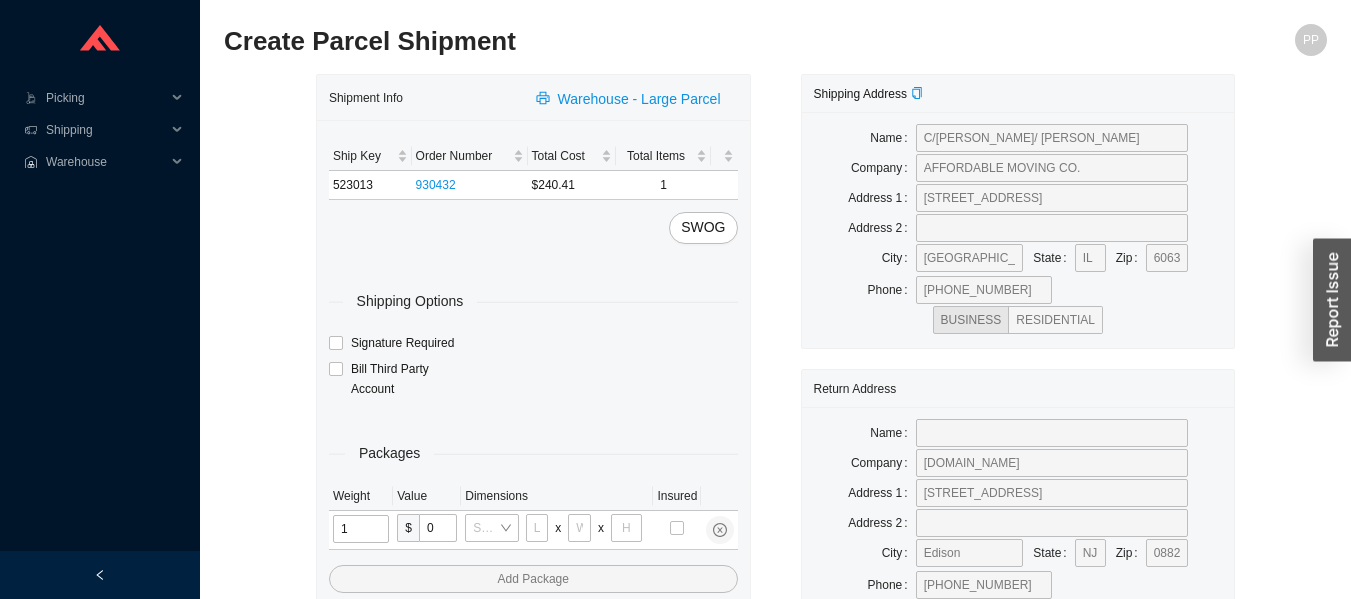 type on "19" 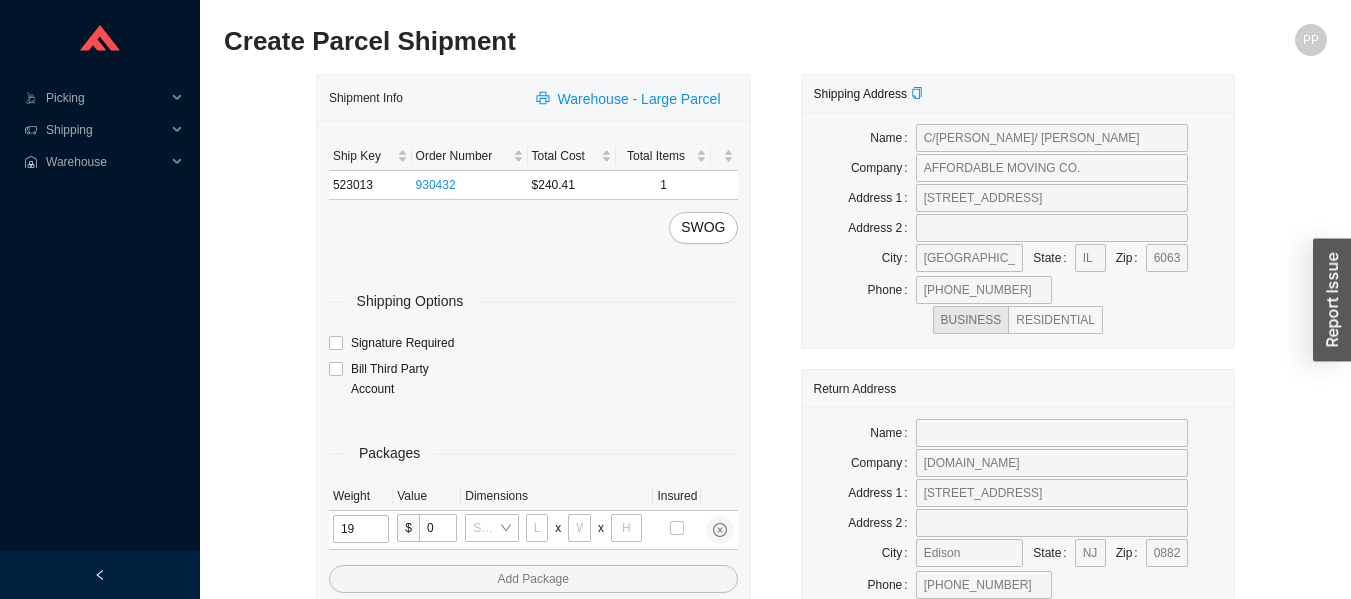 type 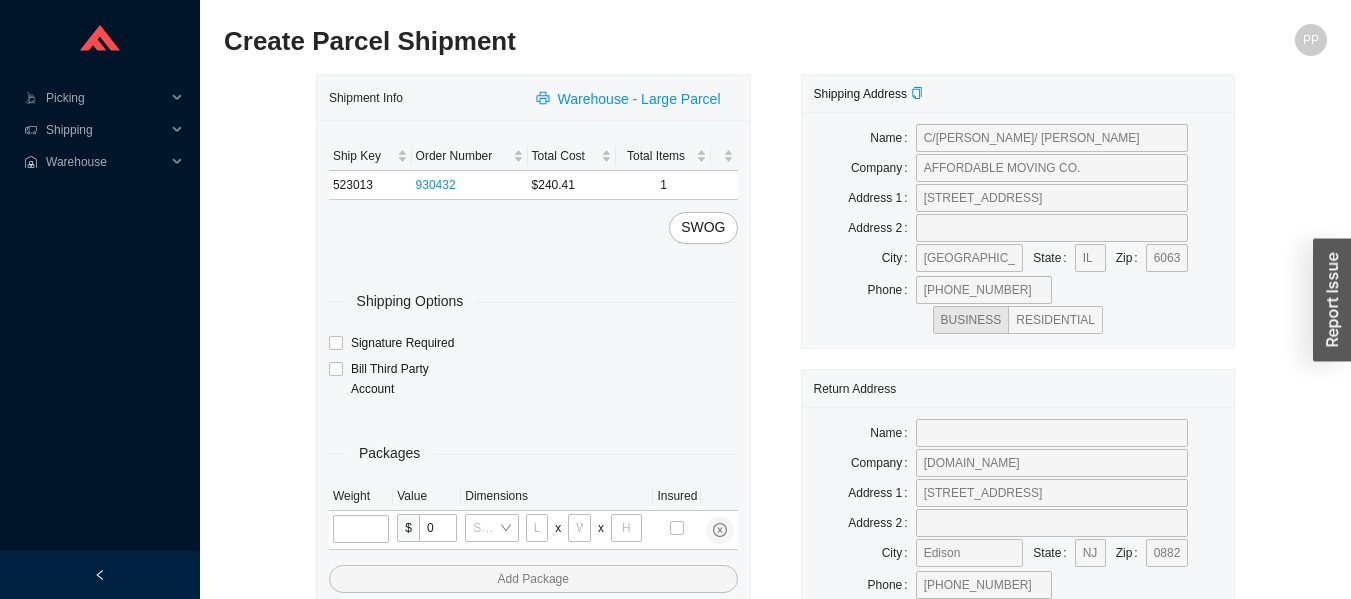 type on "32" 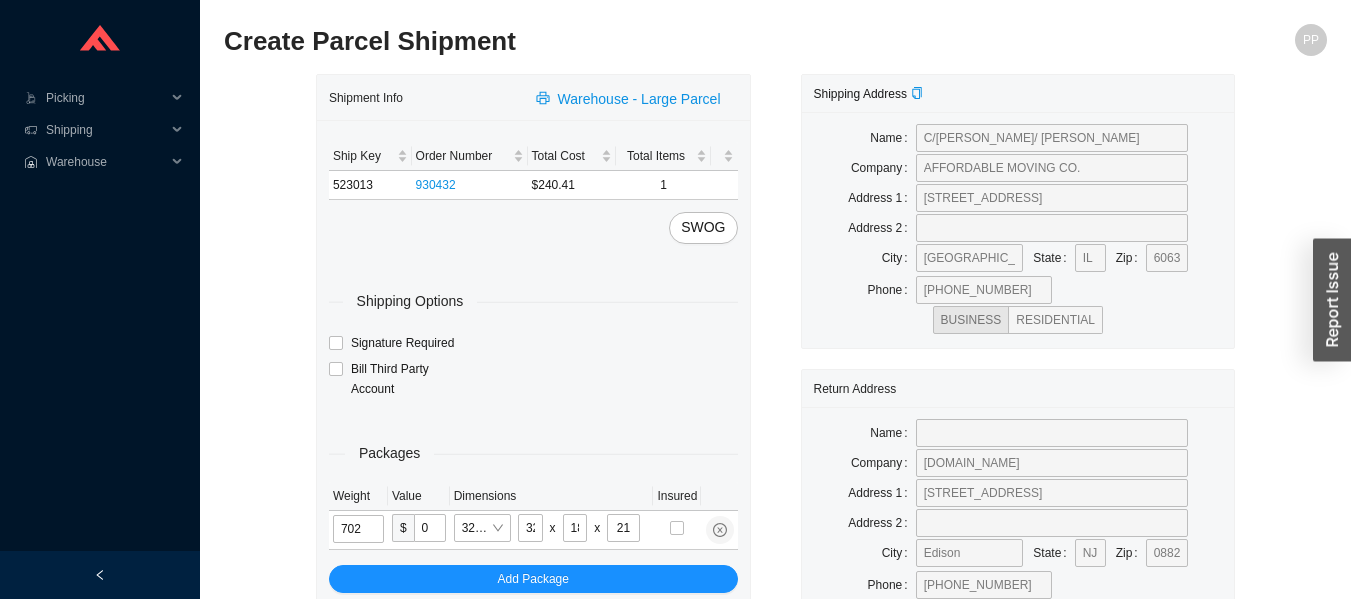 type on "70" 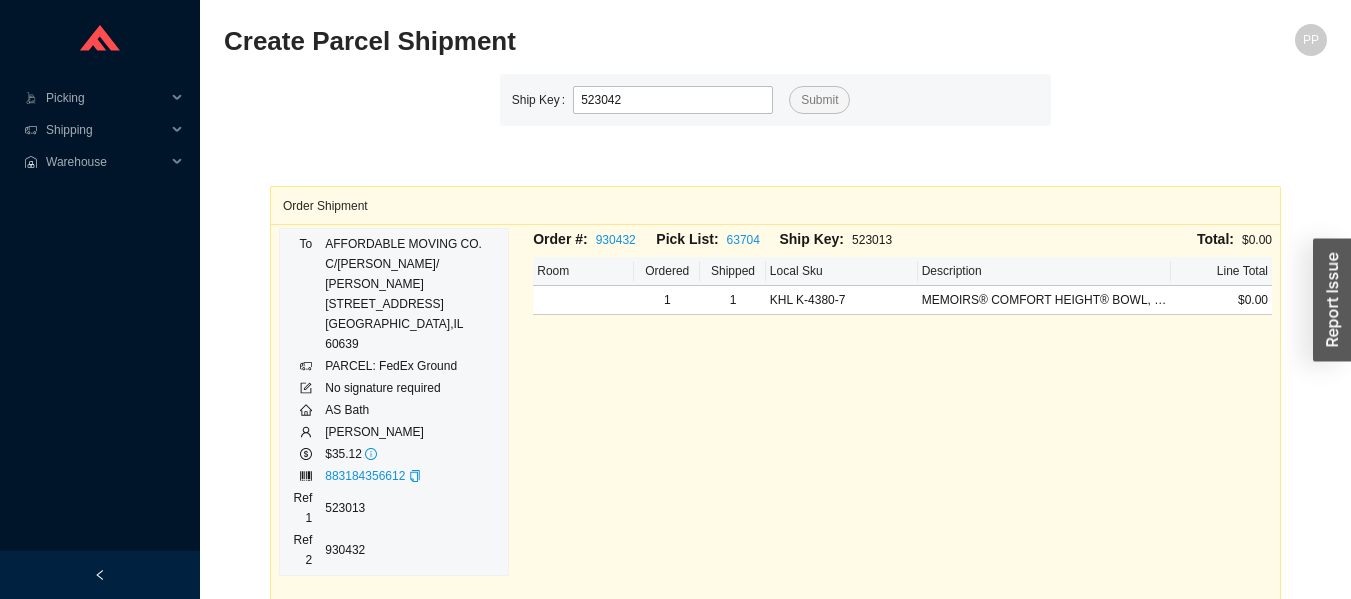 type on "523042" 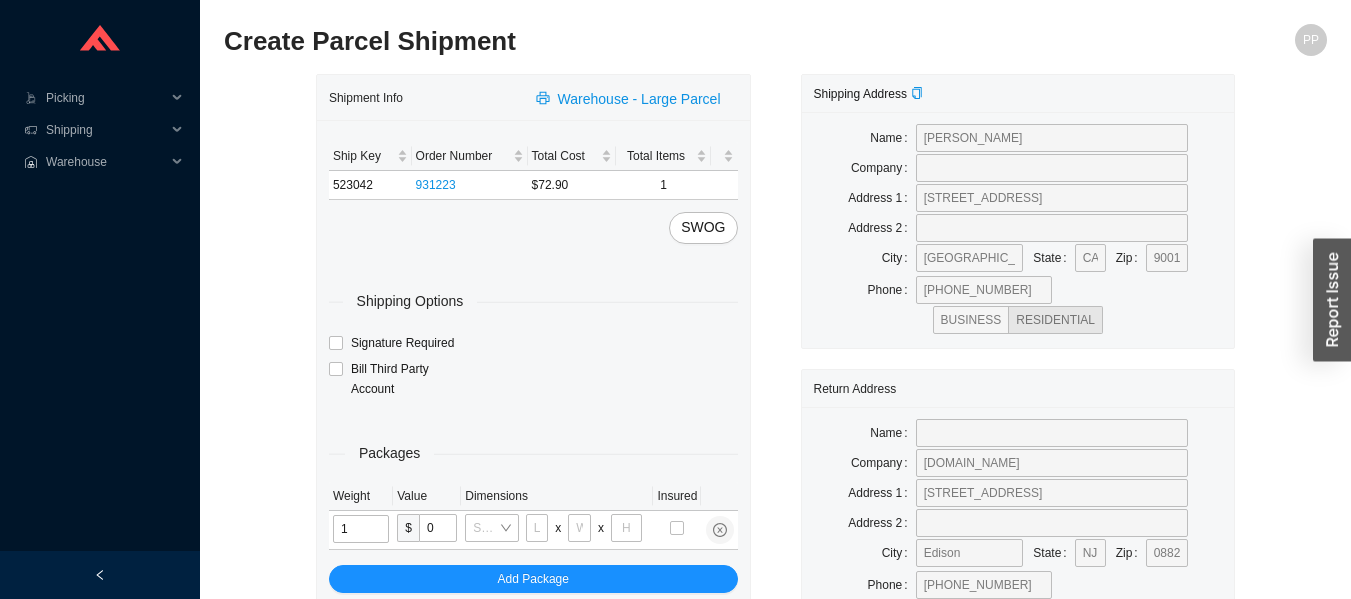 type on "10" 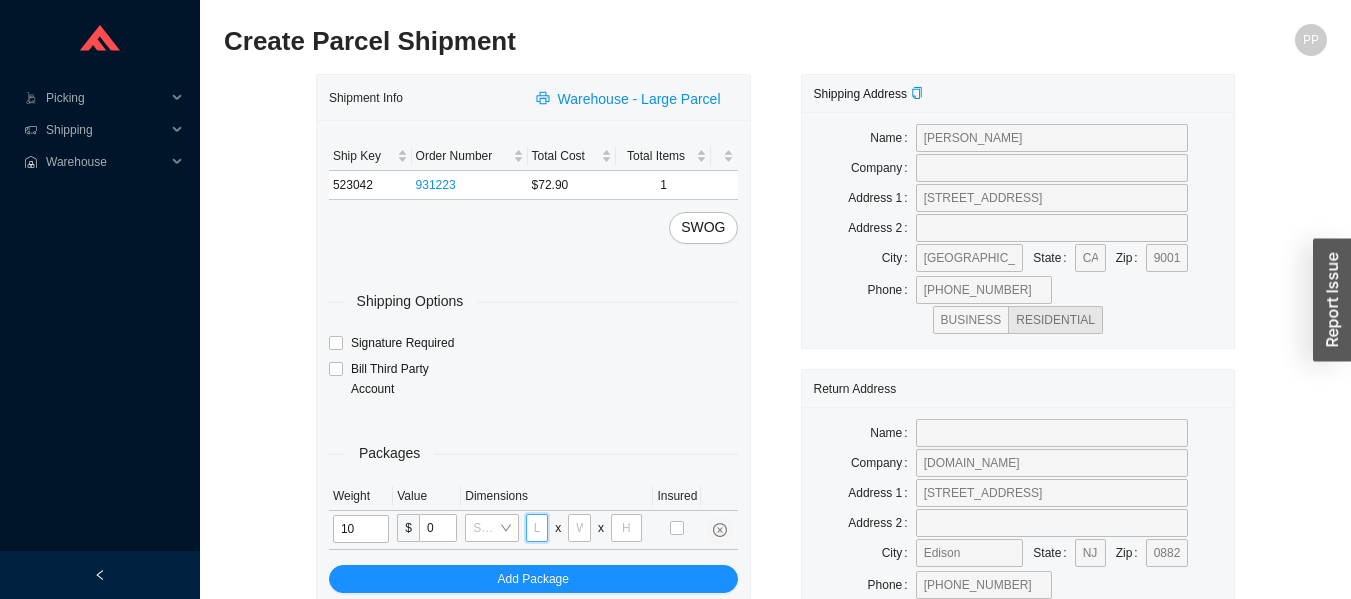 click at bounding box center (537, 528) 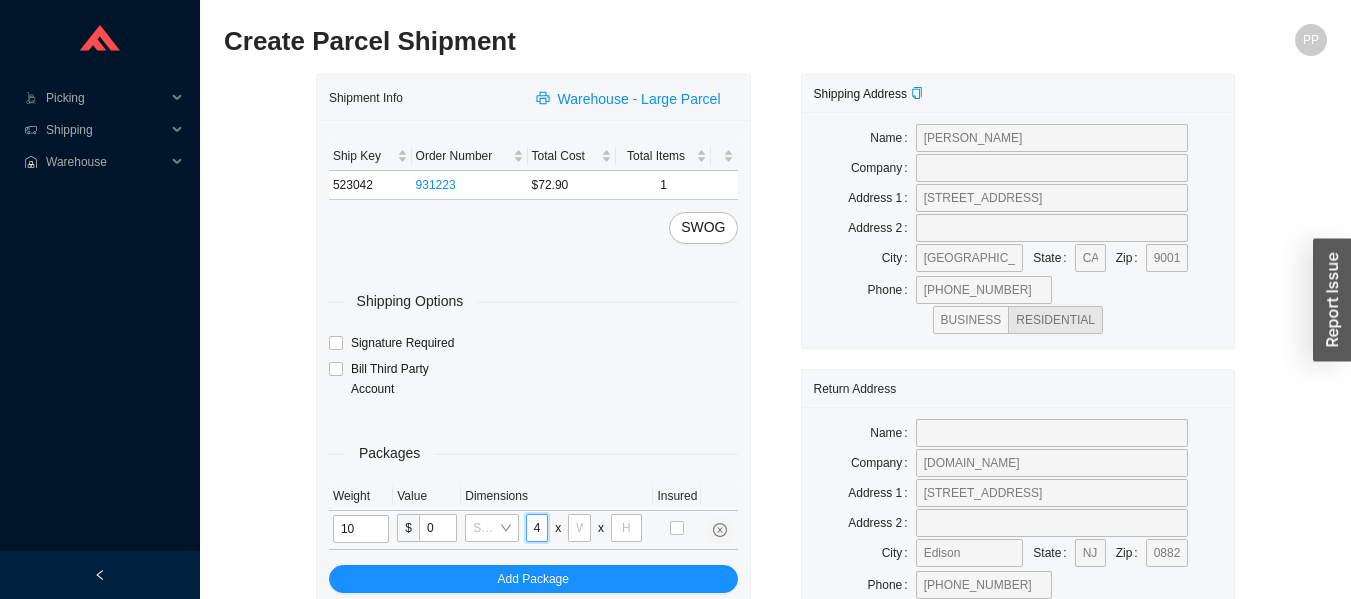 type on "44" 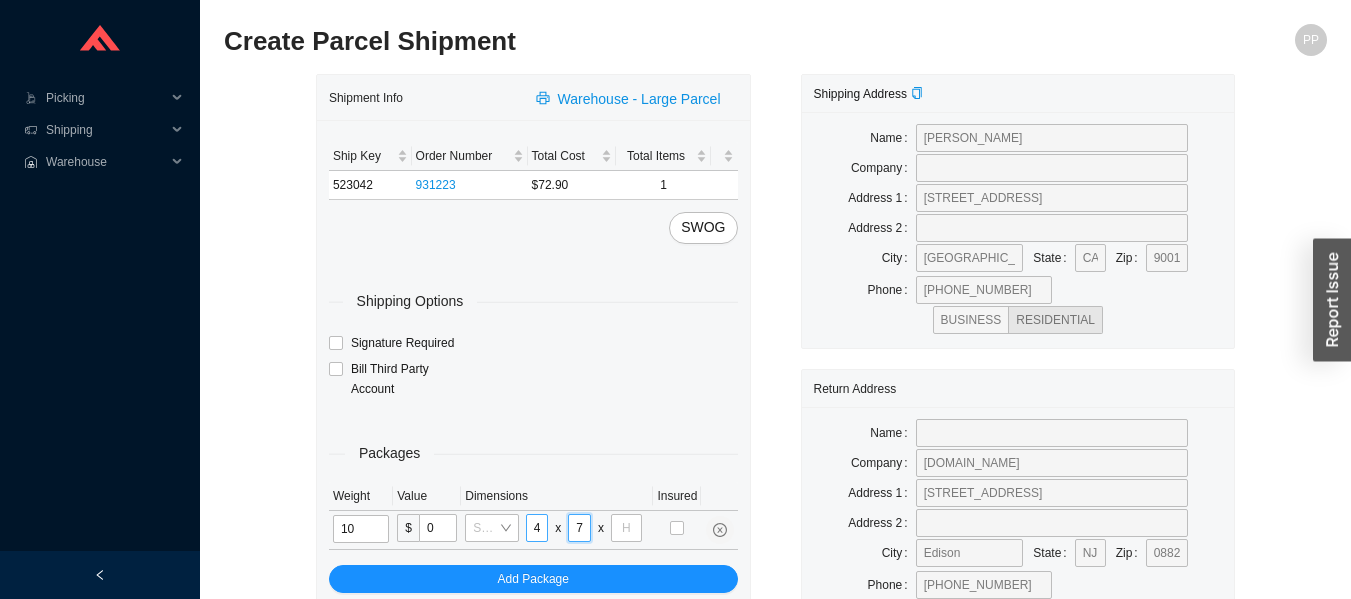 type on "7" 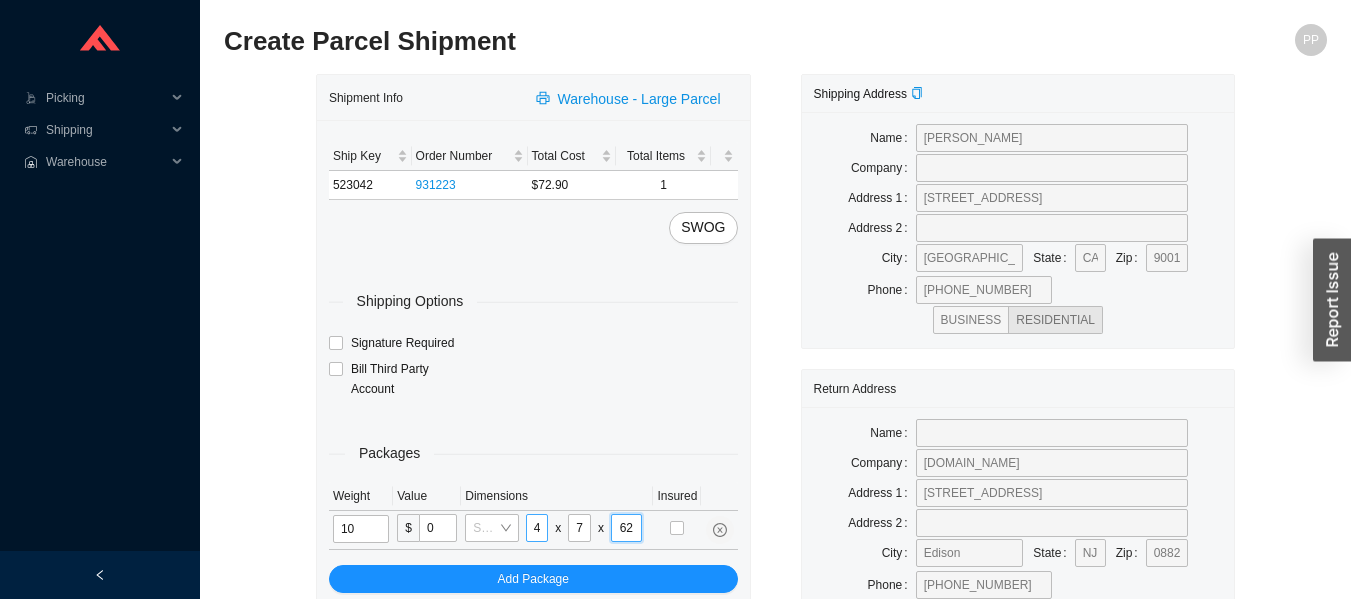 type on "6" 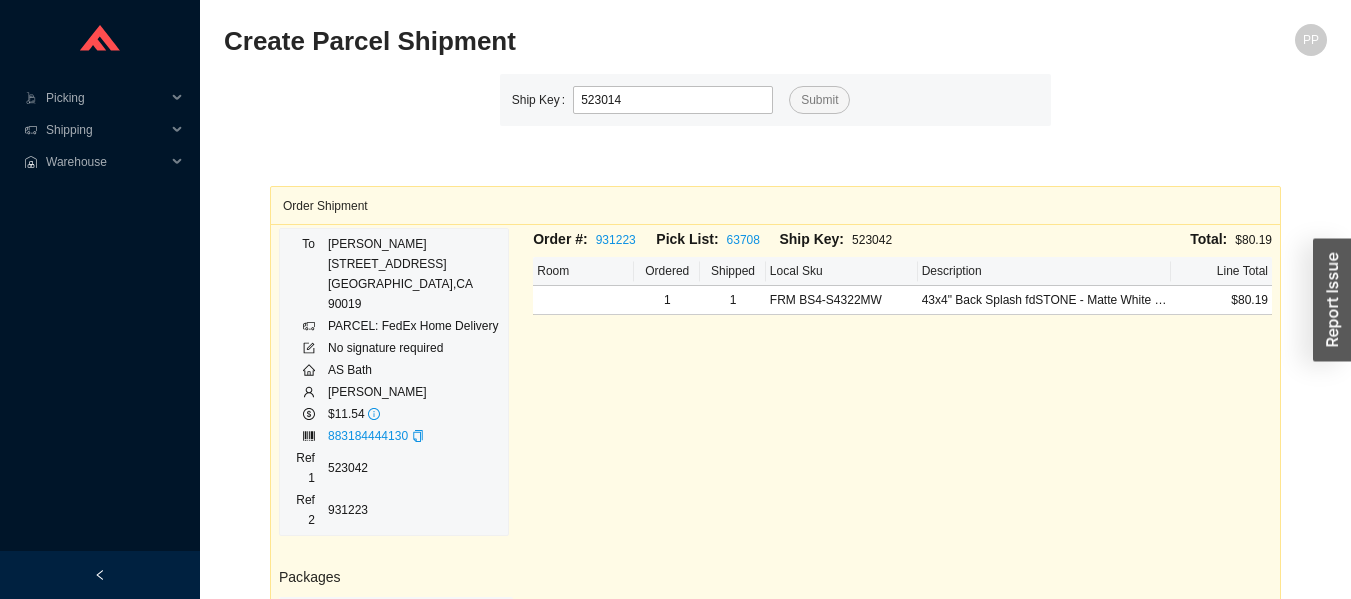 type on "523014" 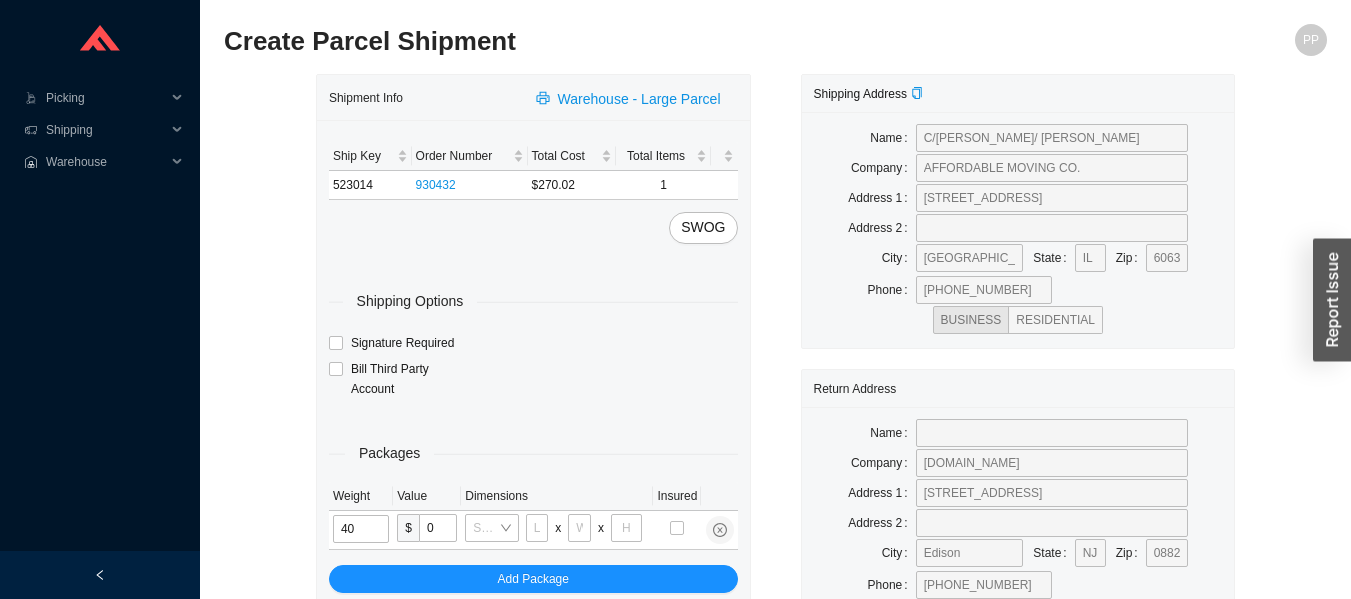type on "40" 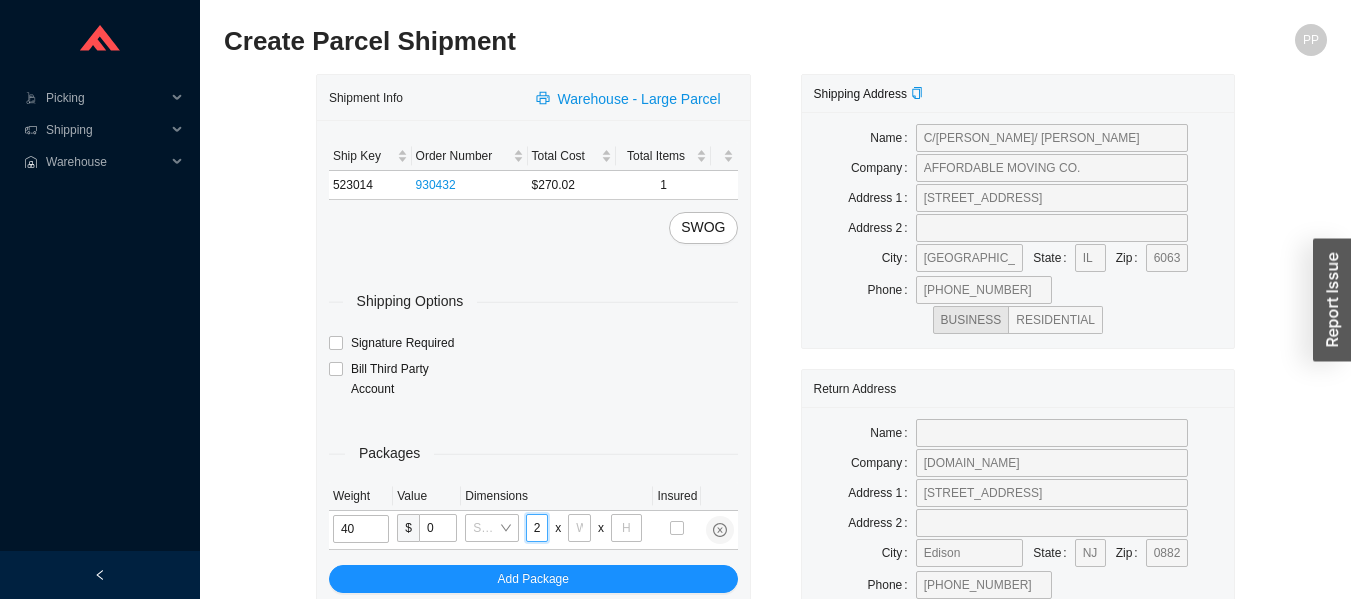 scroll, scrollTop: 0, scrollLeft: 6, axis: horizontal 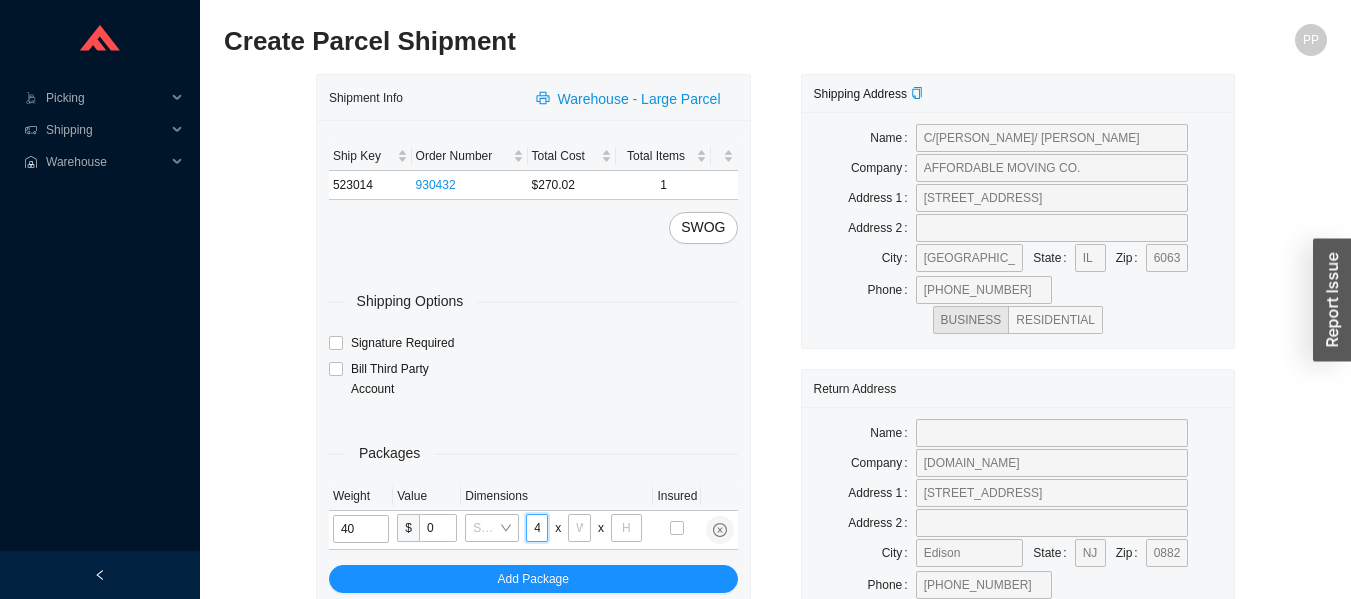 type on "24" 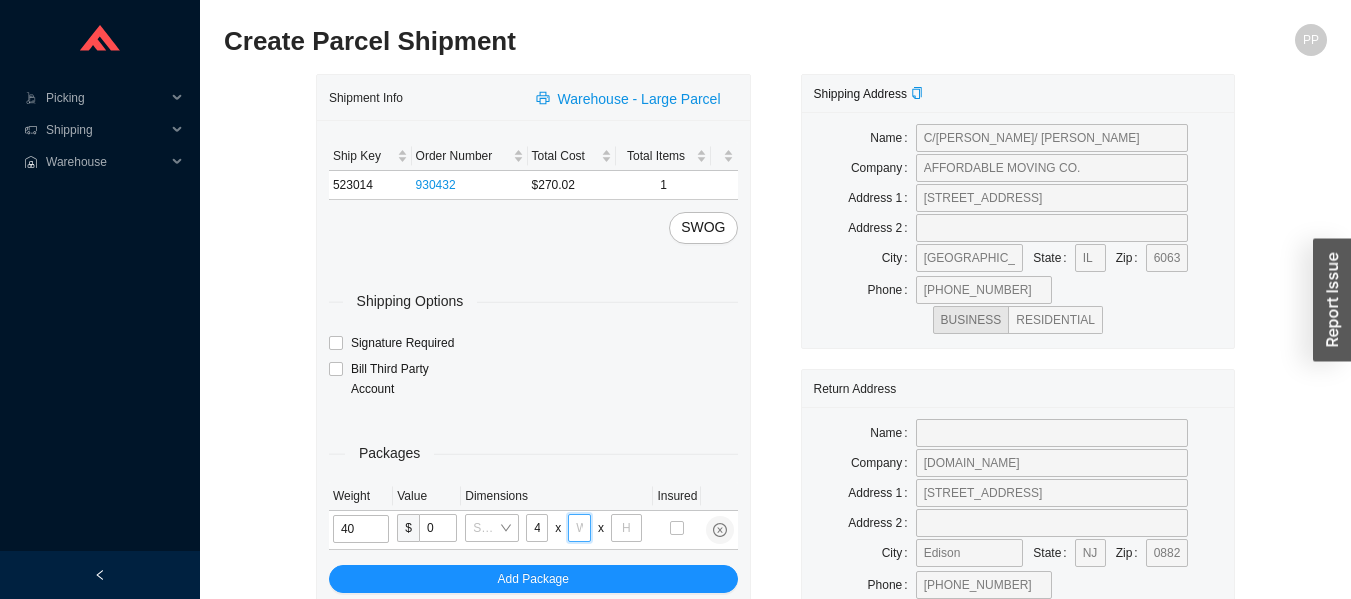 scroll, scrollTop: 0, scrollLeft: 0, axis: both 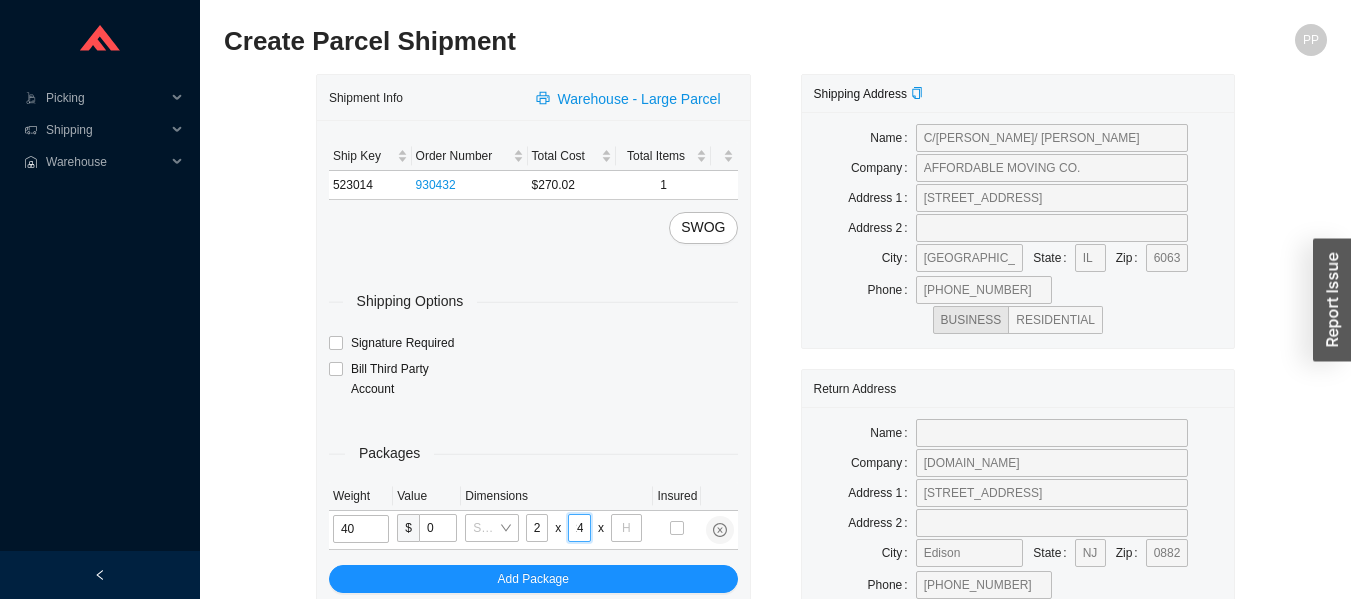 type on "24" 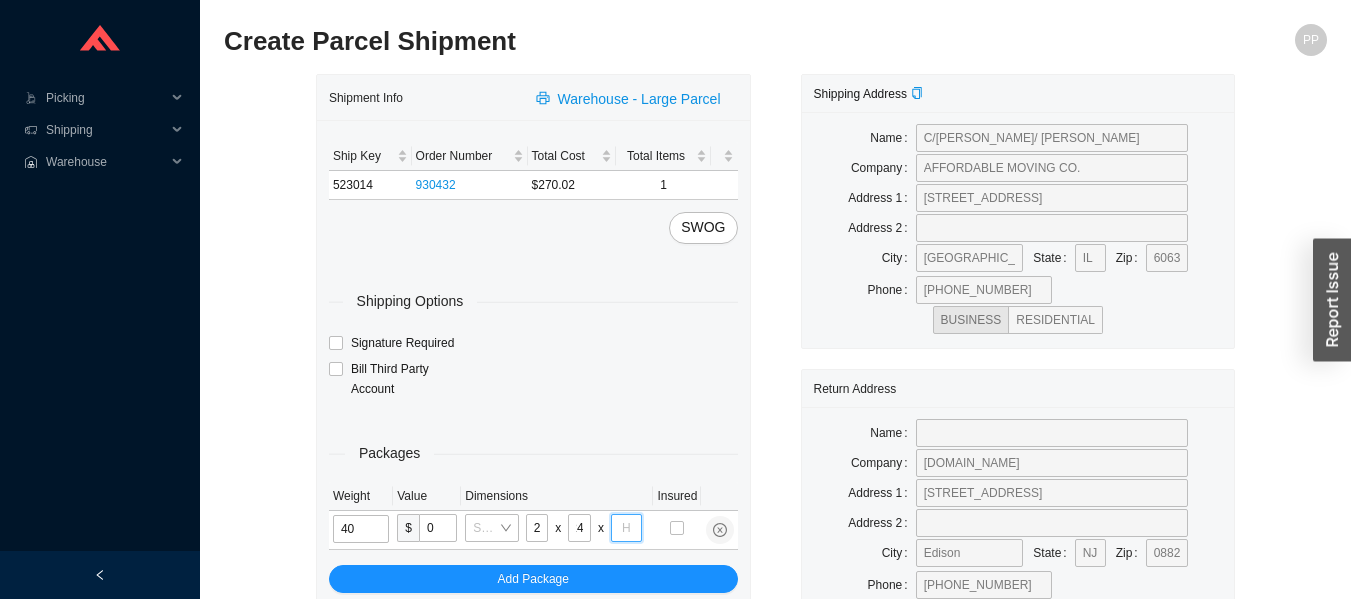 scroll, scrollTop: 0, scrollLeft: 0, axis: both 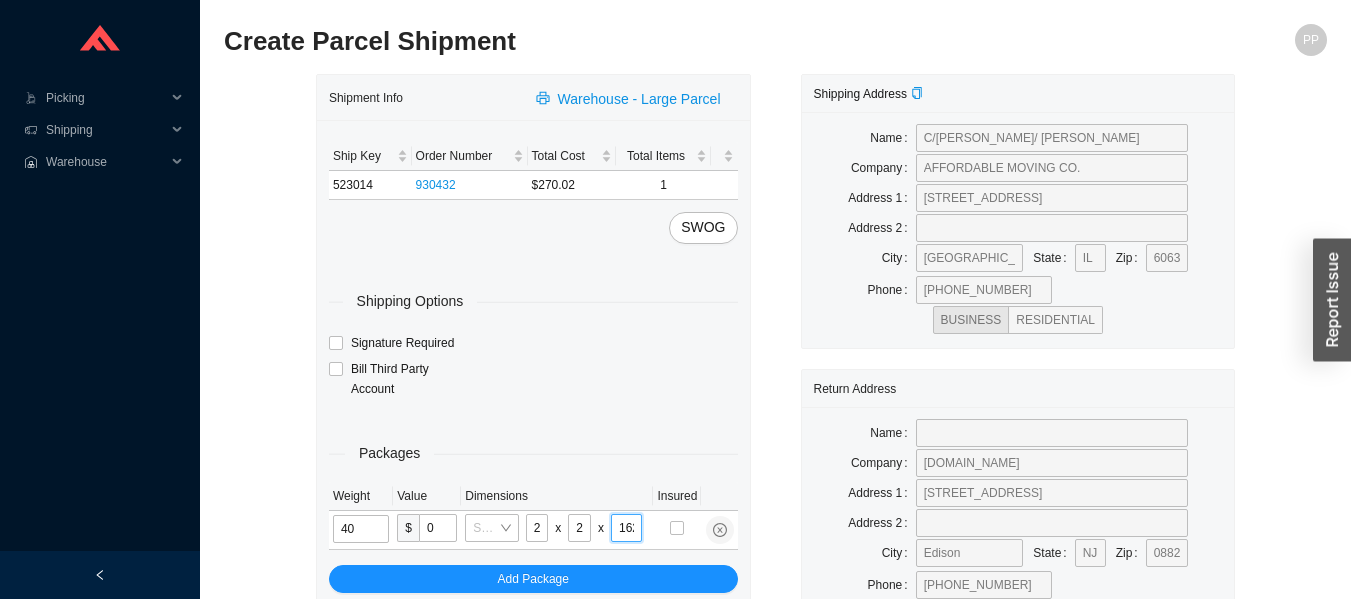 type on "16" 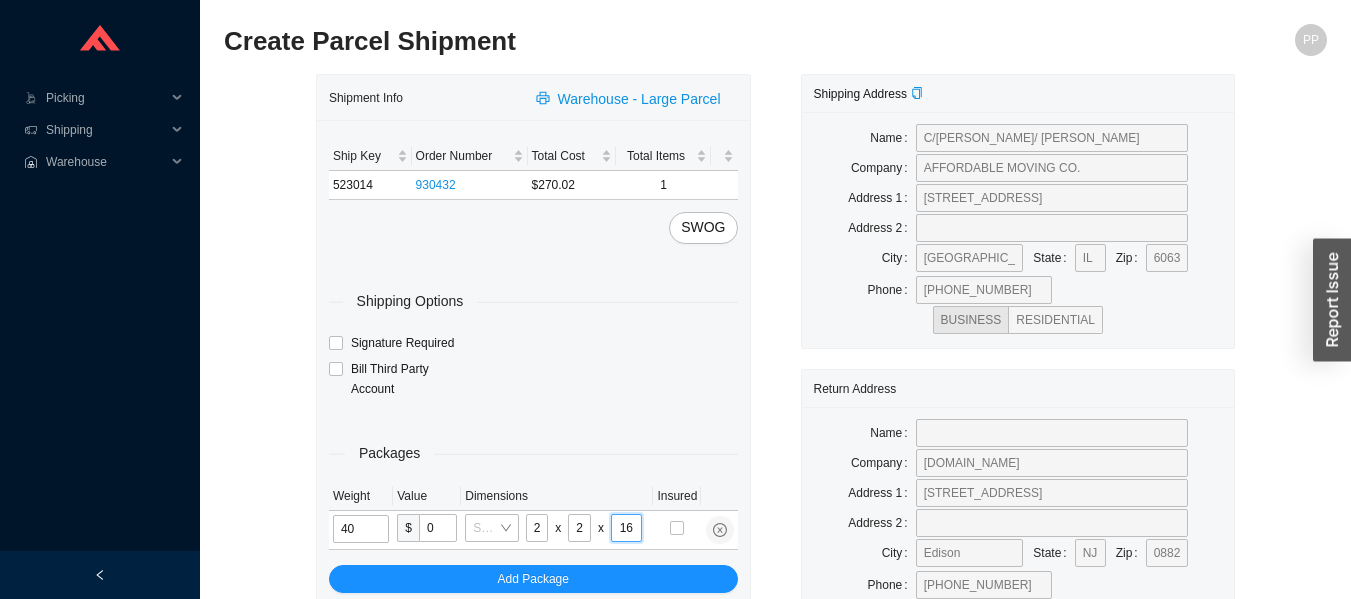 scroll, scrollTop: 0, scrollLeft: 0, axis: both 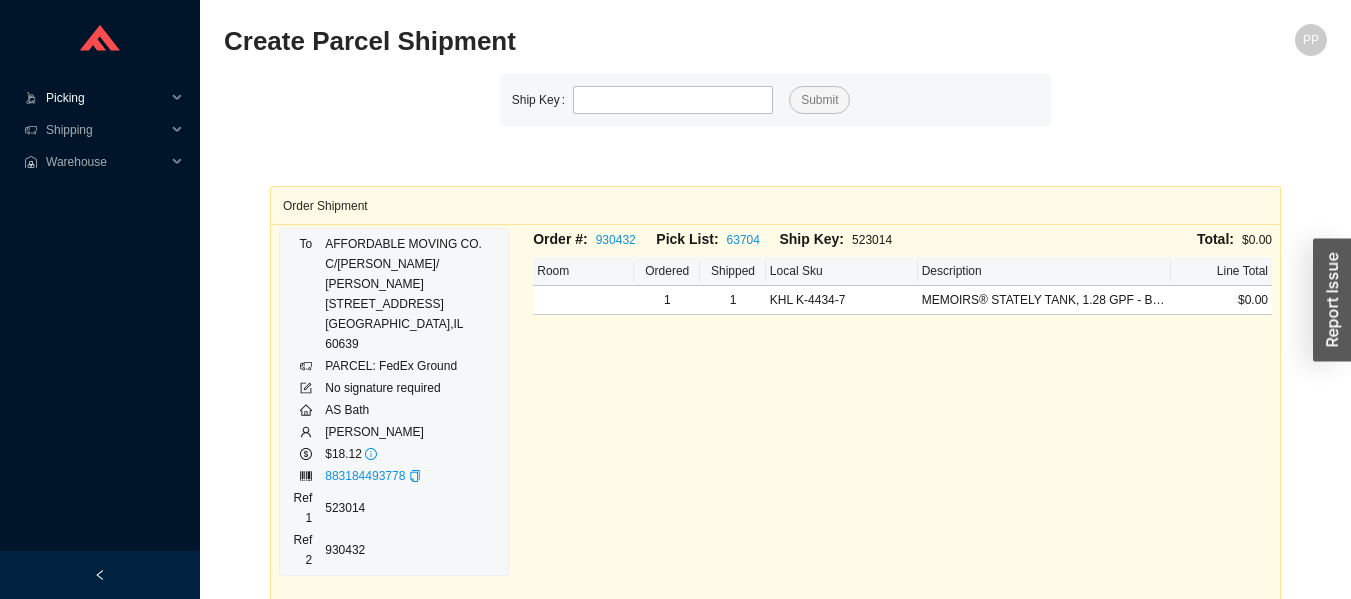 click on "Picking" at bounding box center (106, 98) 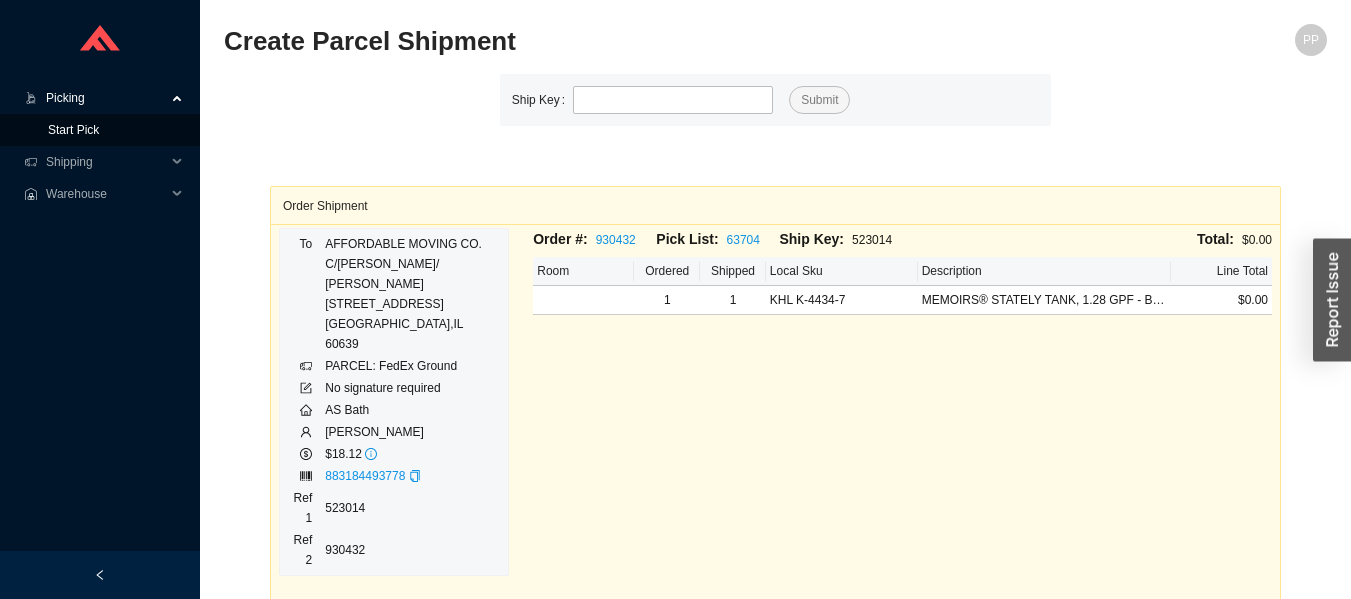 click on "Start Pick" at bounding box center [73, 130] 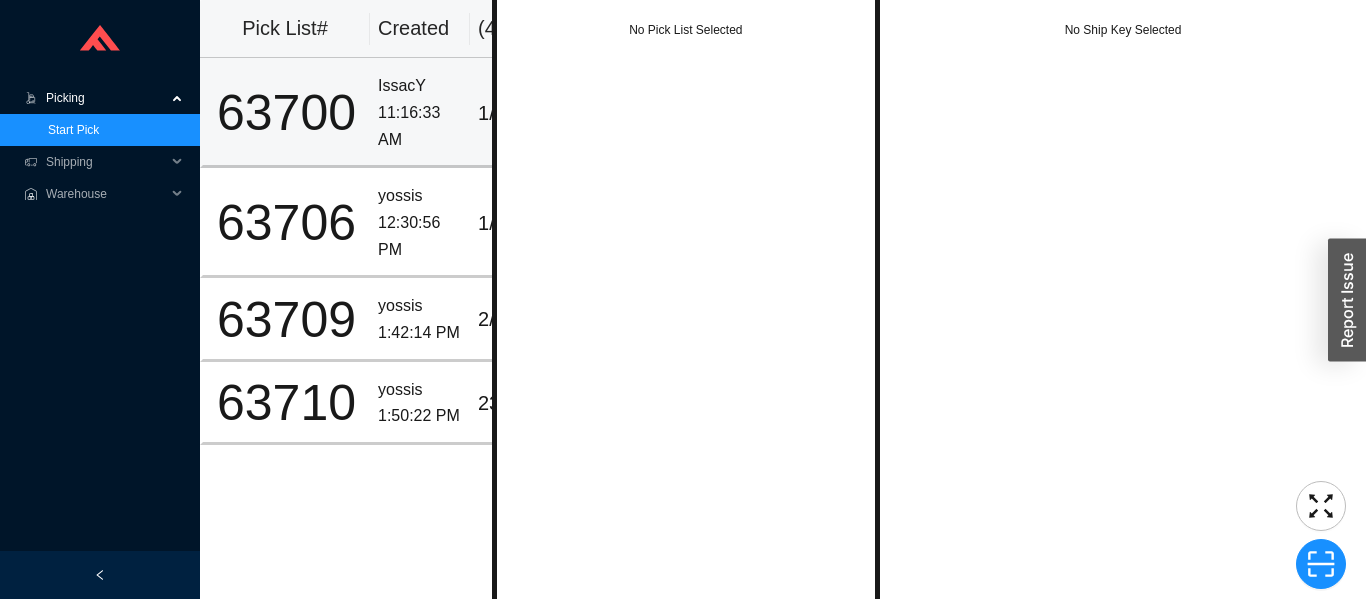 click on "63700" at bounding box center [286, 113] 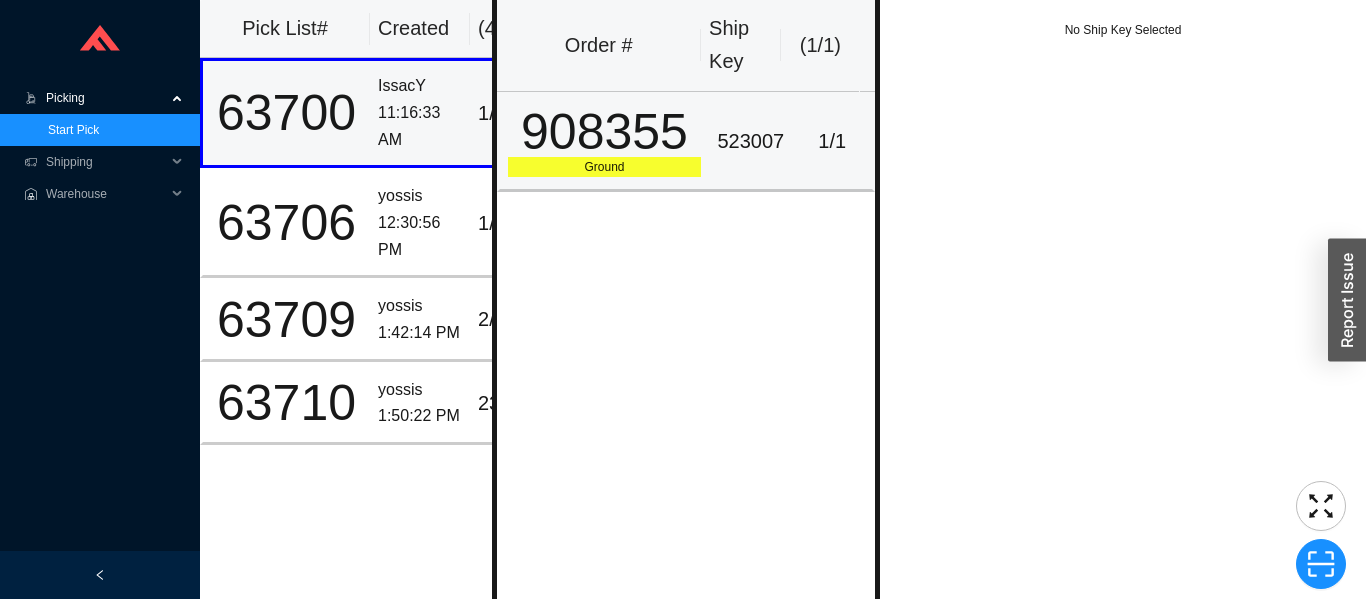 click on "Ground" at bounding box center (605, 167) 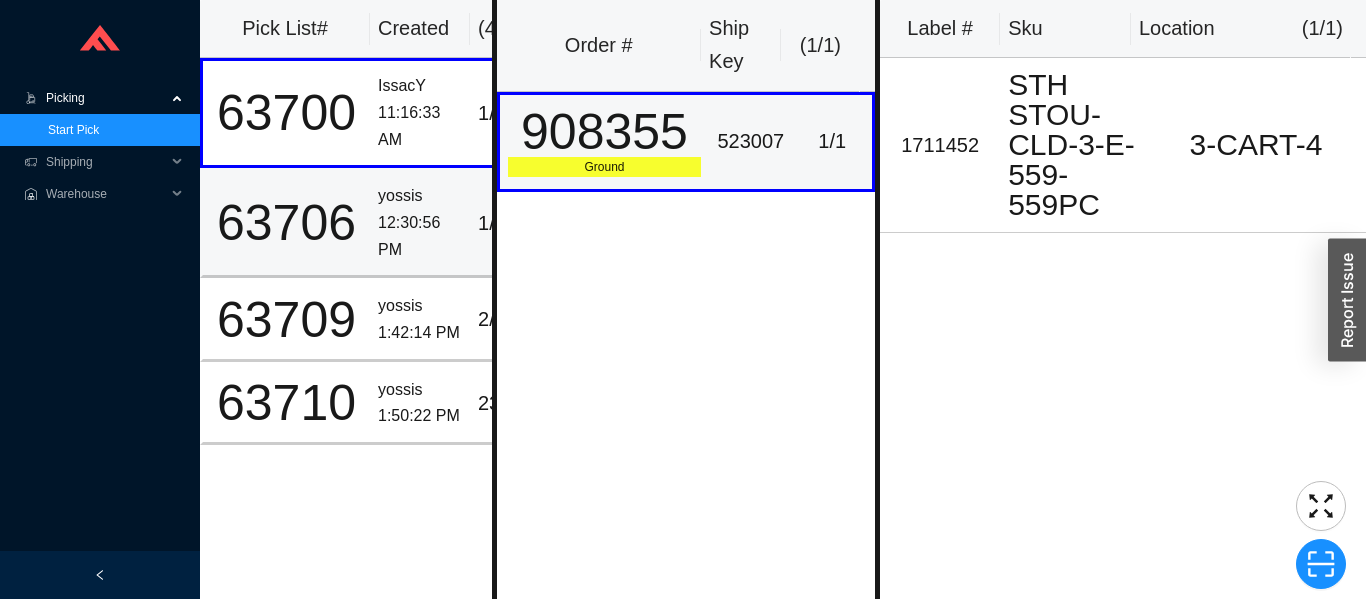 click on "63706" at bounding box center [286, 223] 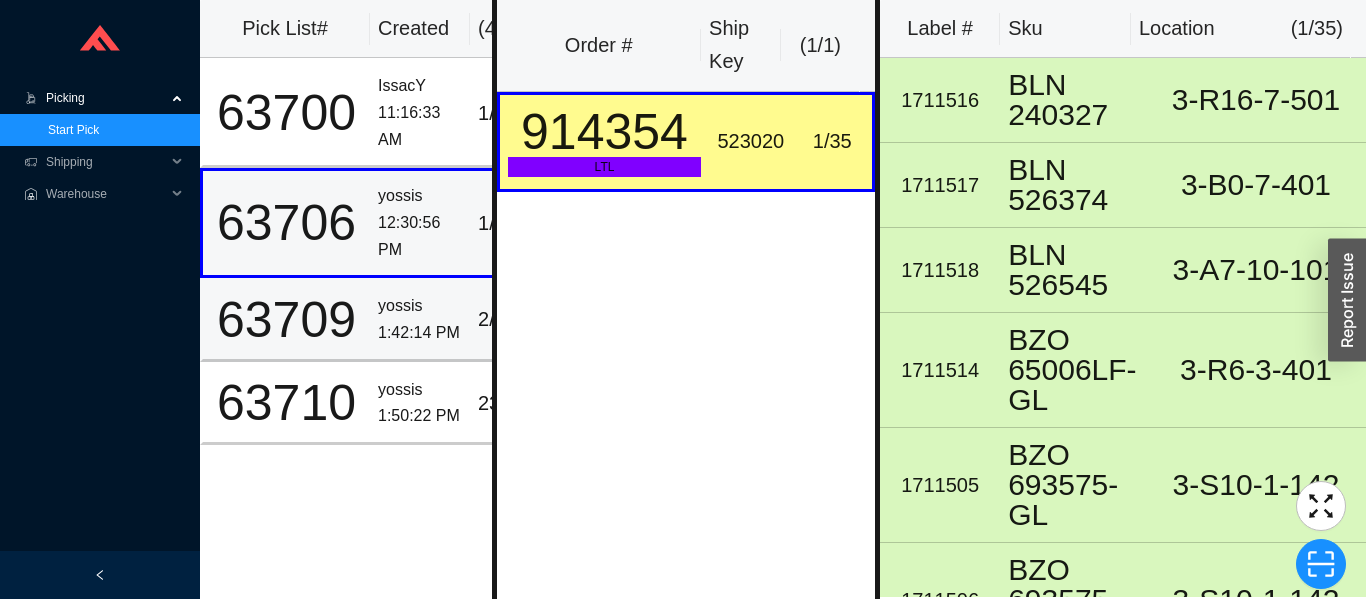 click on "63709" at bounding box center (286, 320) 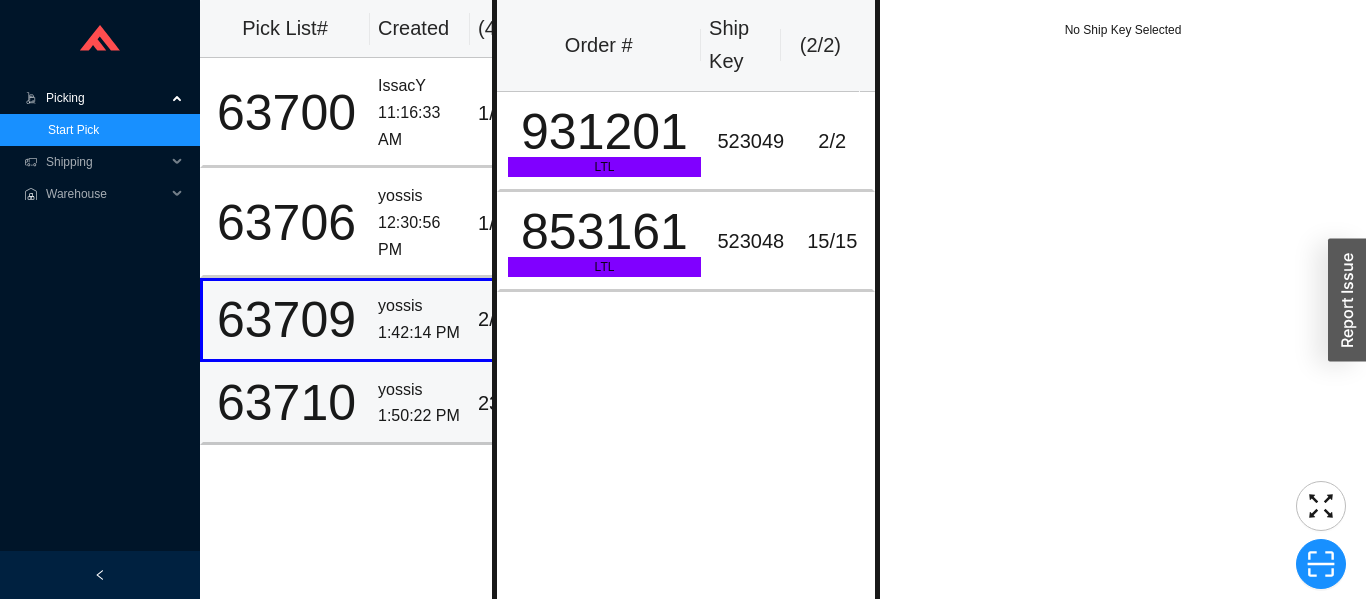 click on "63710" at bounding box center (286, 403) 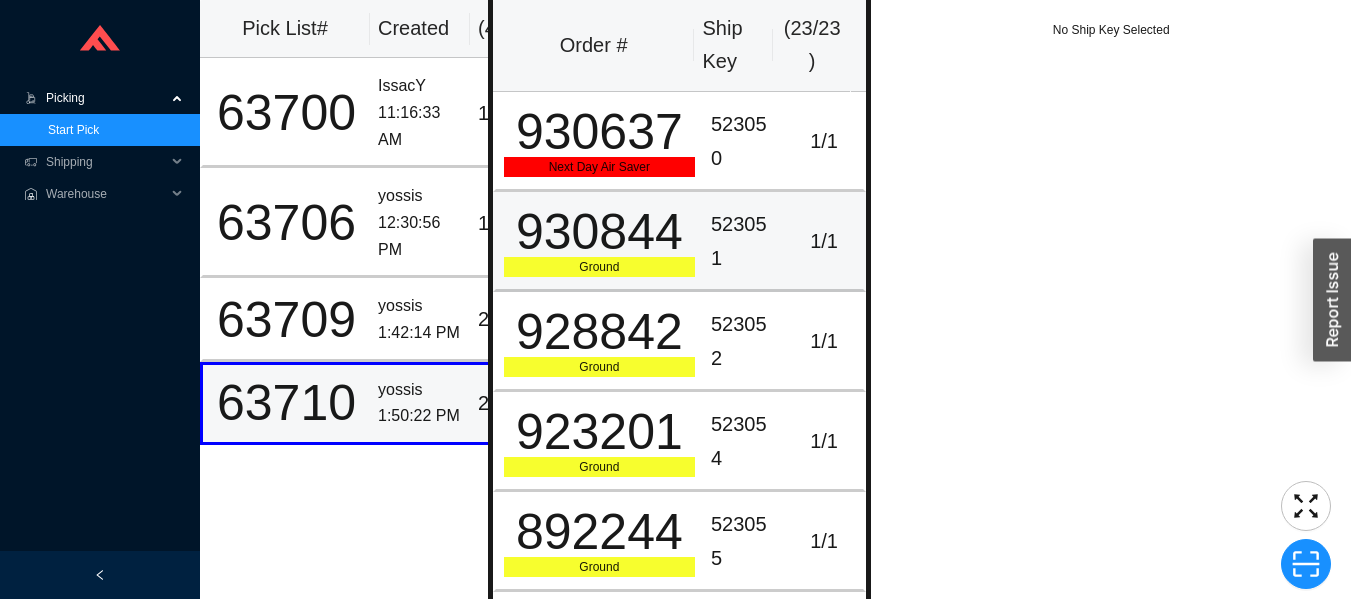 click on "930844" at bounding box center [599, 232] 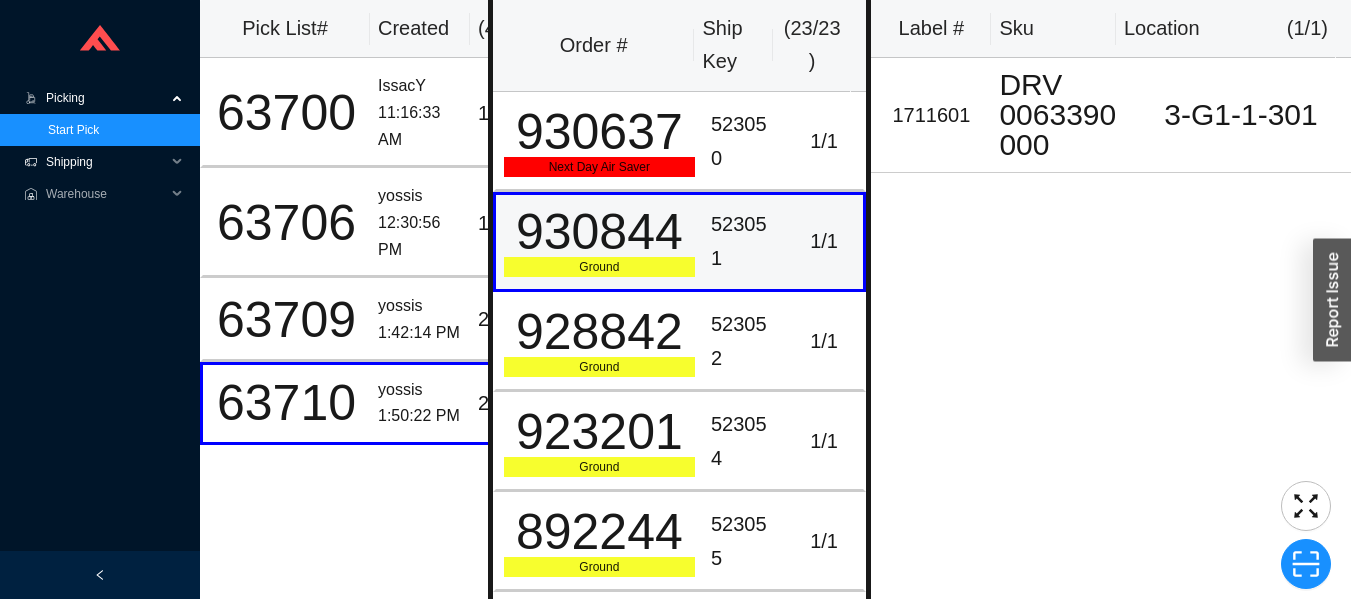 click on "Shipping" at bounding box center [106, 162] 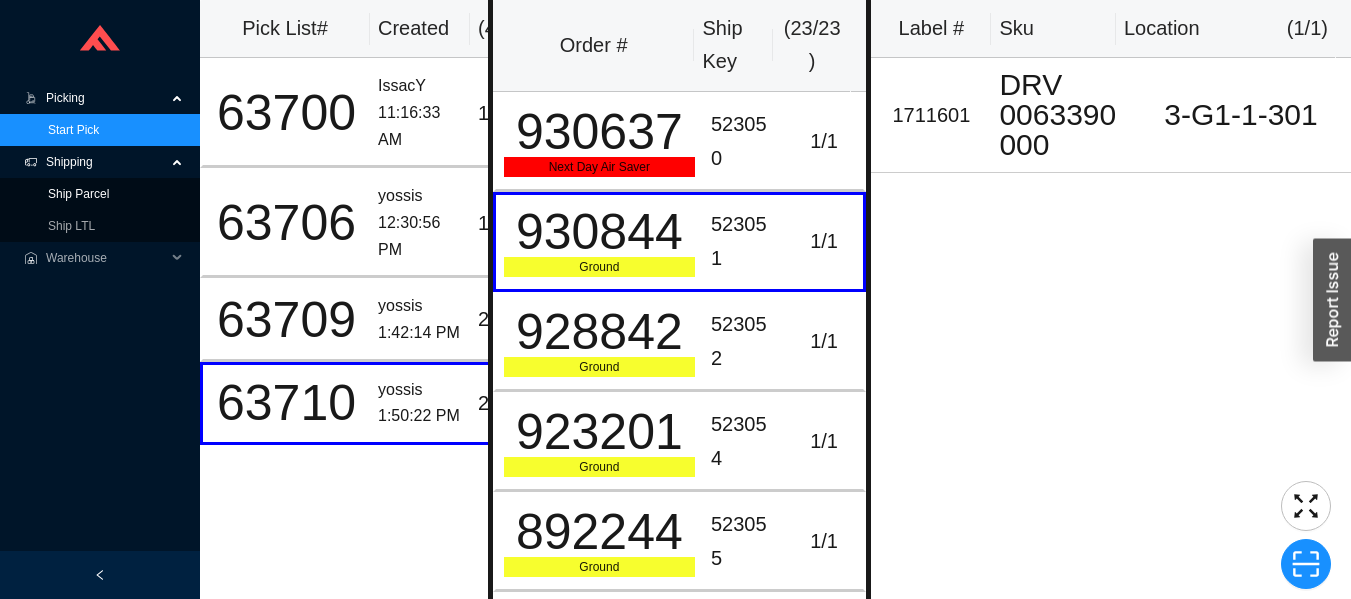 click on "Ship Parcel" at bounding box center [78, 194] 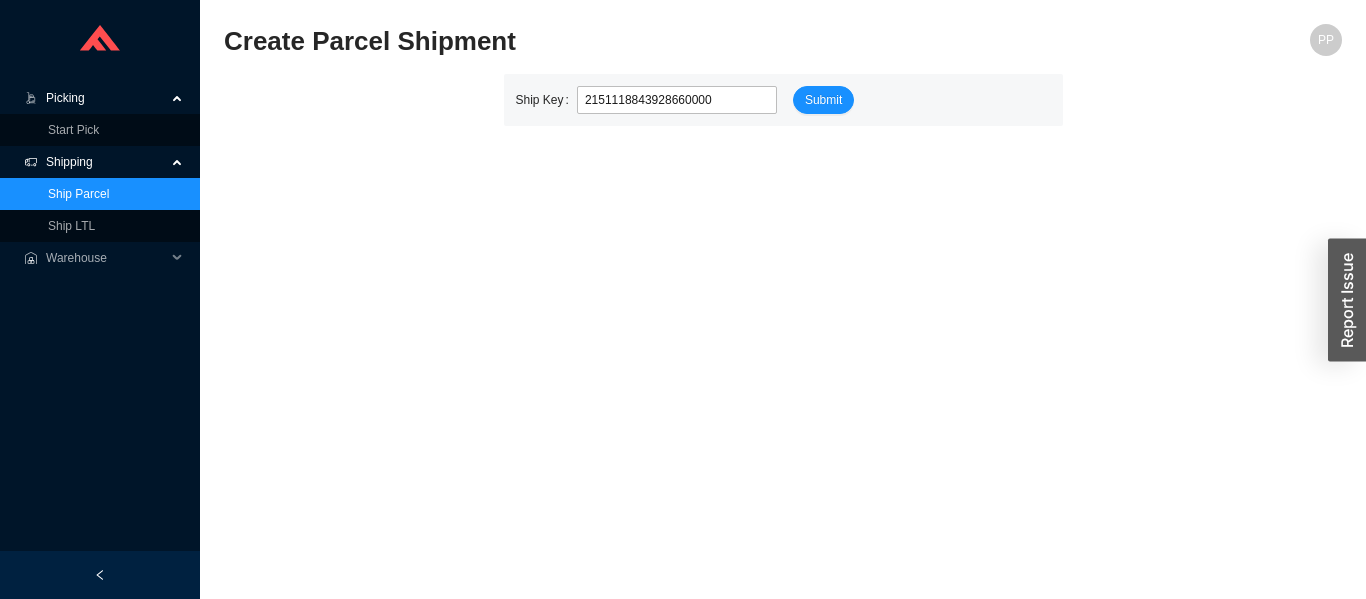 type on "2151118843928660000" 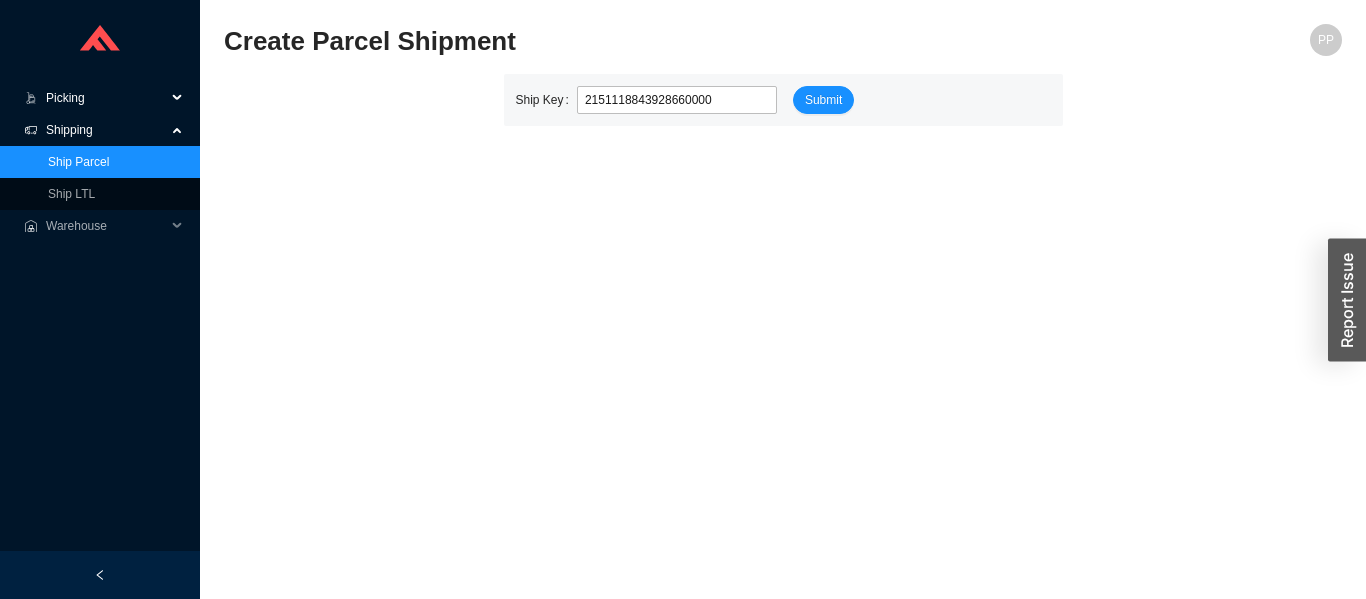 click on "Picking" at bounding box center [106, 98] 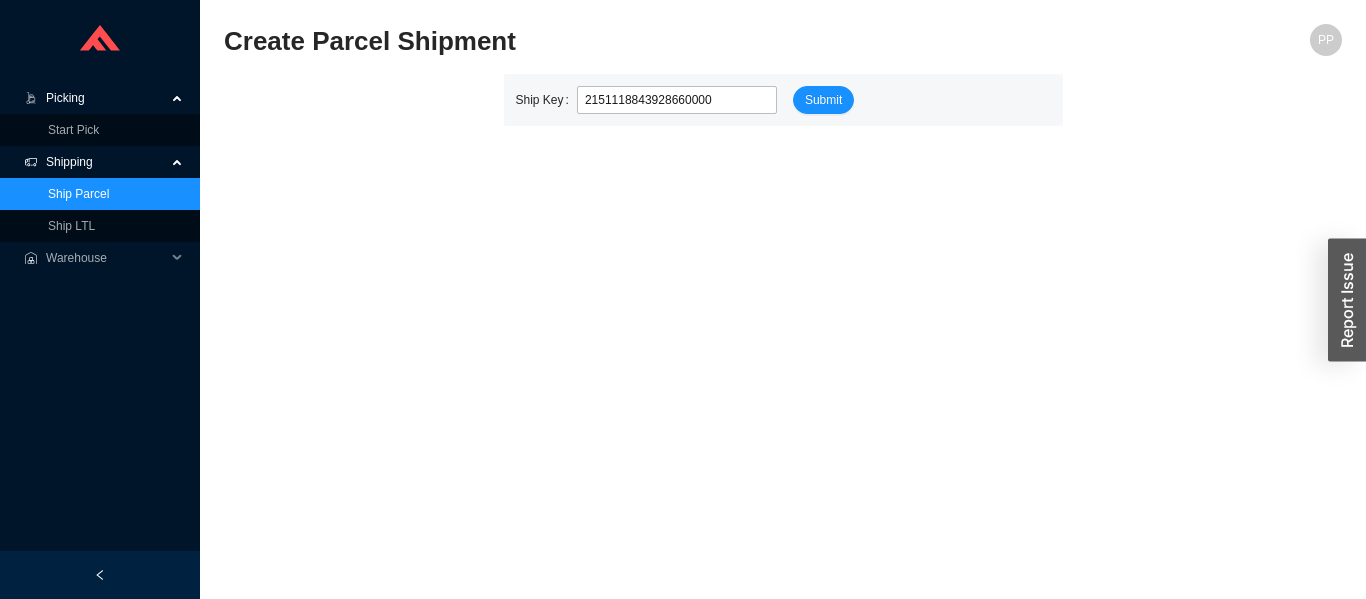 click on "Start Pick" at bounding box center [73, 130] 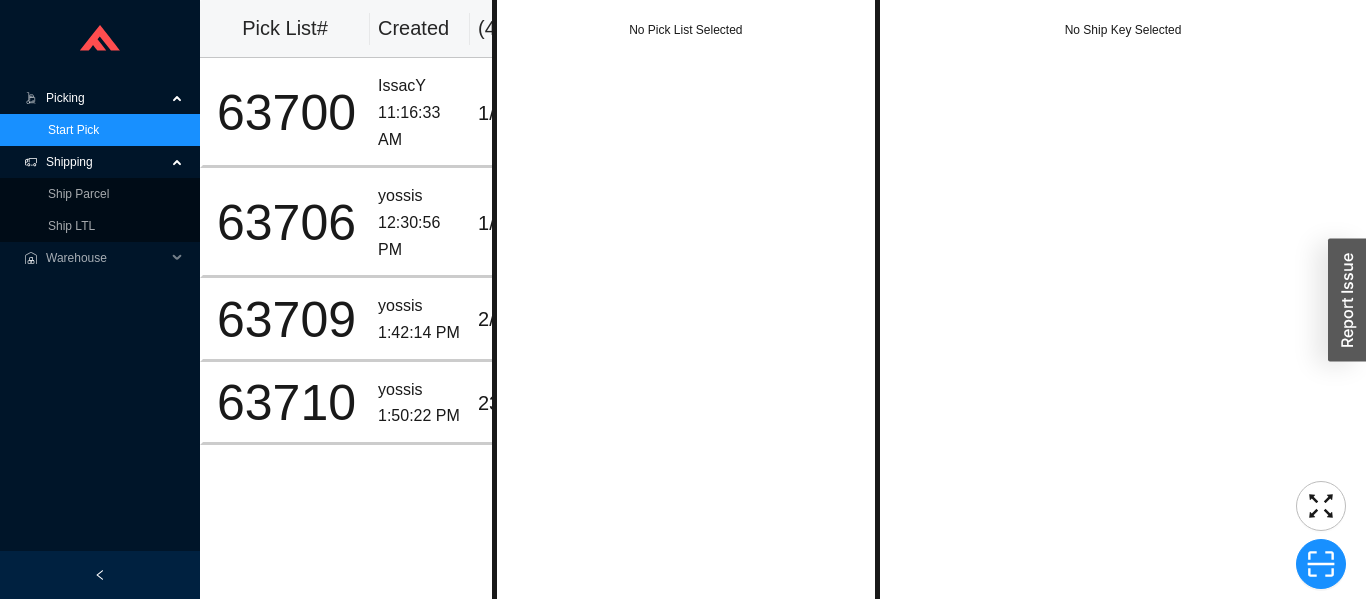 click on "Start Pick" at bounding box center (73, 130) 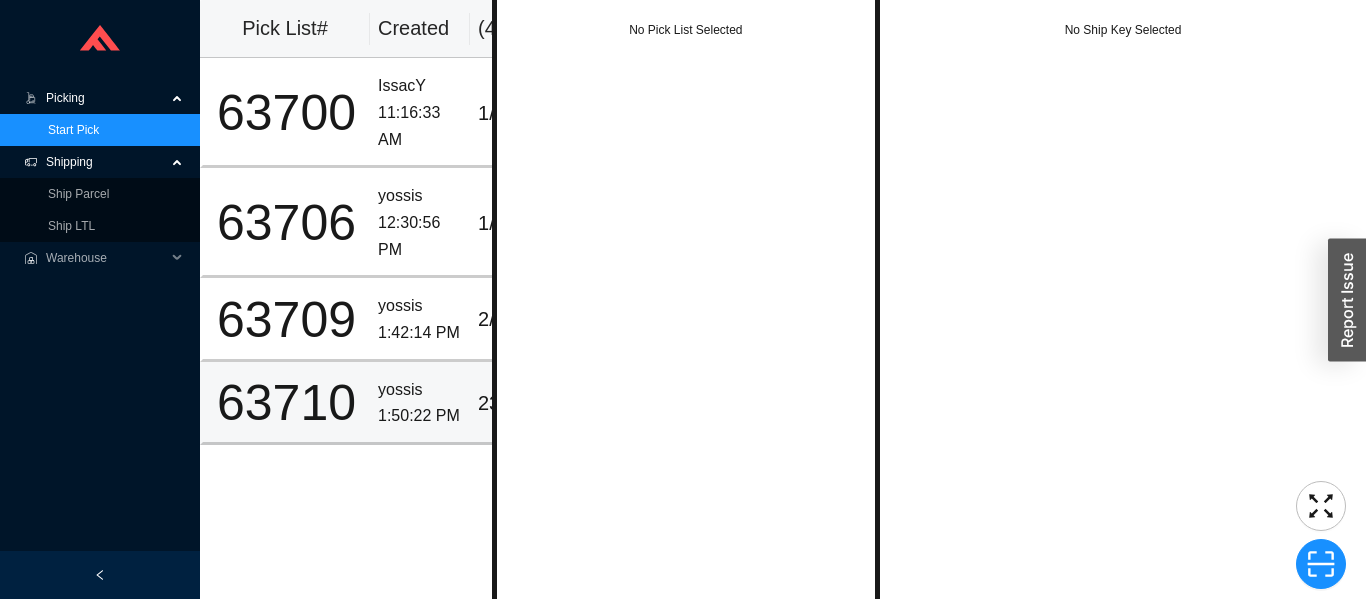 click on "1:50:22 PM" at bounding box center [420, 416] 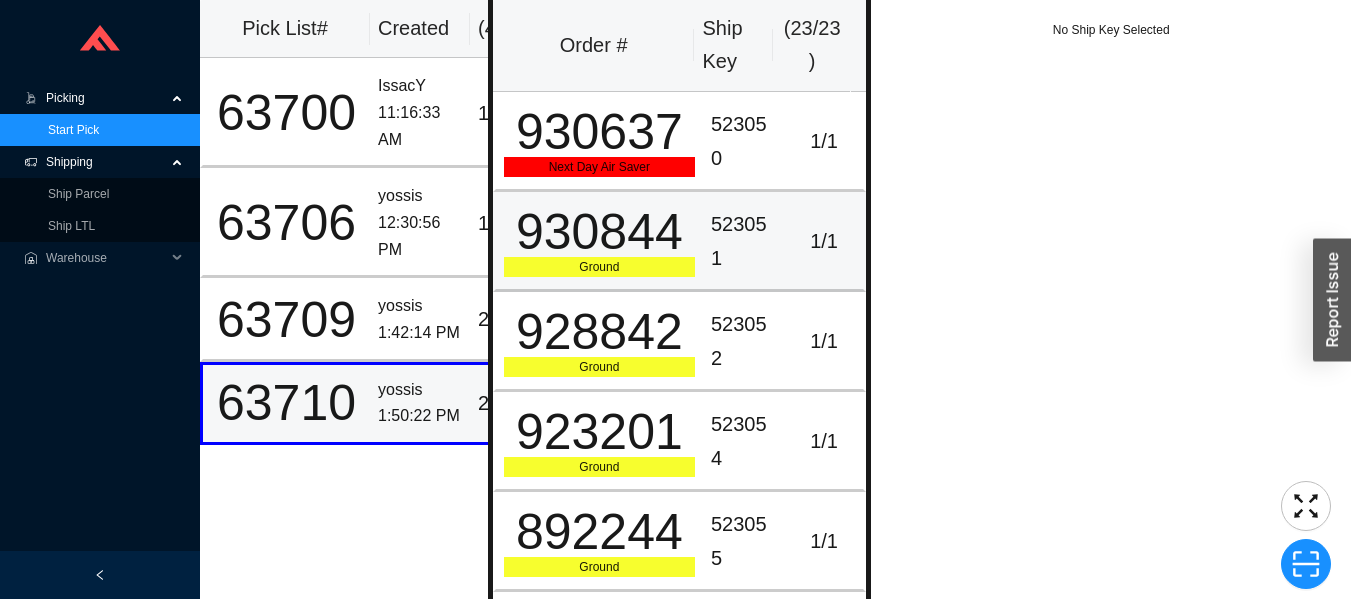 click on "930844" at bounding box center (599, 232) 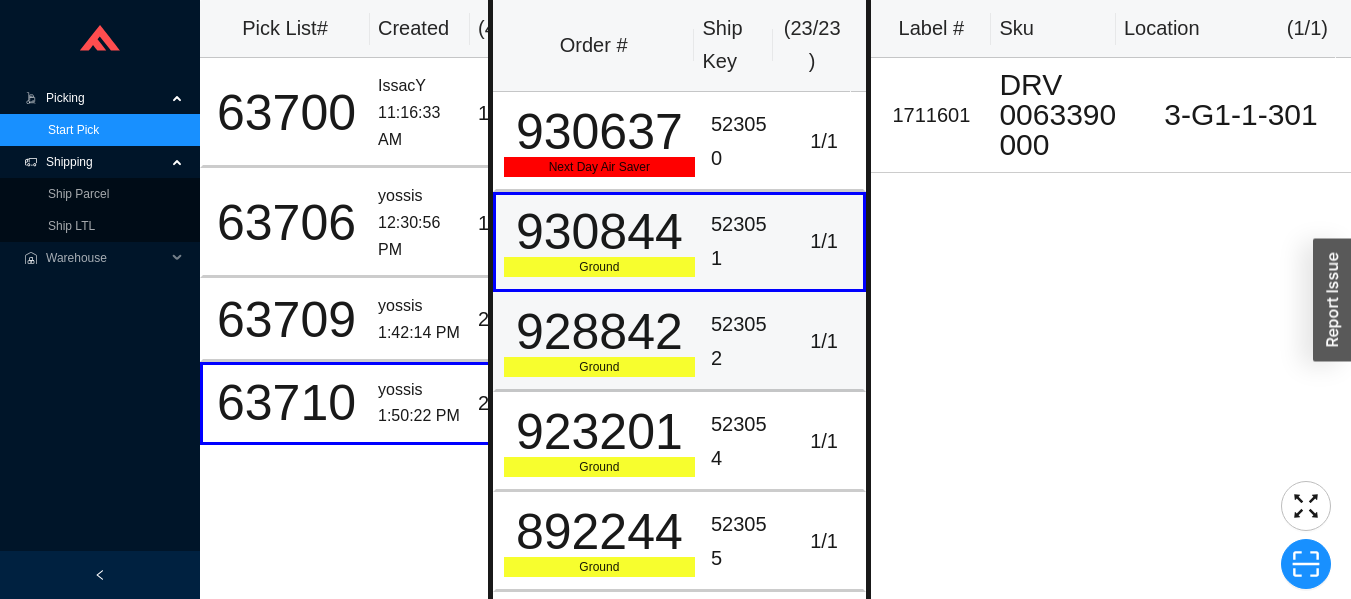 click on "928842" at bounding box center [599, 332] 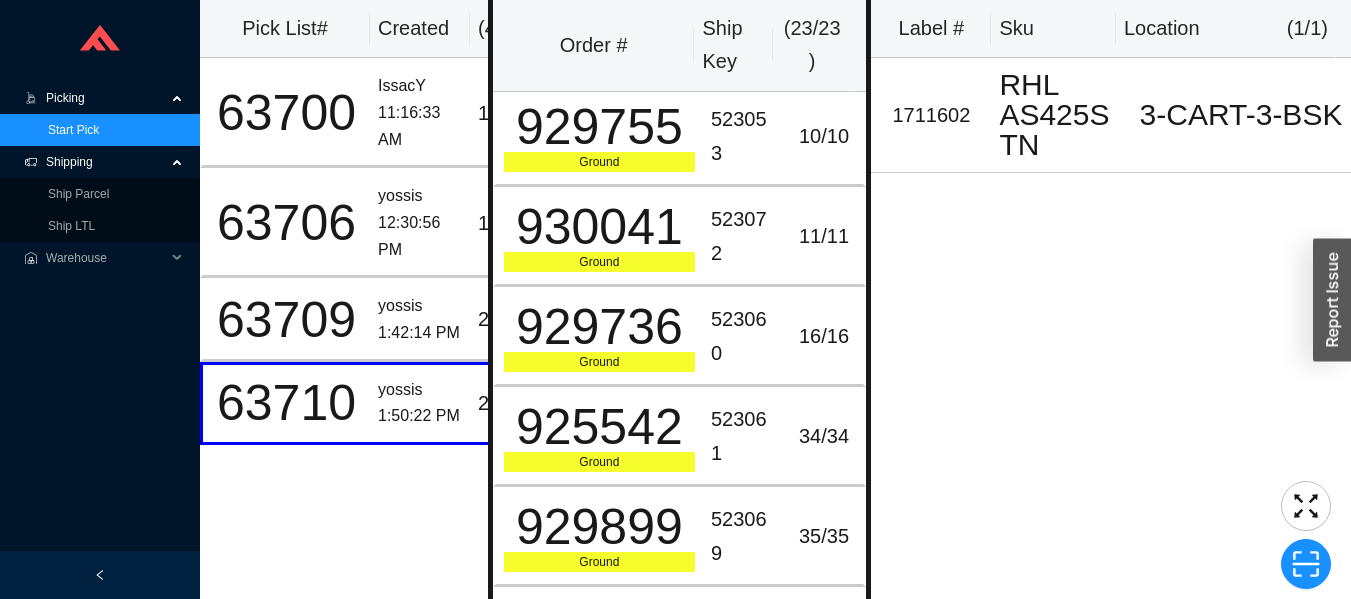 scroll, scrollTop: 1761, scrollLeft: 0, axis: vertical 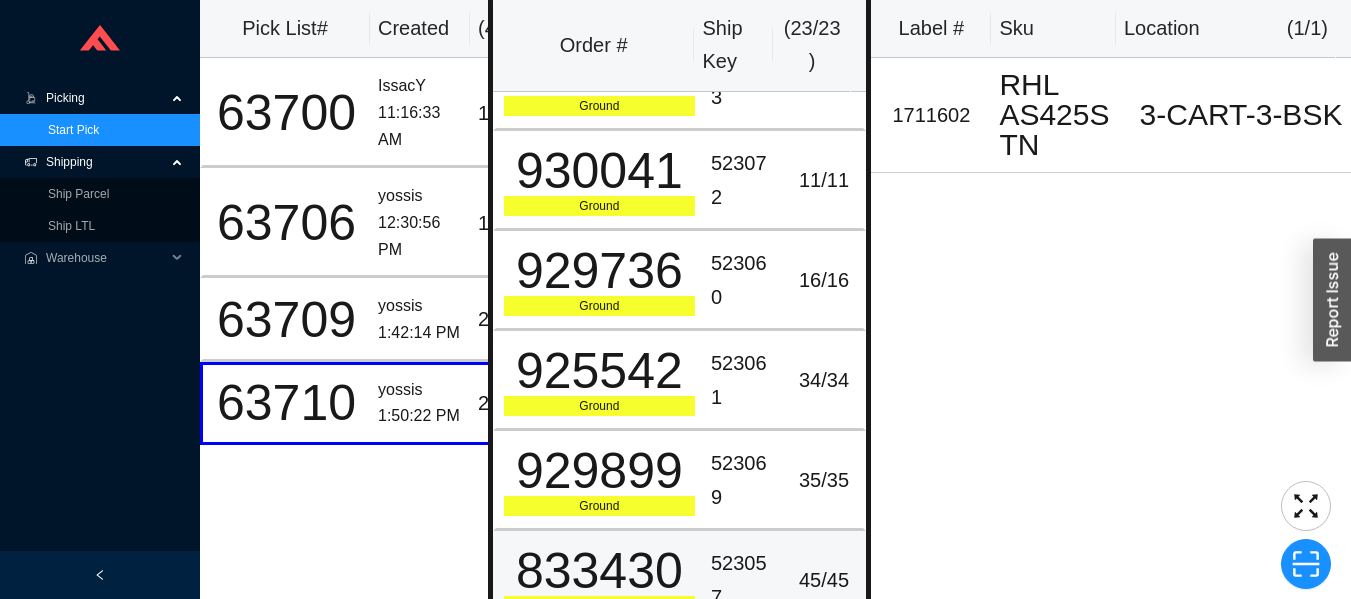 click on "833430" at bounding box center (599, 571) 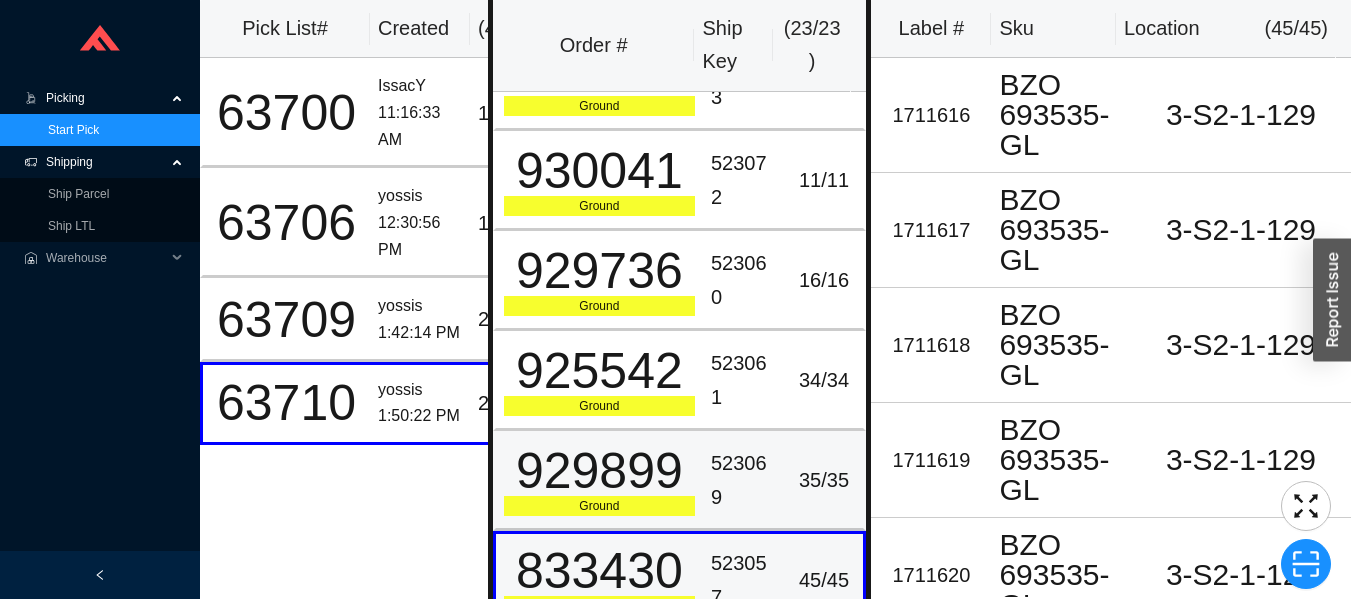 click on "929899" at bounding box center (599, 471) 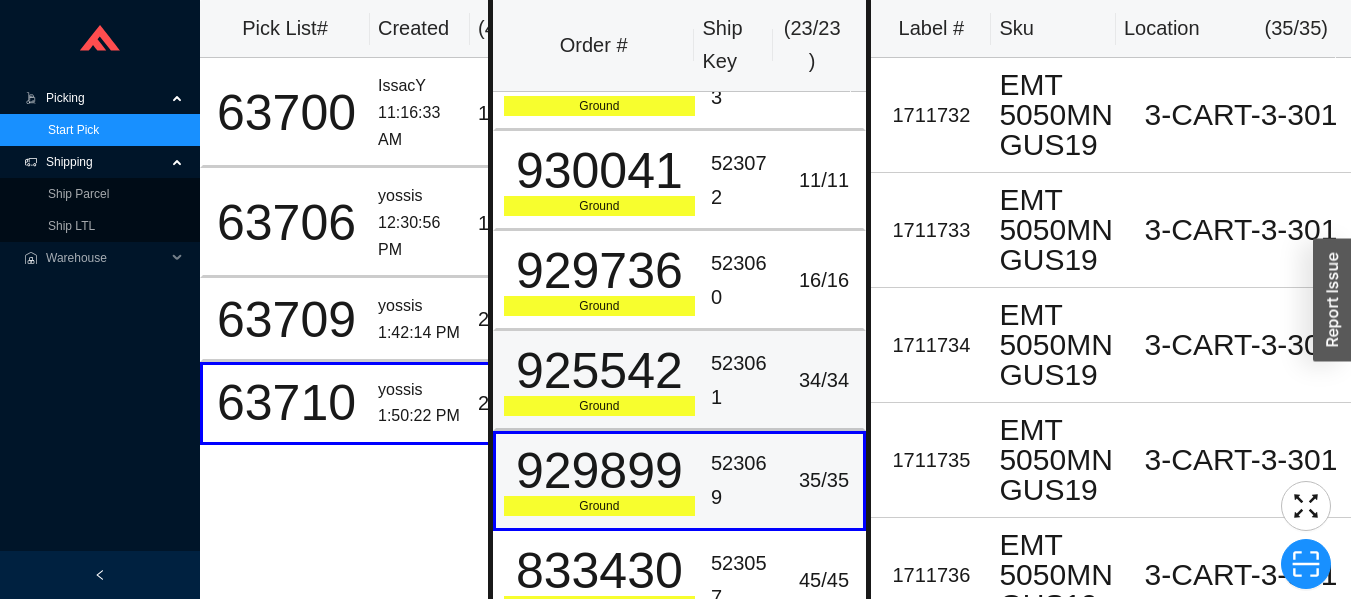 click on "925542" at bounding box center (599, 371) 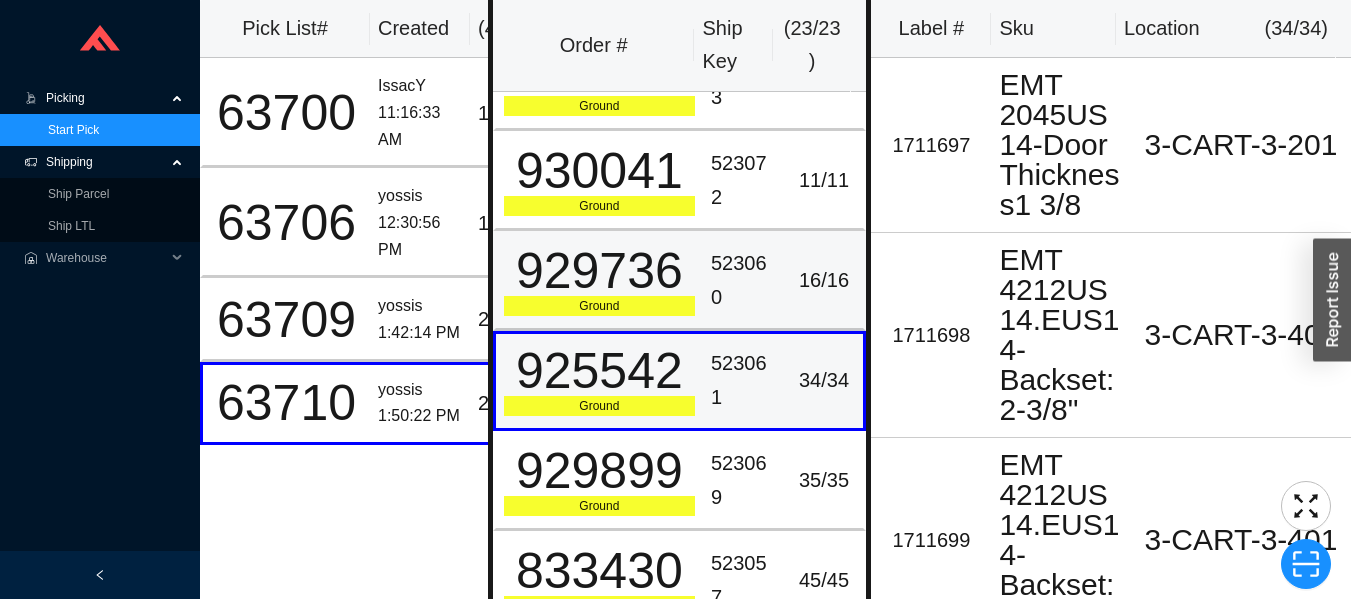 click on "929736" at bounding box center (599, 271) 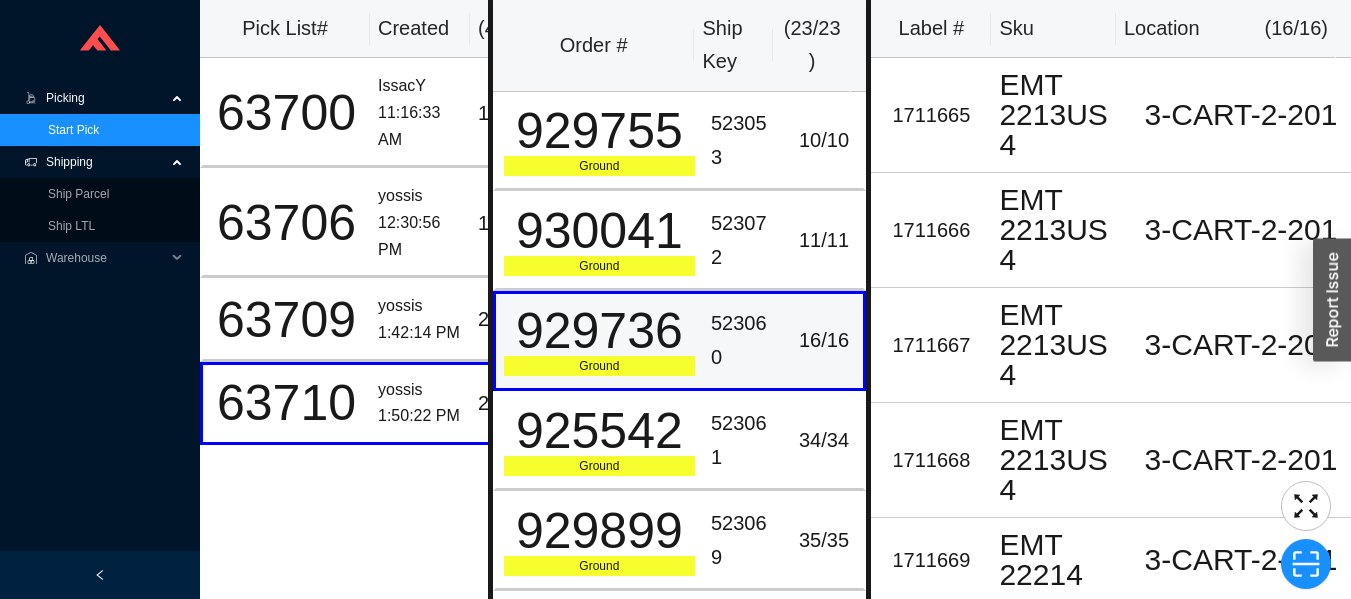 scroll, scrollTop: 1594, scrollLeft: 0, axis: vertical 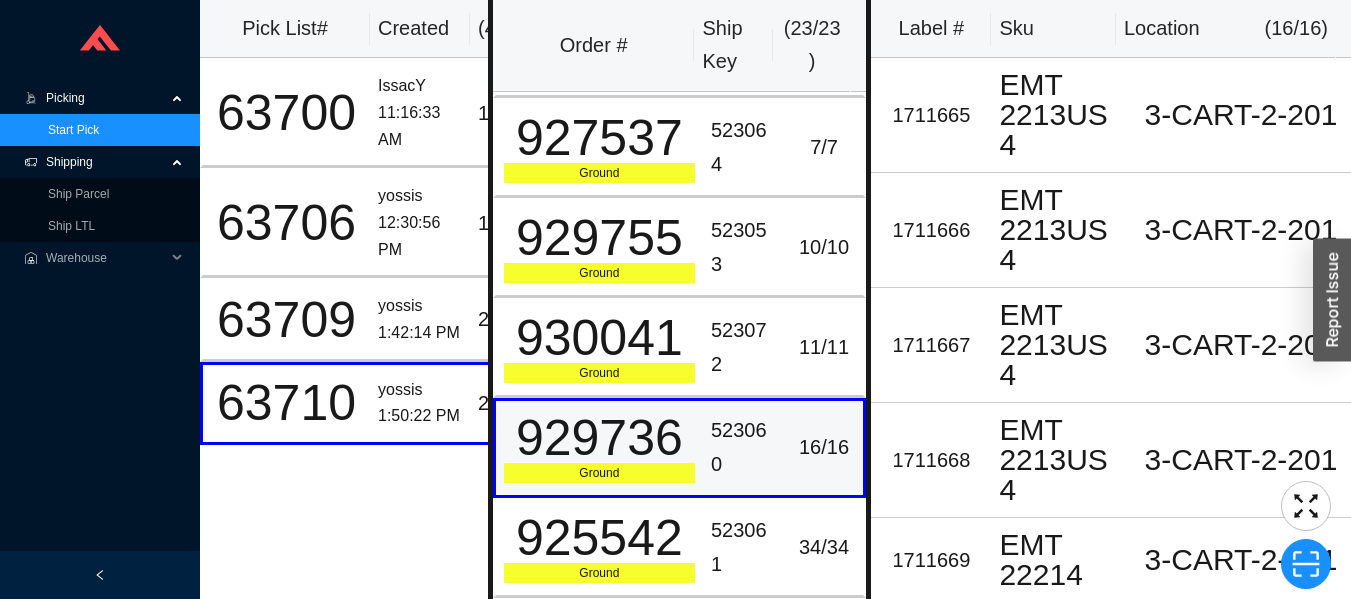 click on "930041" at bounding box center (599, 338) 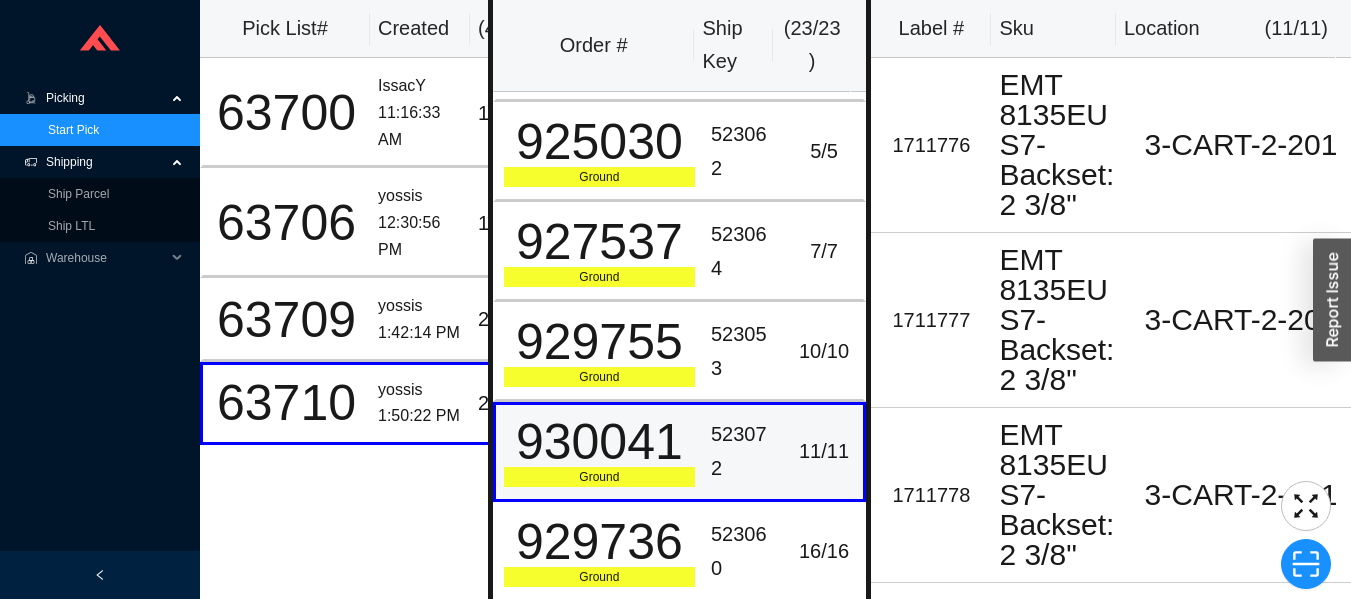 scroll, scrollTop: 1488, scrollLeft: 0, axis: vertical 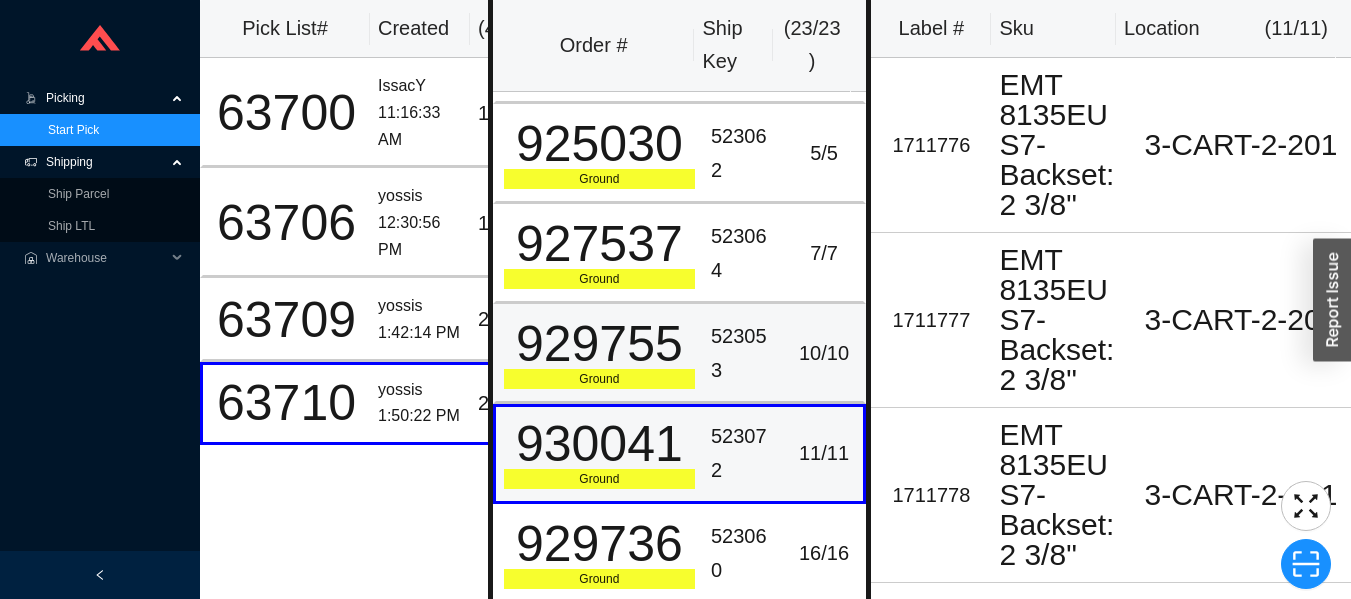 click on "929755" at bounding box center [599, 344] 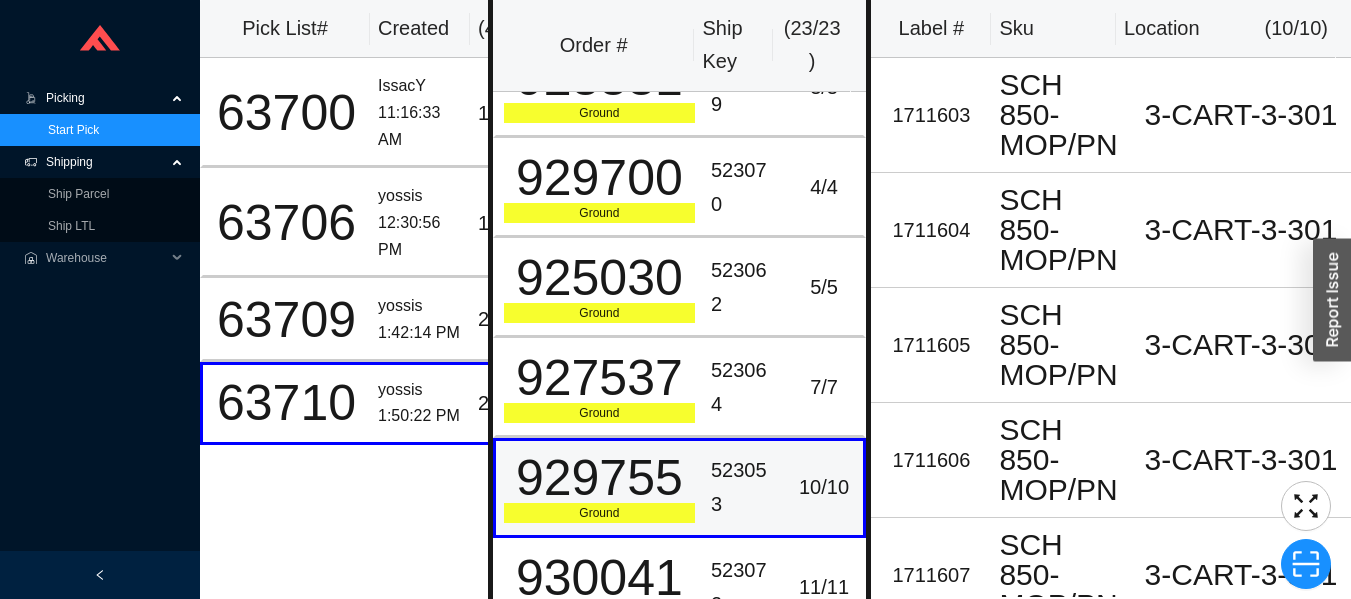 scroll, scrollTop: 1352, scrollLeft: 0, axis: vertical 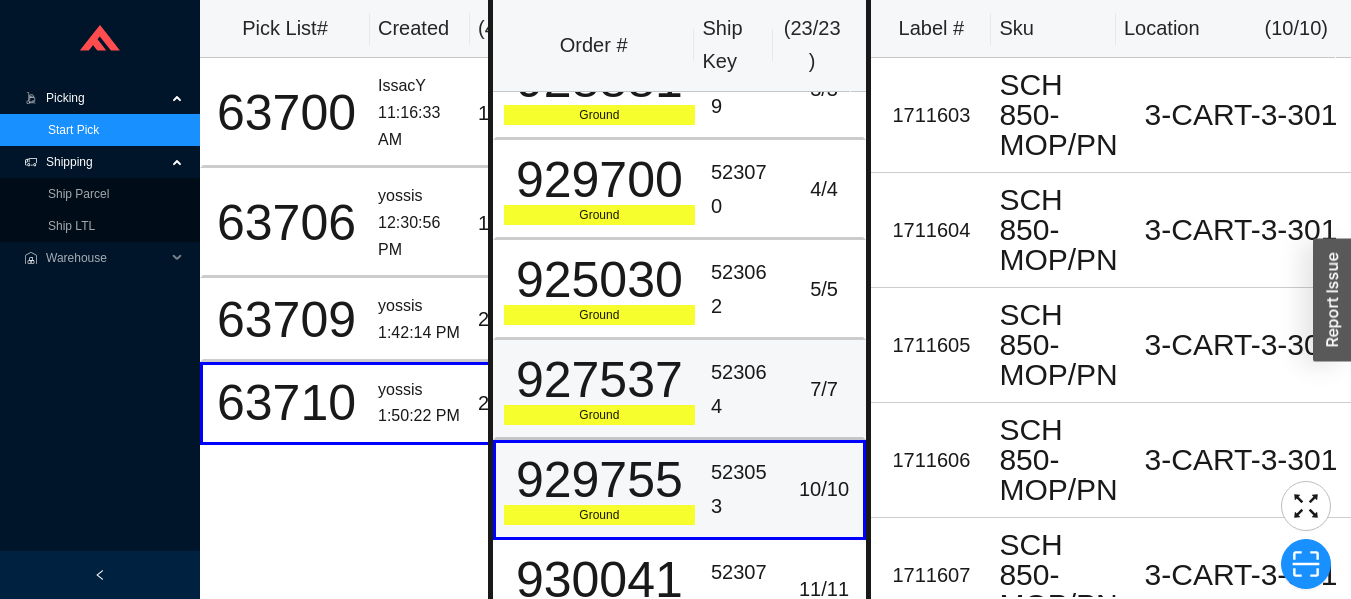 click on "927537" at bounding box center (599, 380) 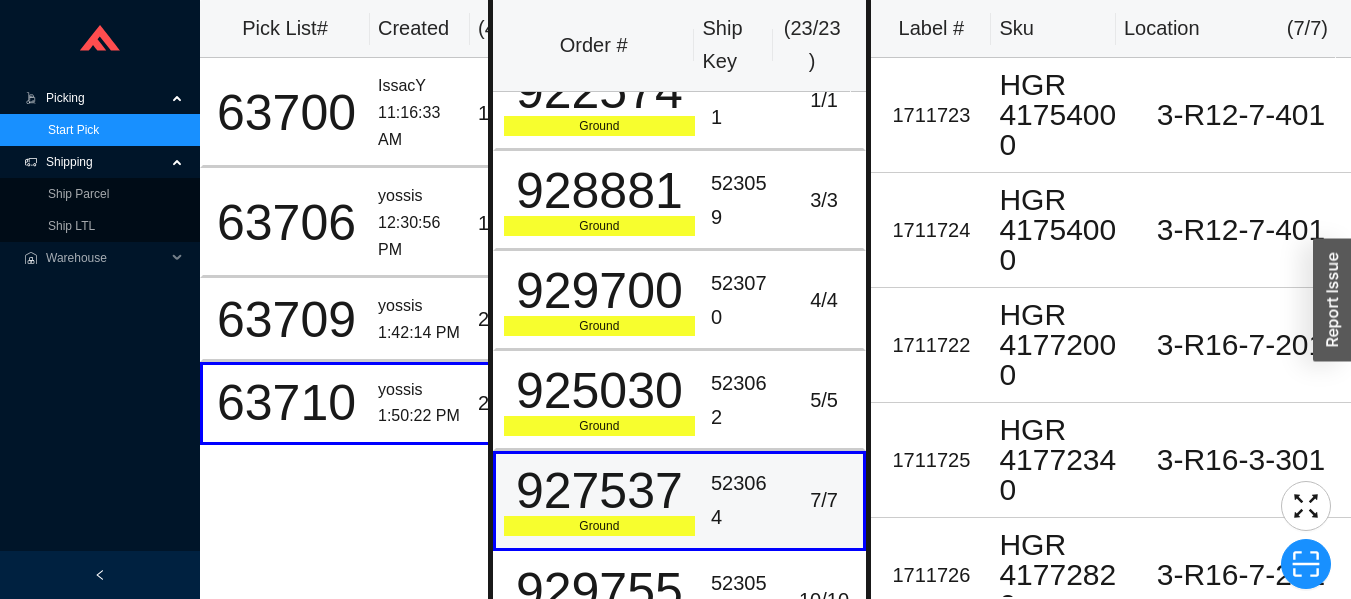 scroll, scrollTop: 1240, scrollLeft: 0, axis: vertical 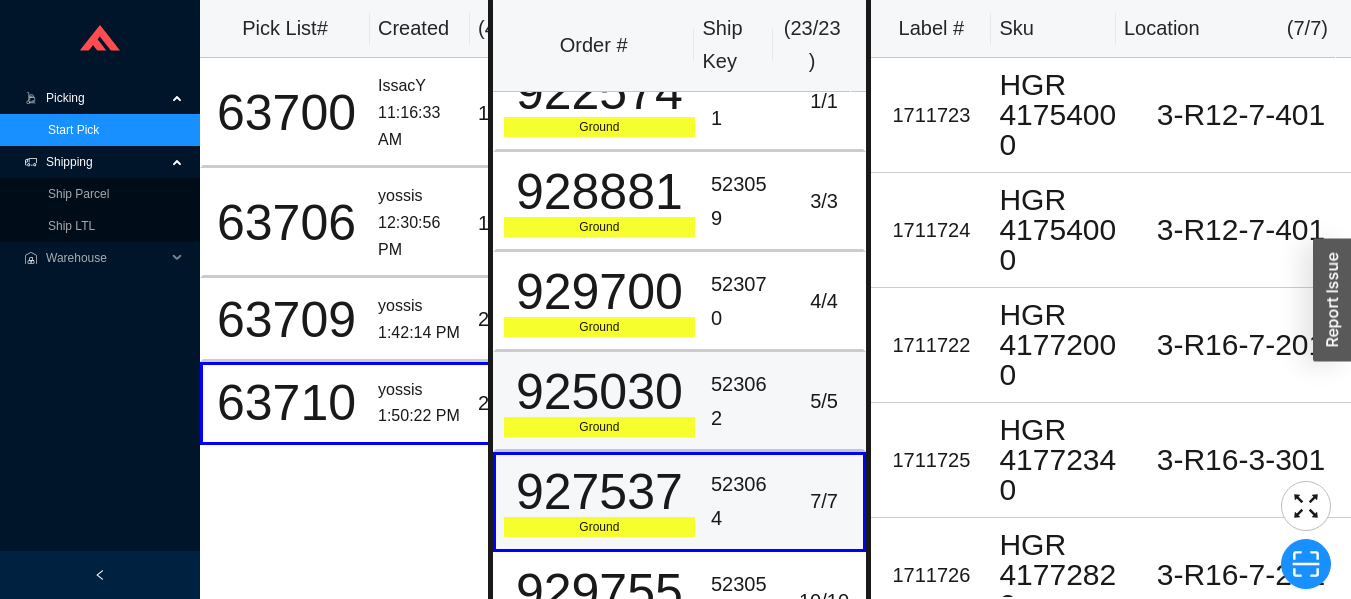 click on "925030" at bounding box center [599, 392] 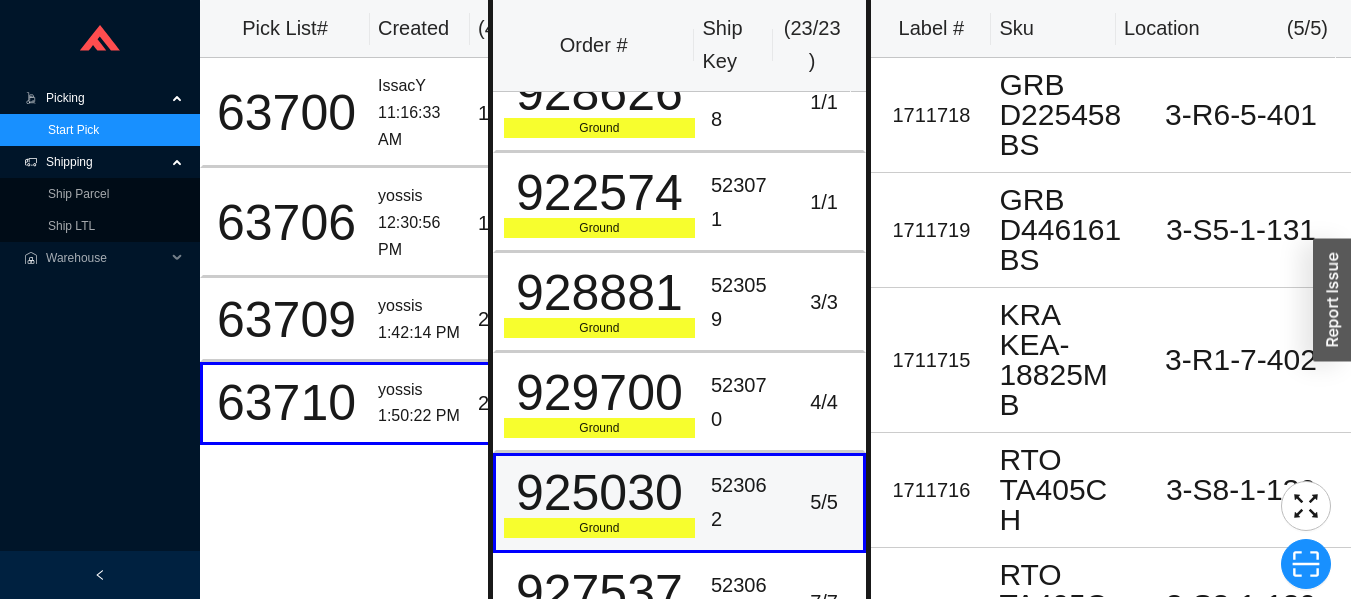 scroll, scrollTop: 1137, scrollLeft: 0, axis: vertical 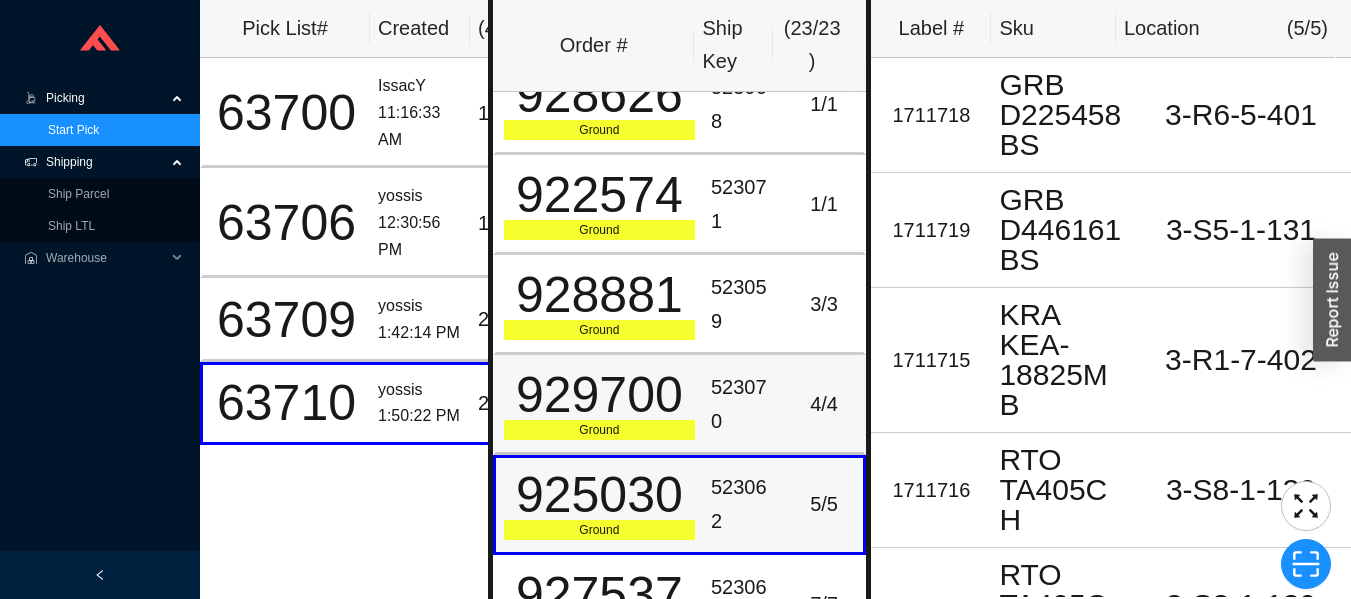 click on "929700" at bounding box center (599, 395) 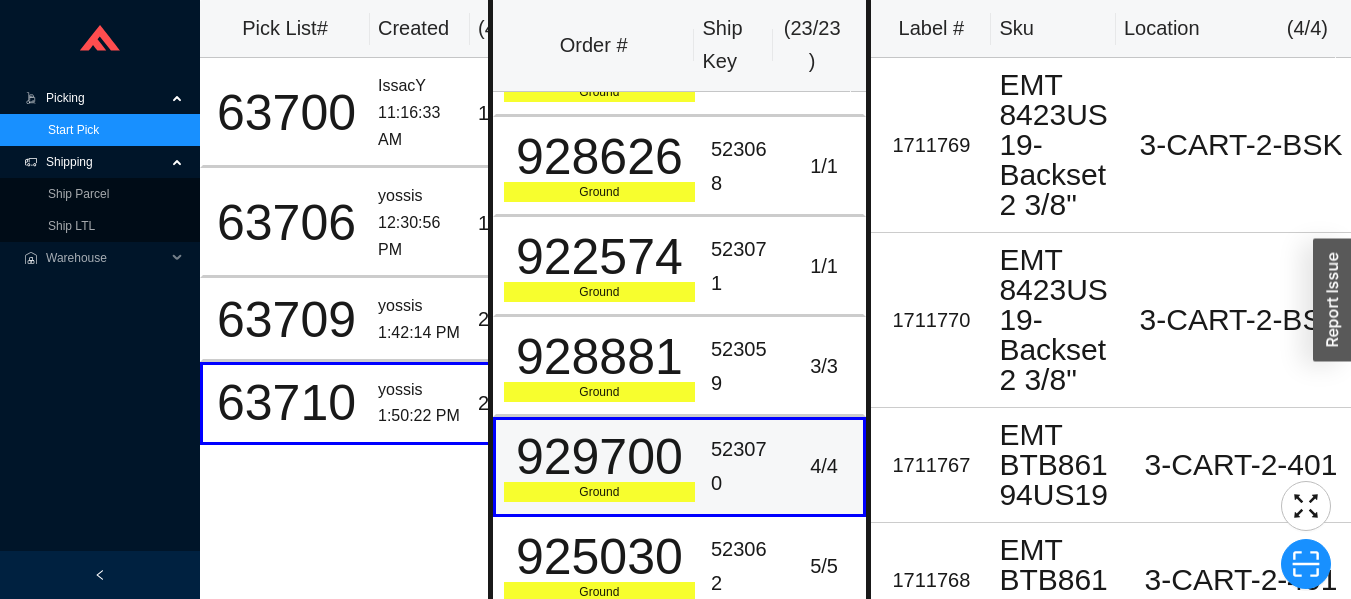 scroll, scrollTop: 1073, scrollLeft: 0, axis: vertical 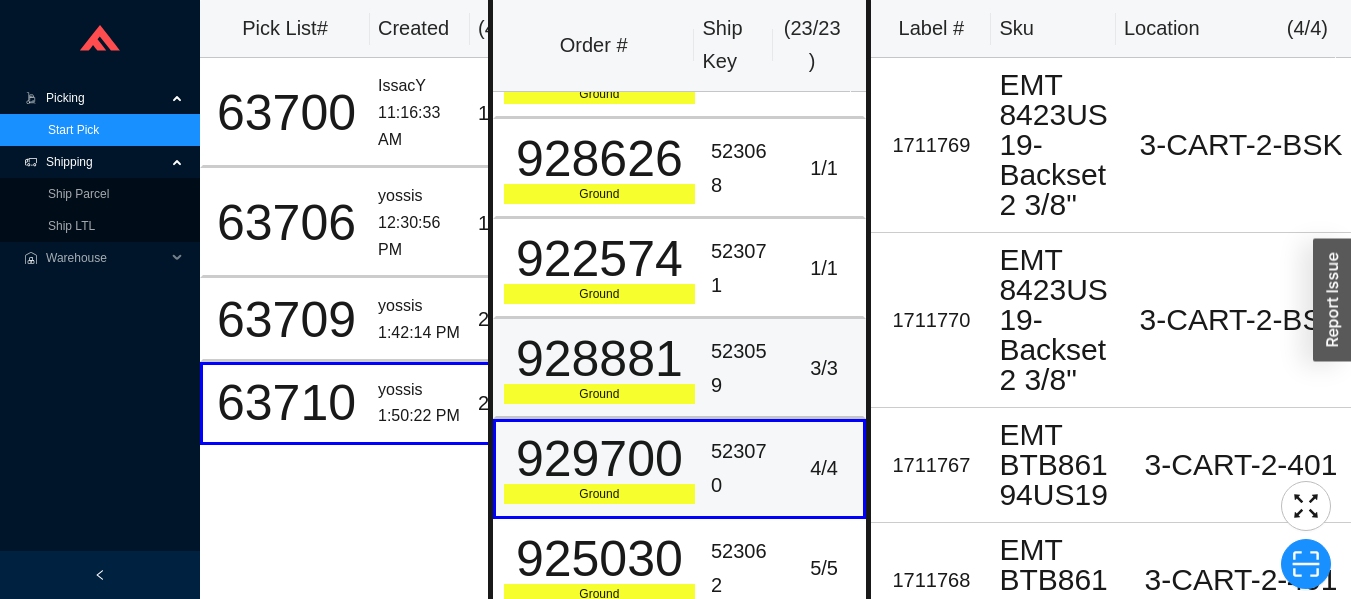 click on "928881" at bounding box center [599, 359] 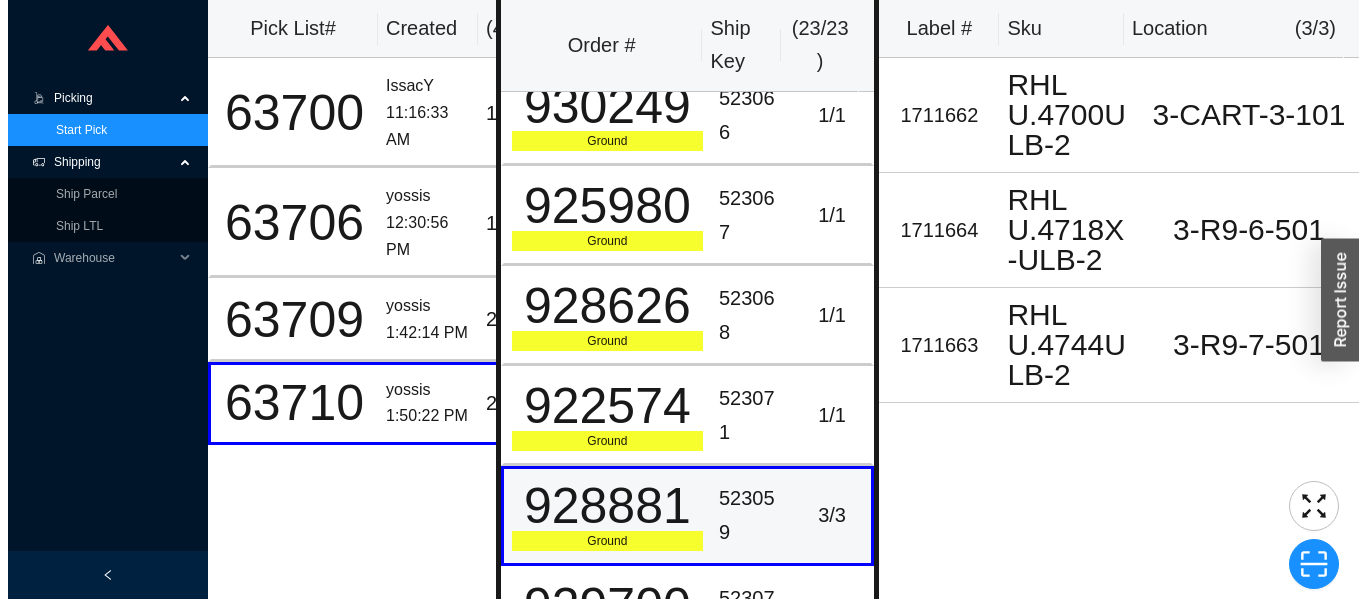scroll, scrollTop: 907, scrollLeft: 0, axis: vertical 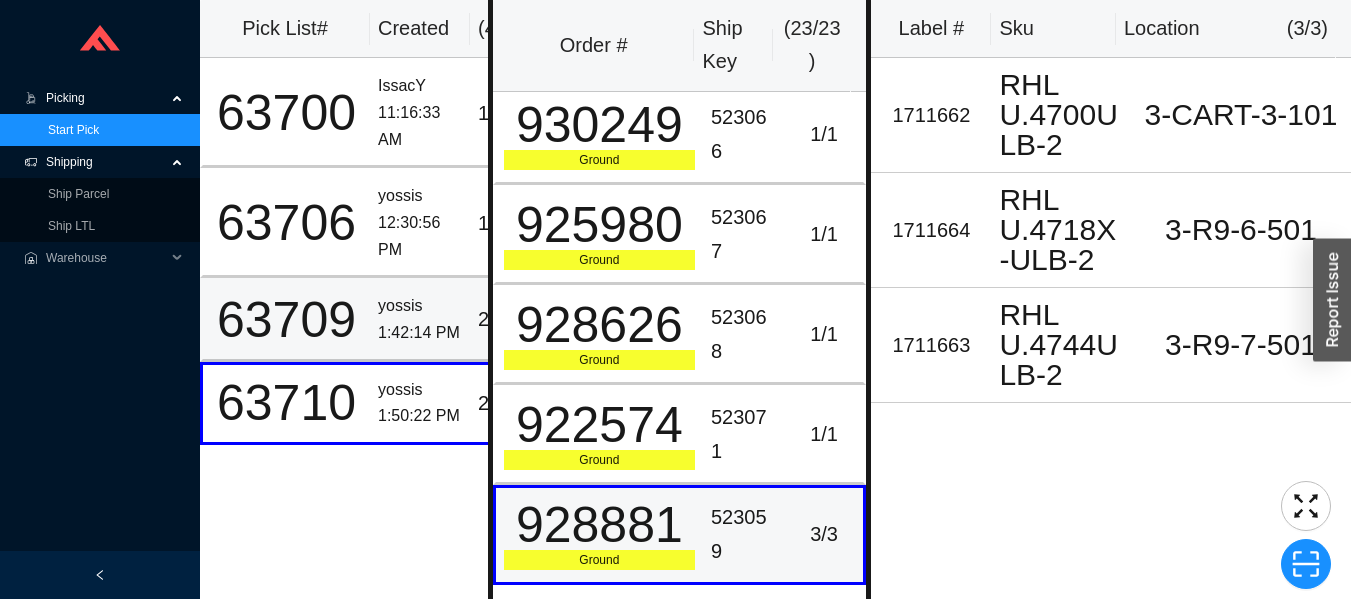 click on "yossis" at bounding box center (420, 306) 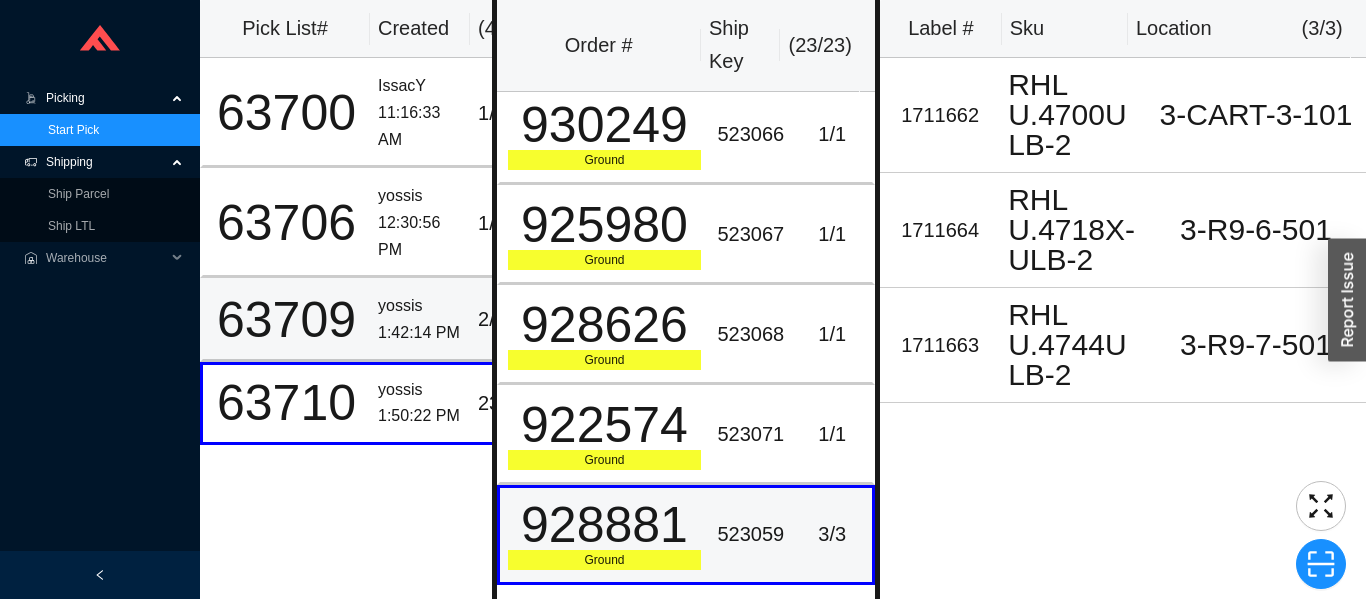 scroll, scrollTop: 0, scrollLeft: 0, axis: both 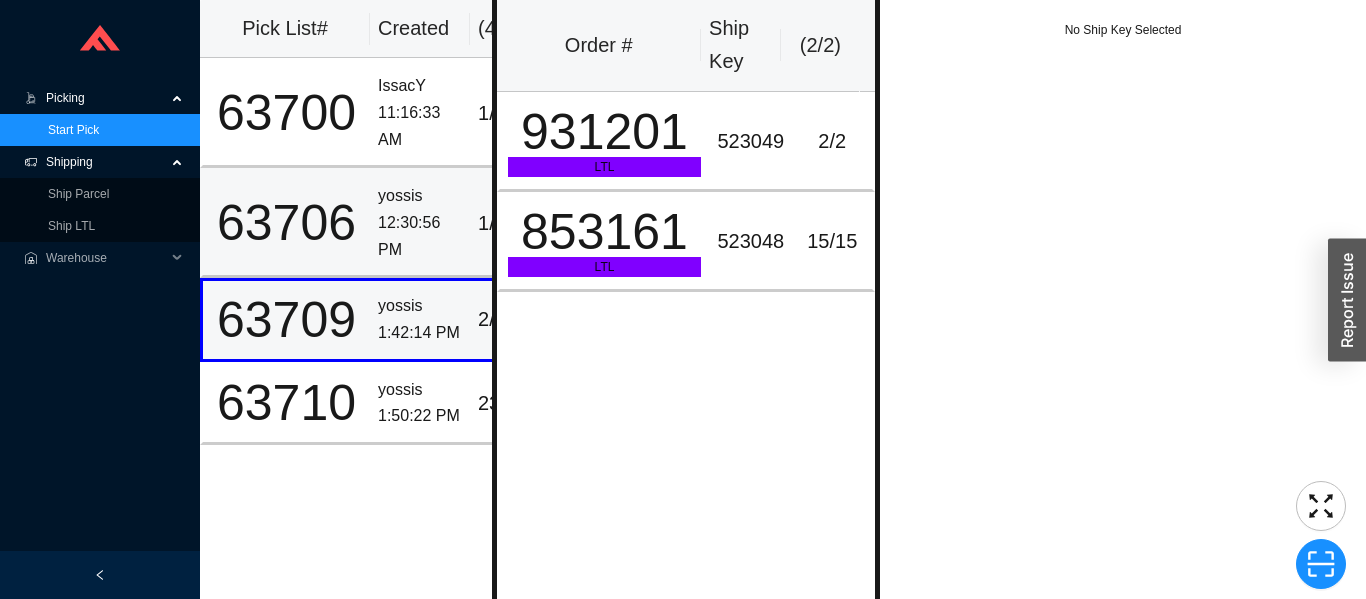 click on "12:30:56 PM" at bounding box center [420, 236] 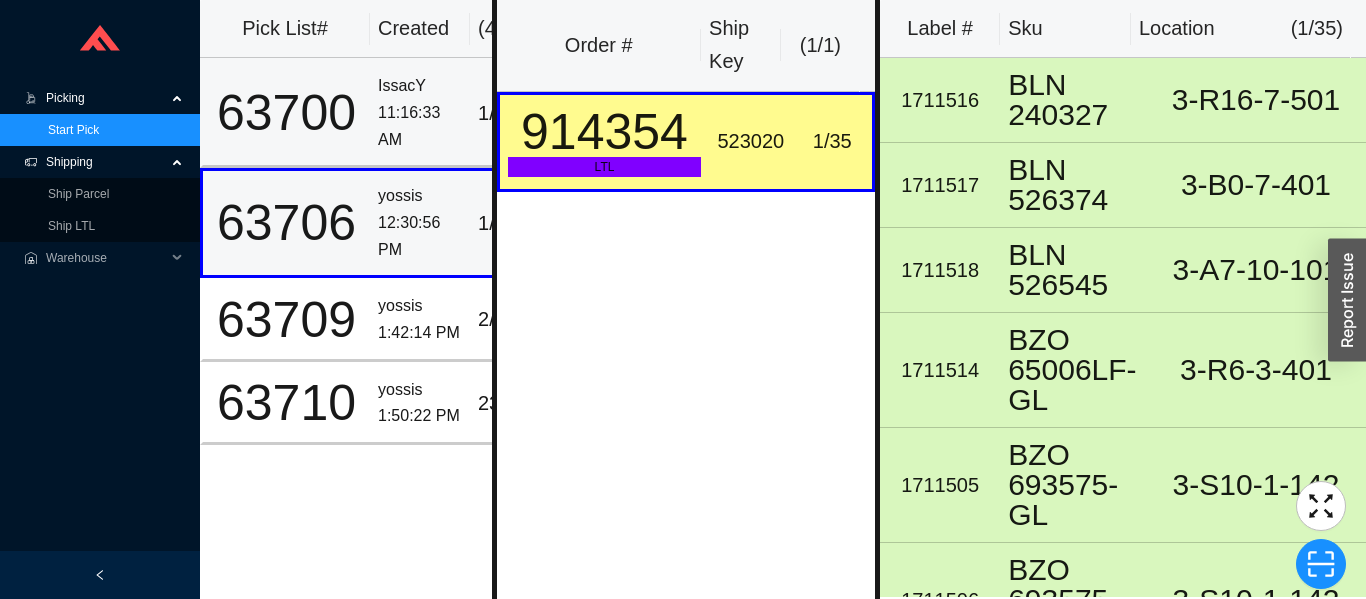 click on "63700" at bounding box center (286, 113) 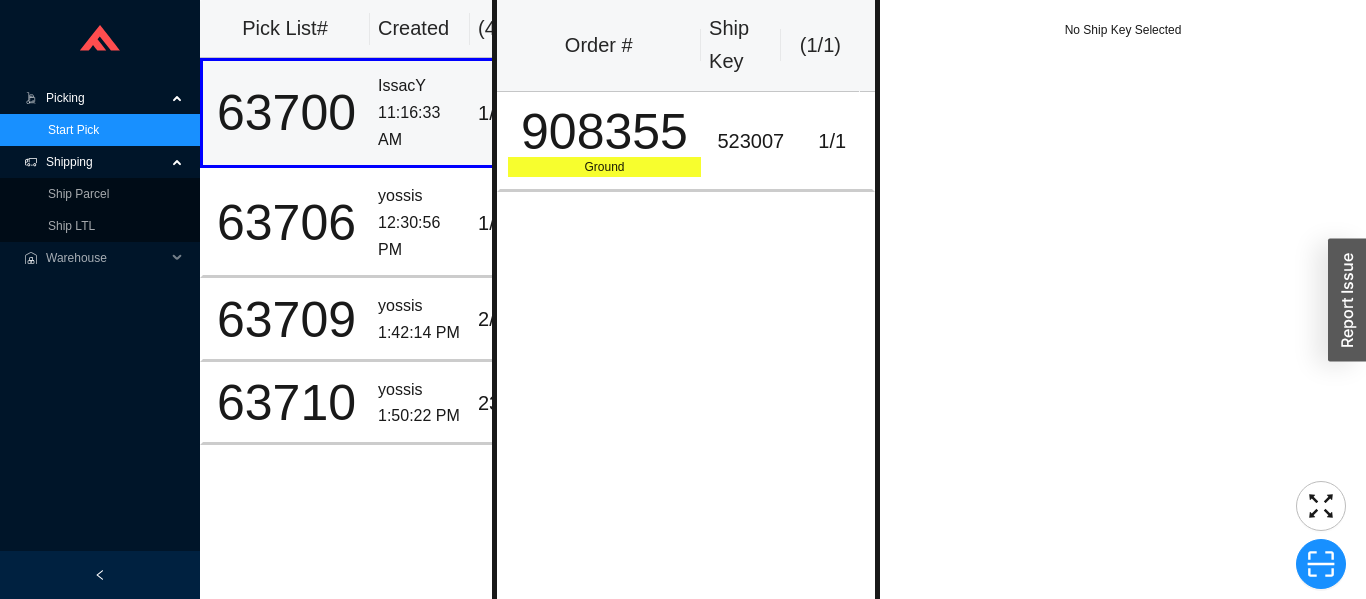 click on "908355" at bounding box center [605, 132] 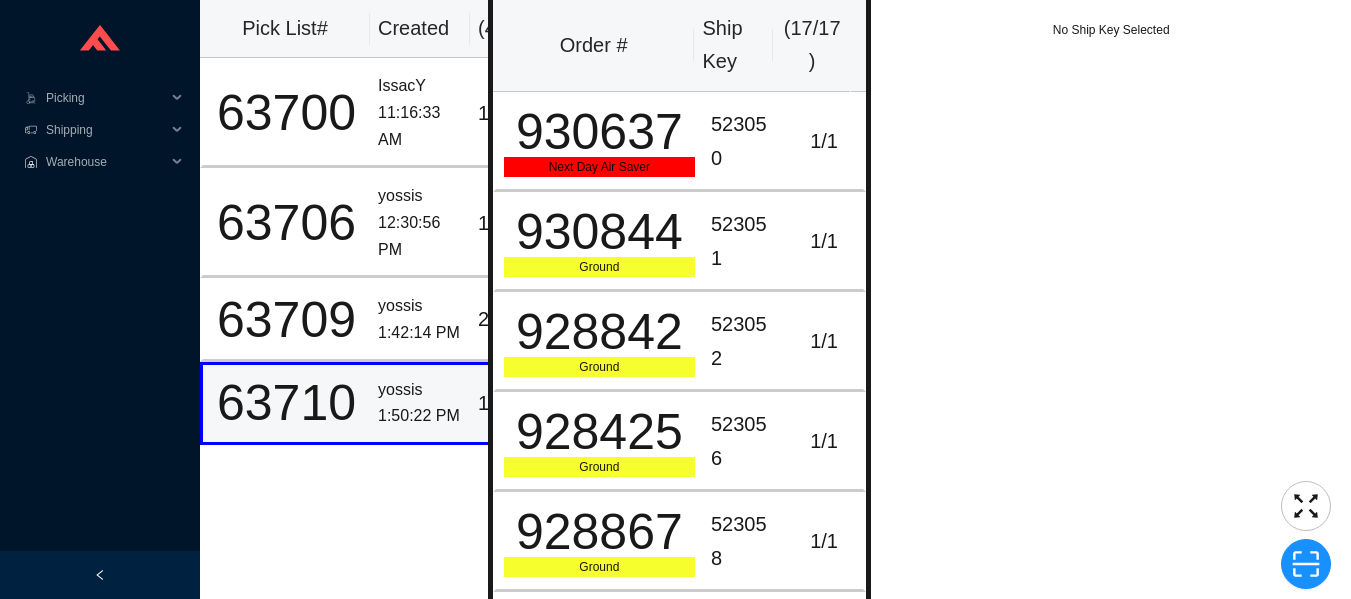 scroll, scrollTop: 0, scrollLeft: 0, axis: both 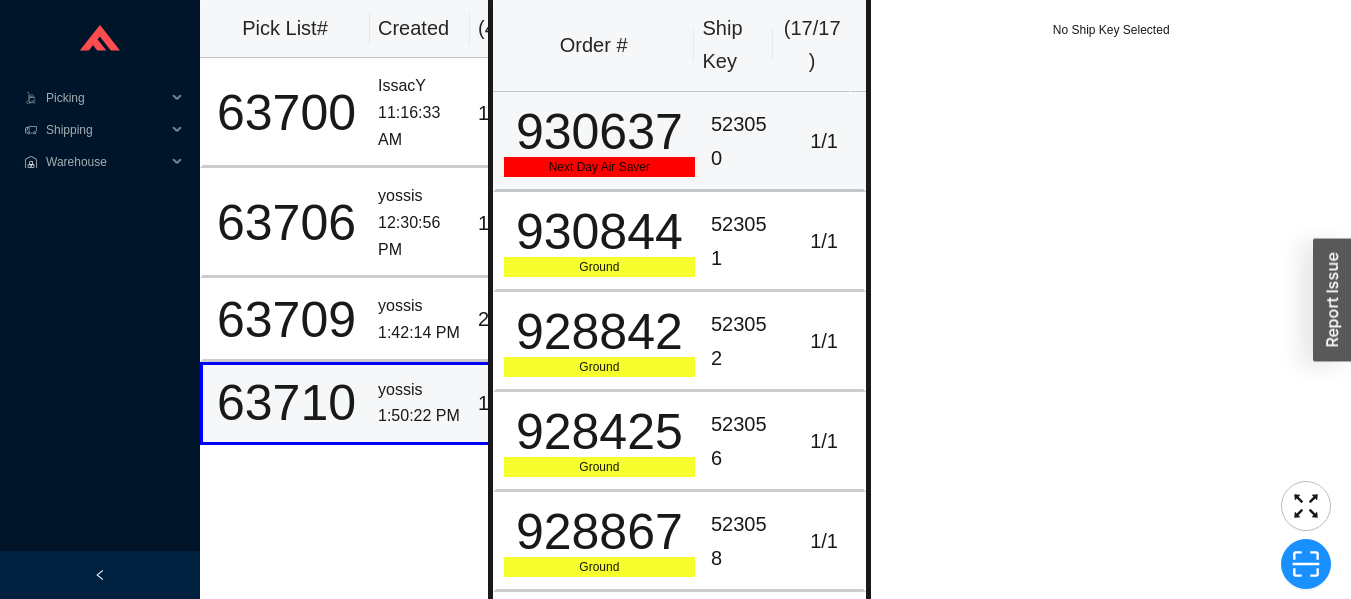 click on "523050" at bounding box center (744, 142) 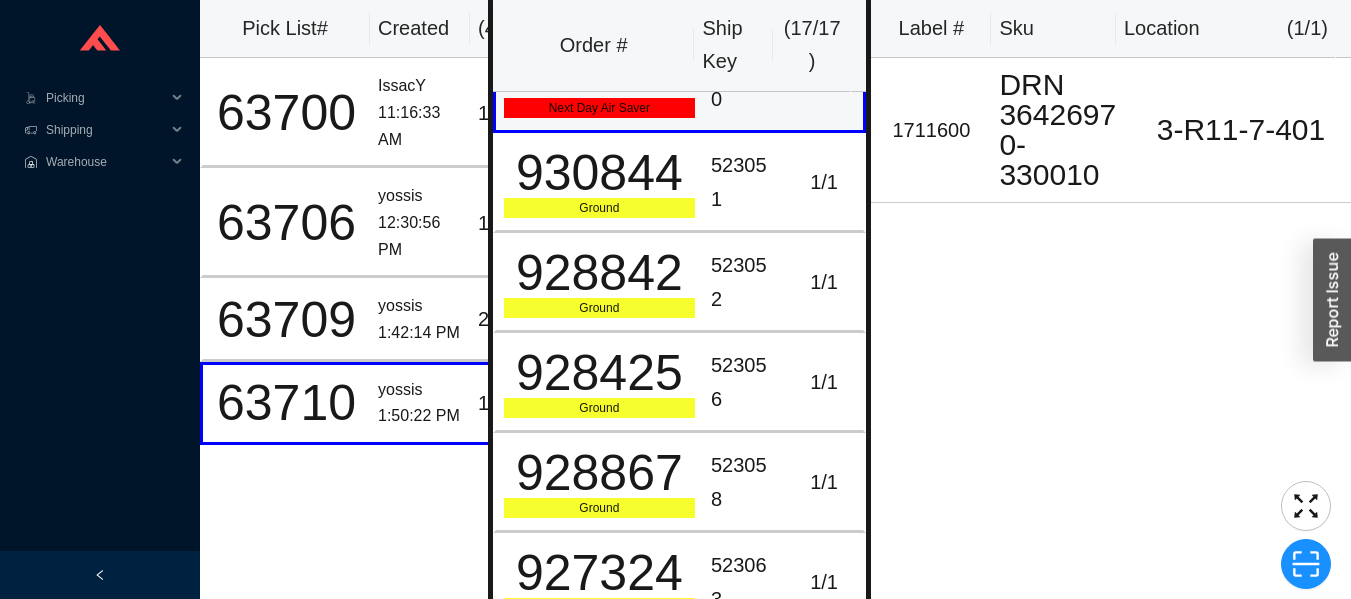 scroll, scrollTop: 0, scrollLeft: 0, axis: both 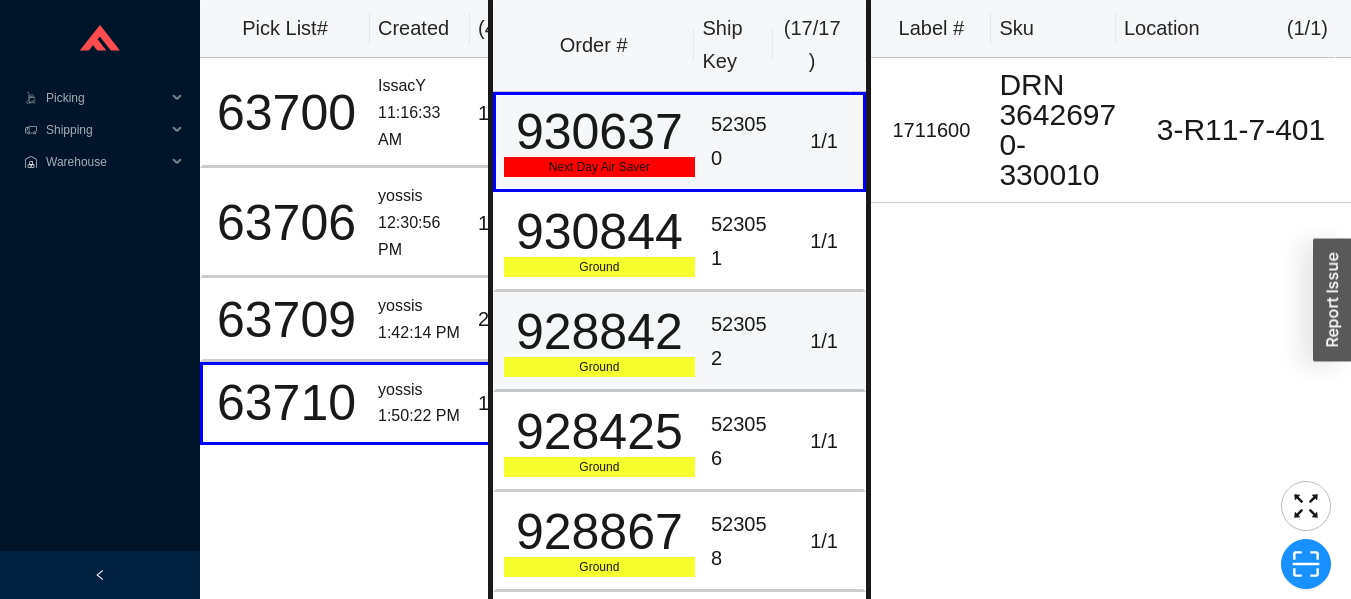 click on "523052" at bounding box center (744, 342) 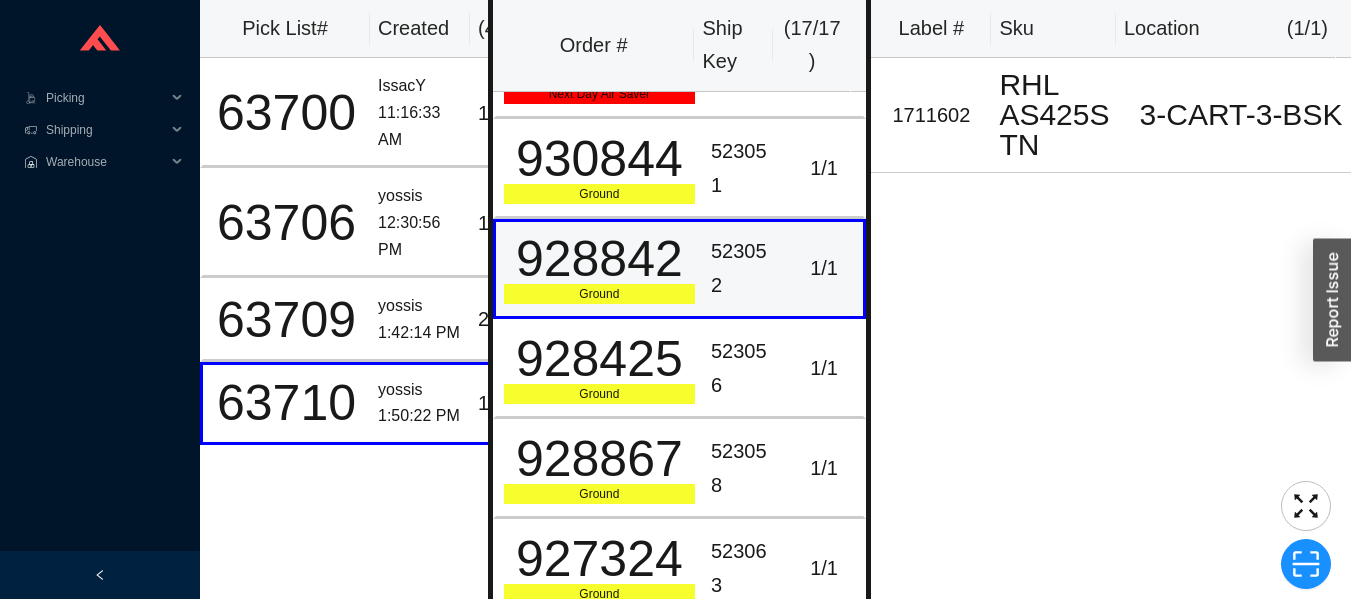 scroll, scrollTop: 0, scrollLeft: 0, axis: both 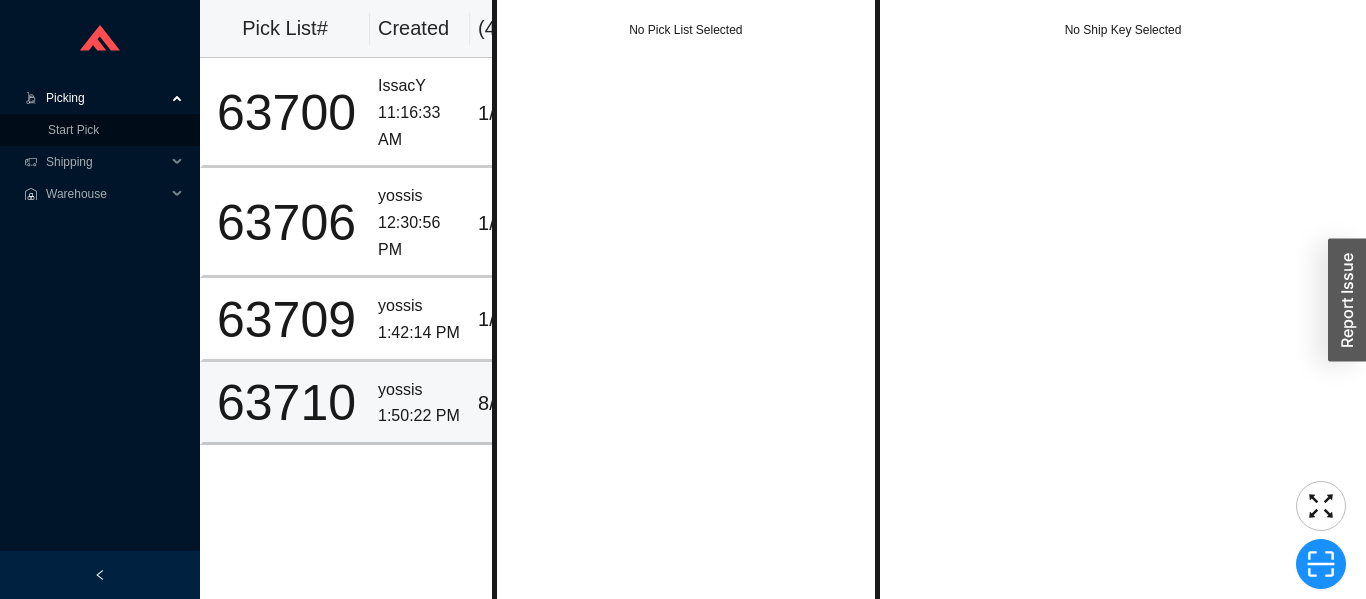 click on "yossis 1:50:22 PM" at bounding box center [420, 403] 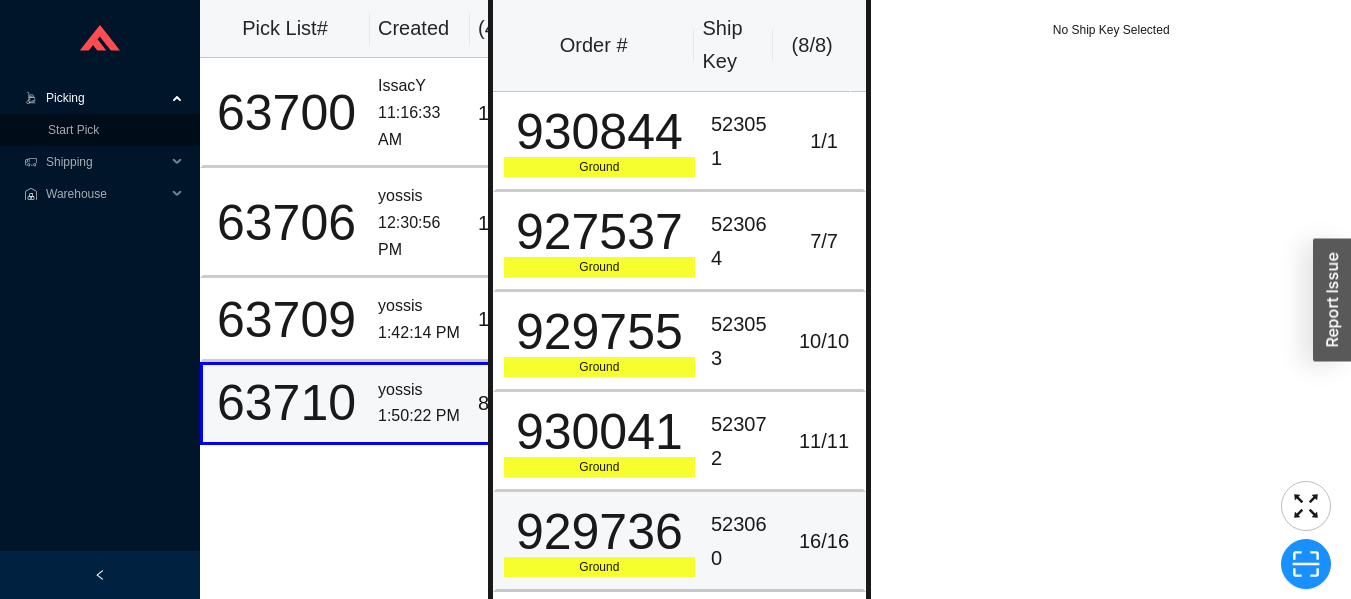 click on "929736" at bounding box center [599, 532] 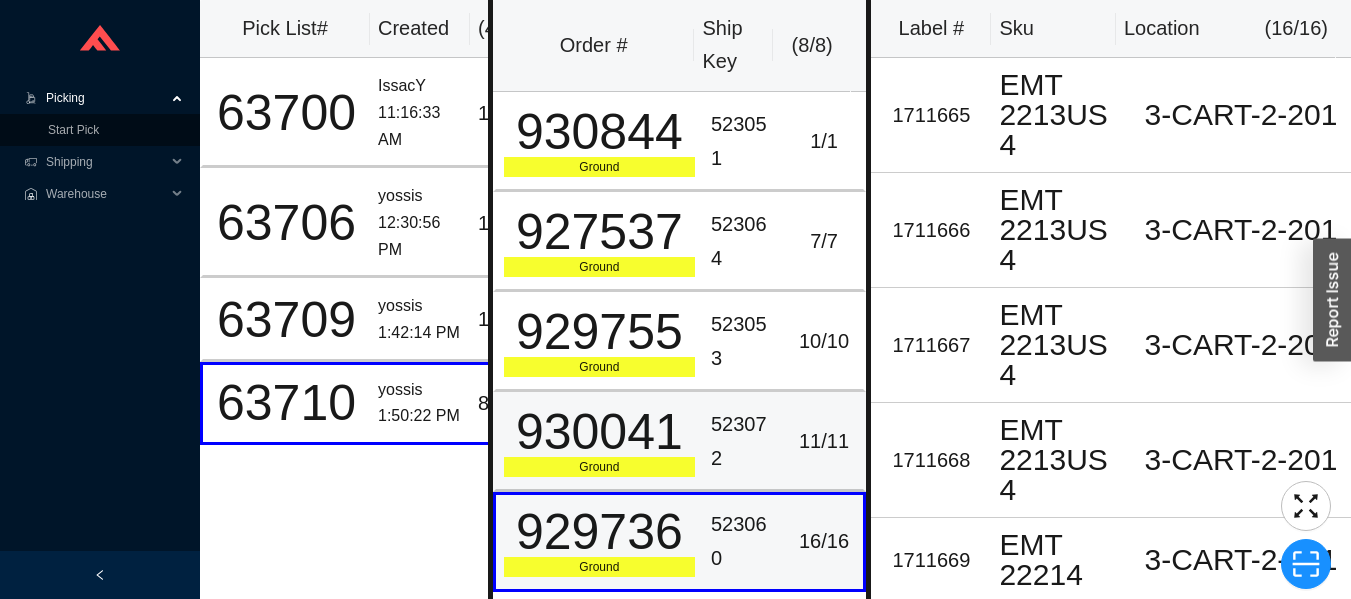 click on "930041" at bounding box center [599, 432] 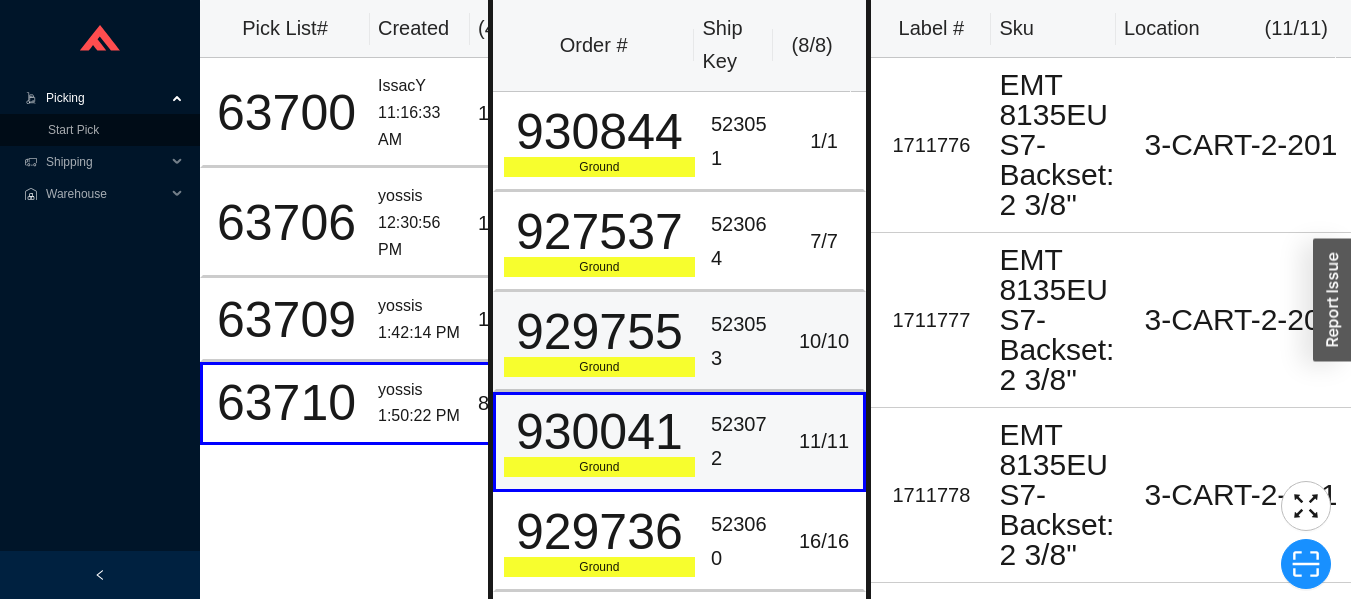 click on "929755" at bounding box center [599, 332] 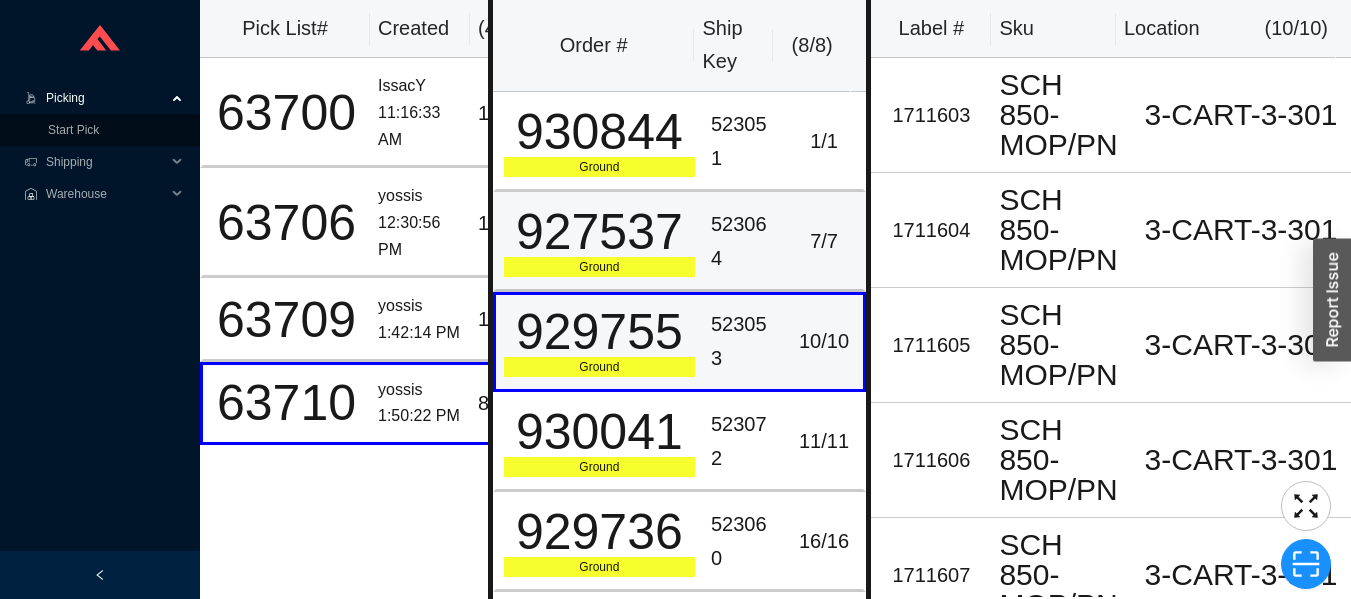 click on "Ground" at bounding box center [599, 267] 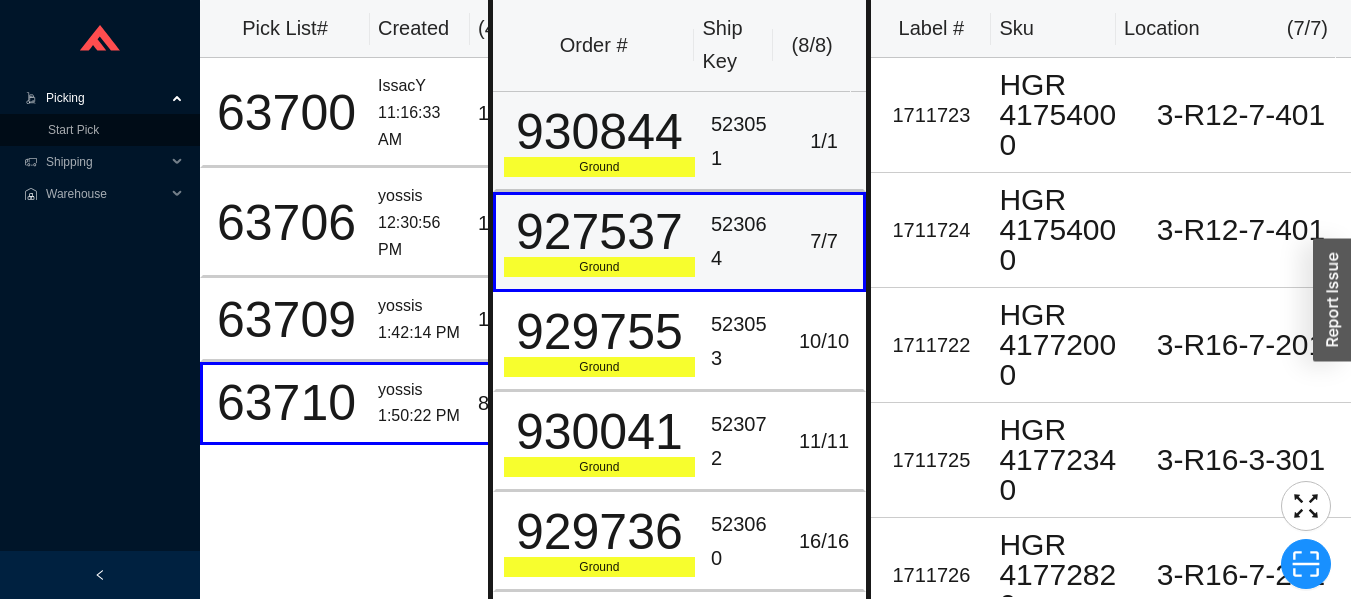 click on "930844" at bounding box center [599, 132] 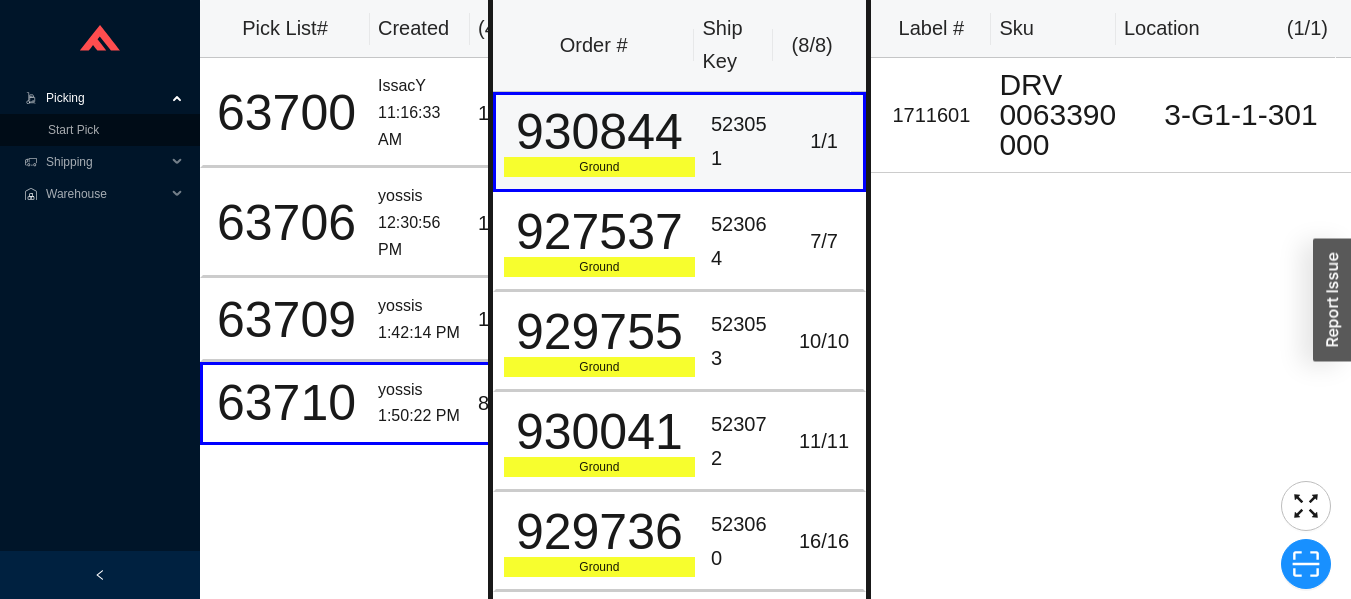 scroll, scrollTop: 261, scrollLeft: 0, axis: vertical 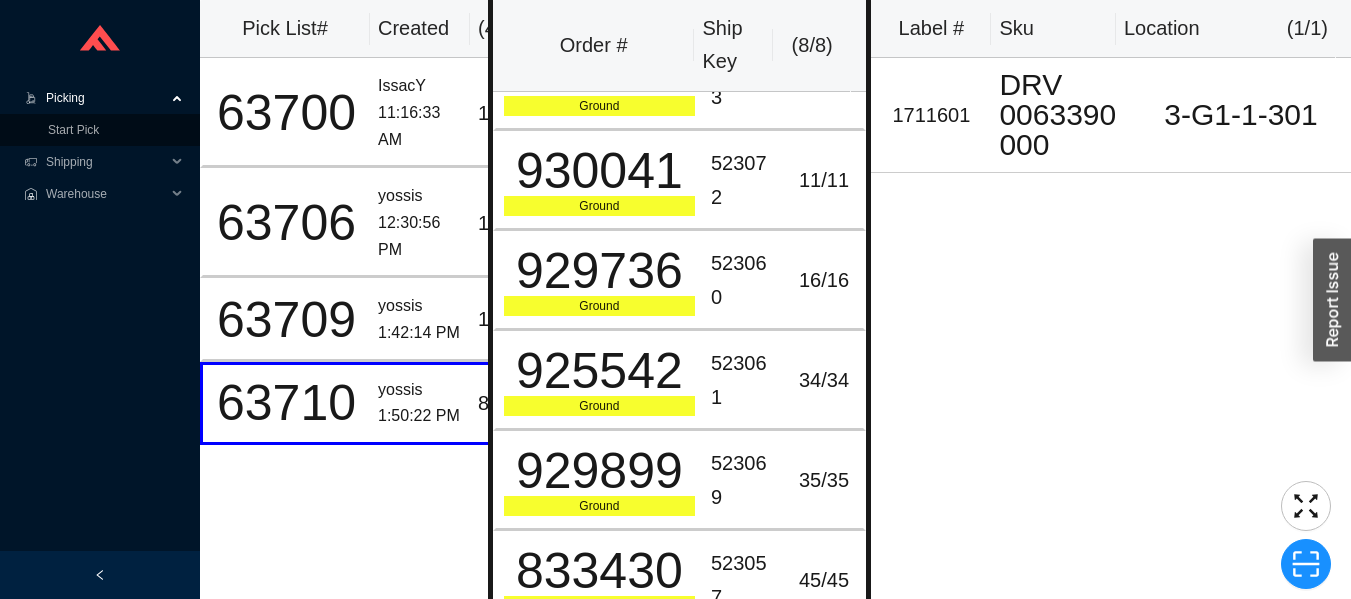 click on "833430" at bounding box center [599, 571] 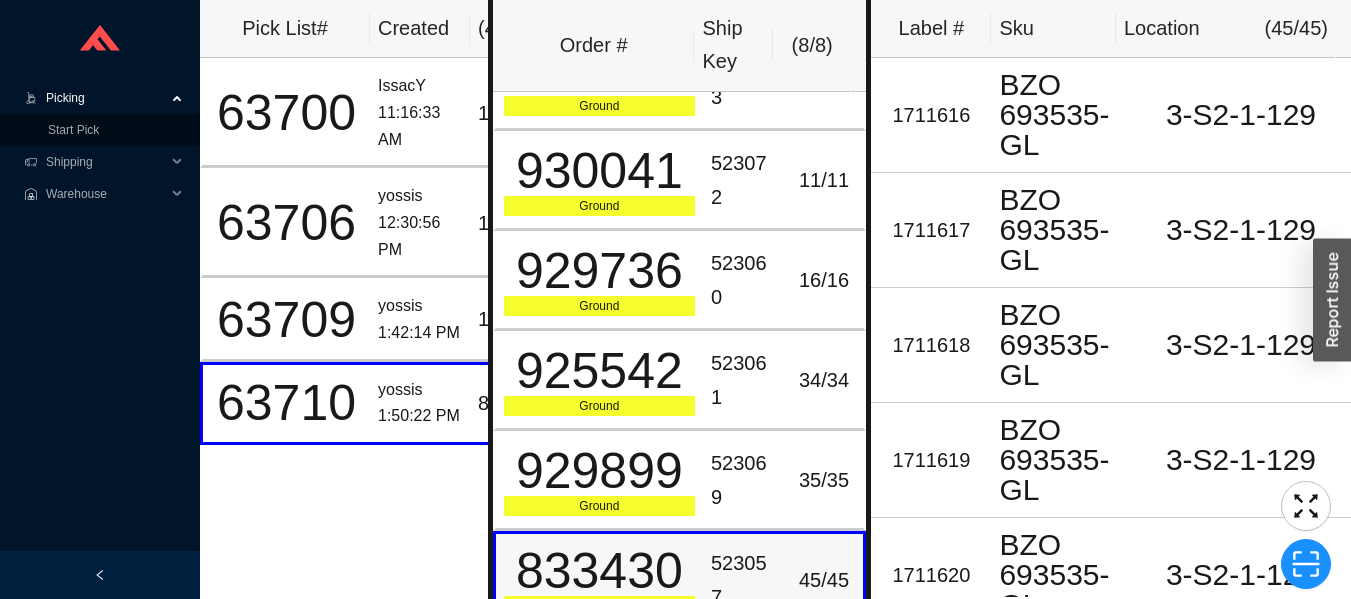 scroll, scrollTop: 32, scrollLeft: 0, axis: vertical 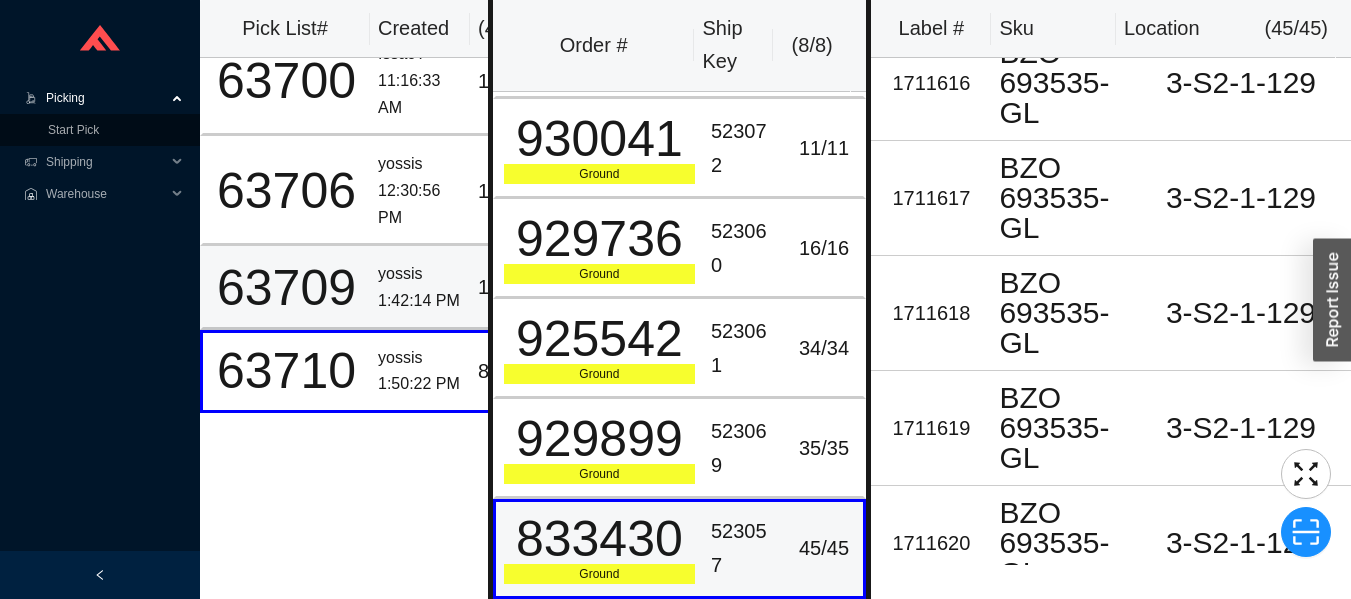 click on "yossis" at bounding box center [420, 274] 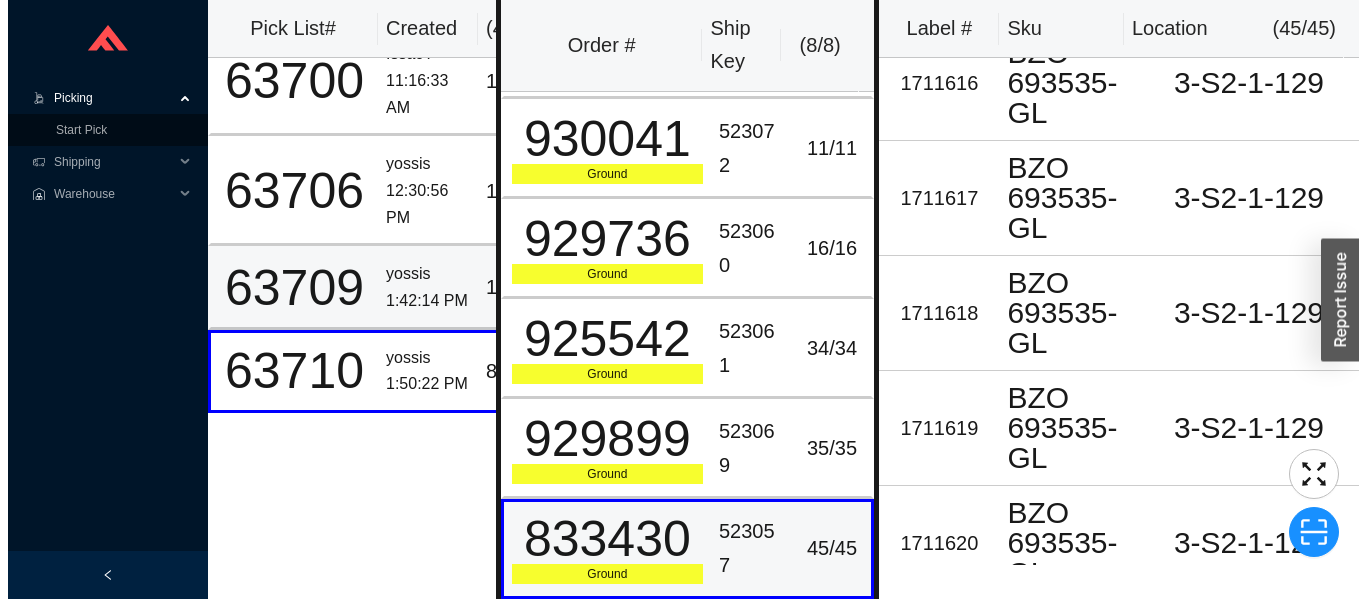 scroll, scrollTop: 0, scrollLeft: 0, axis: both 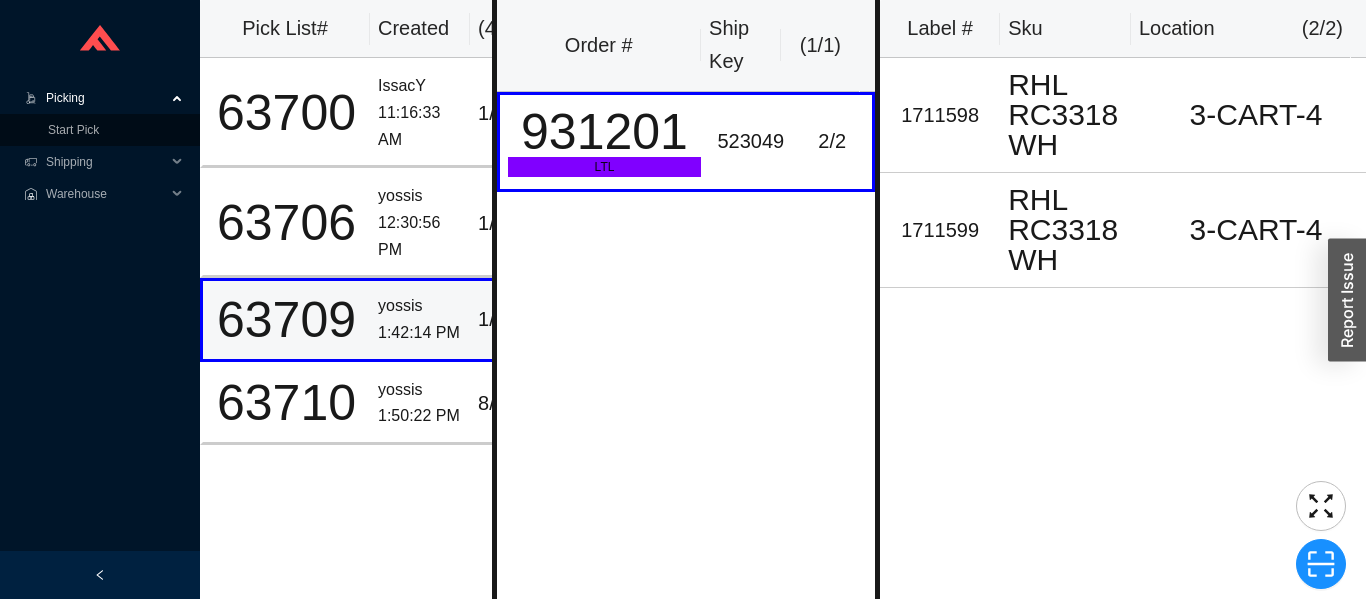 click on "63706" at bounding box center [286, 223] 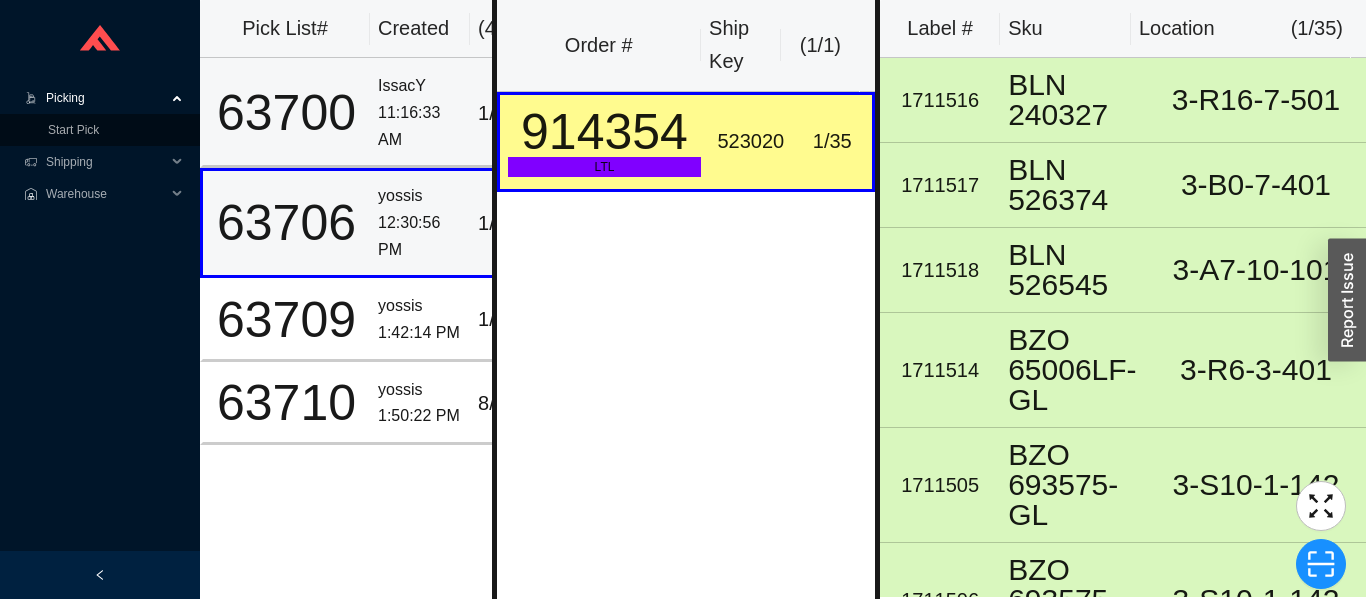 click on "63700" at bounding box center [286, 113] 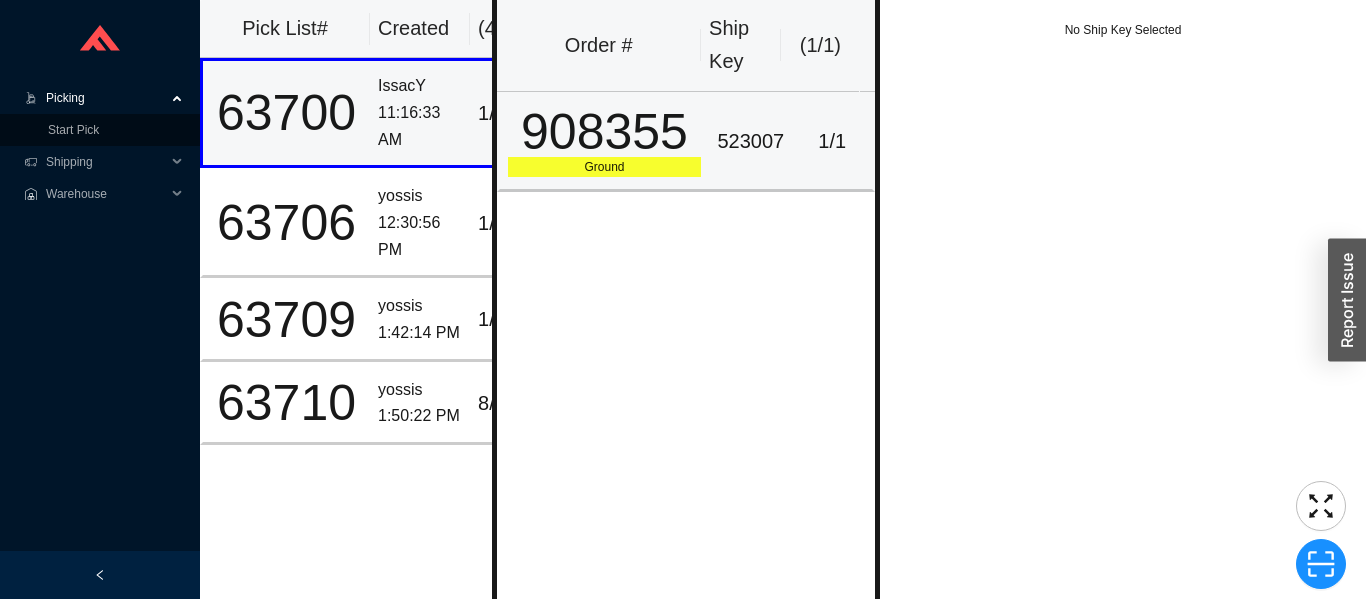 click on "908355" at bounding box center [605, 132] 